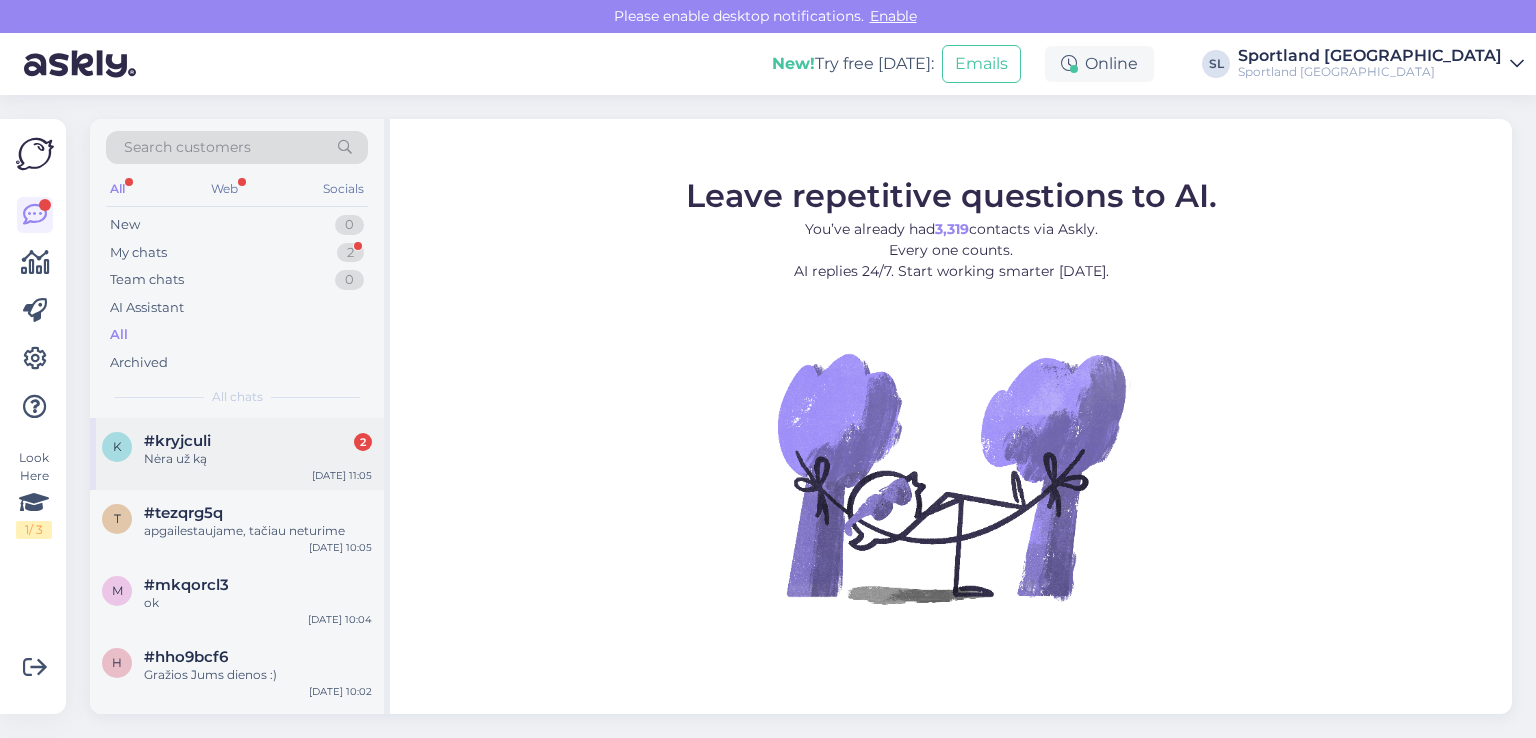 scroll, scrollTop: 0, scrollLeft: 0, axis: both 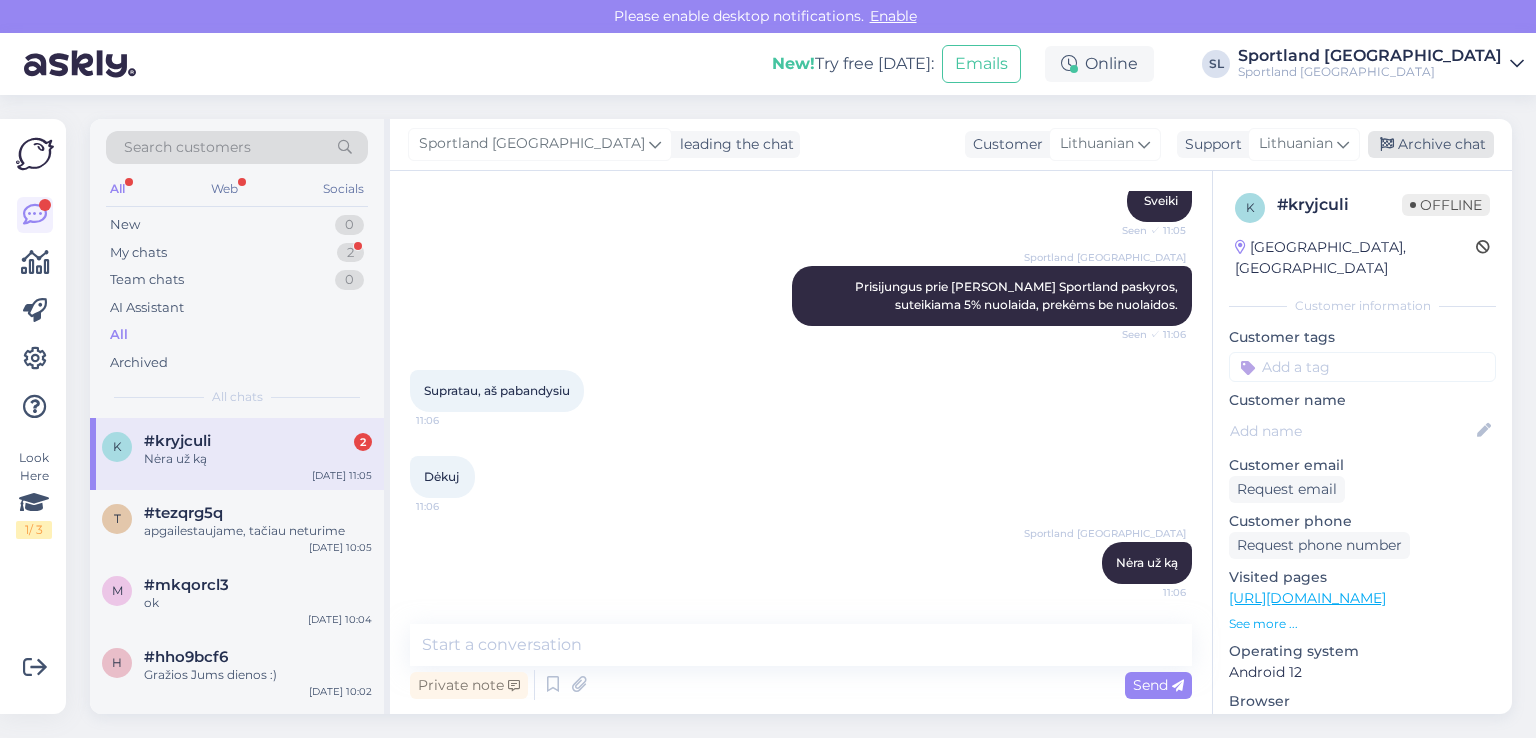 click on "Archive chat" at bounding box center [1431, 144] 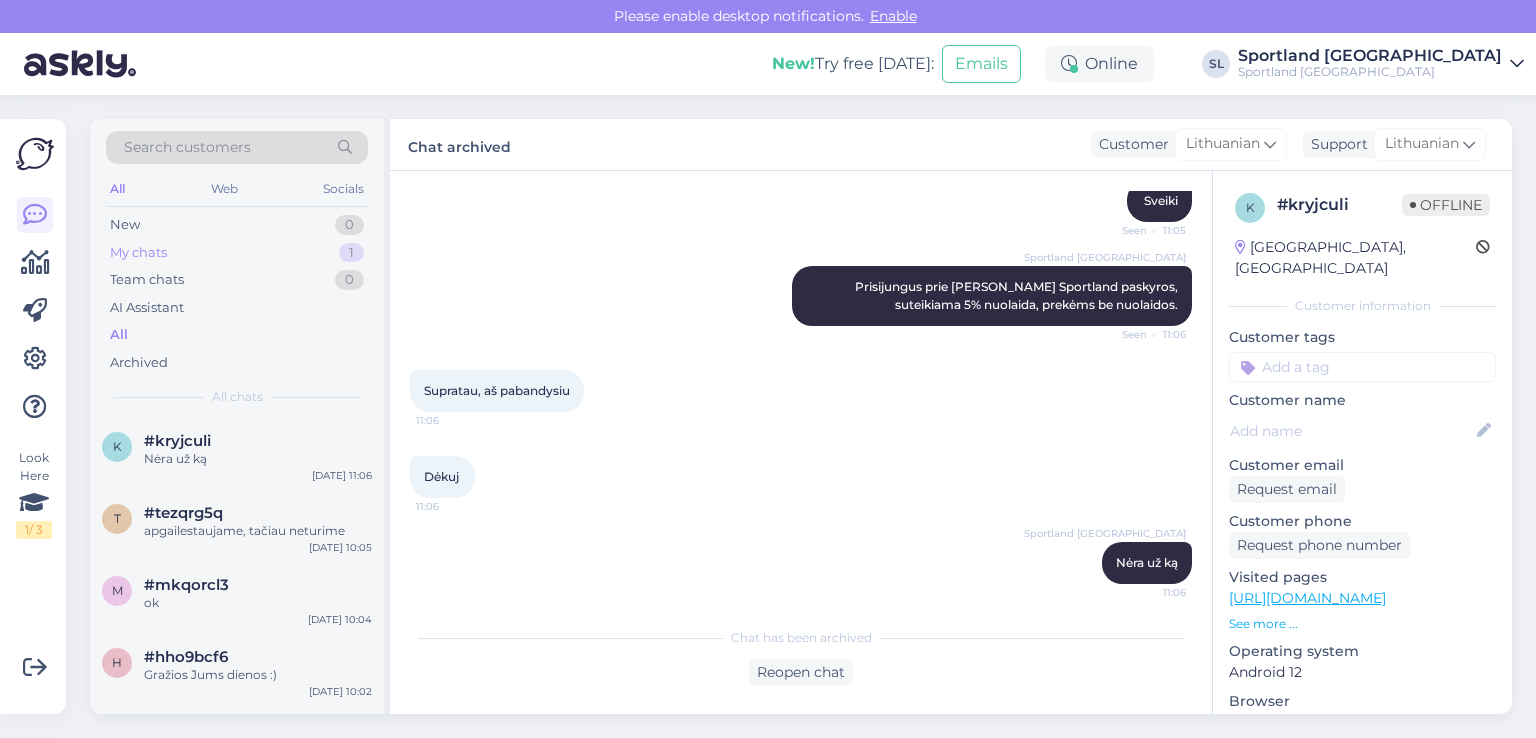 click on "My chats 1" at bounding box center (237, 253) 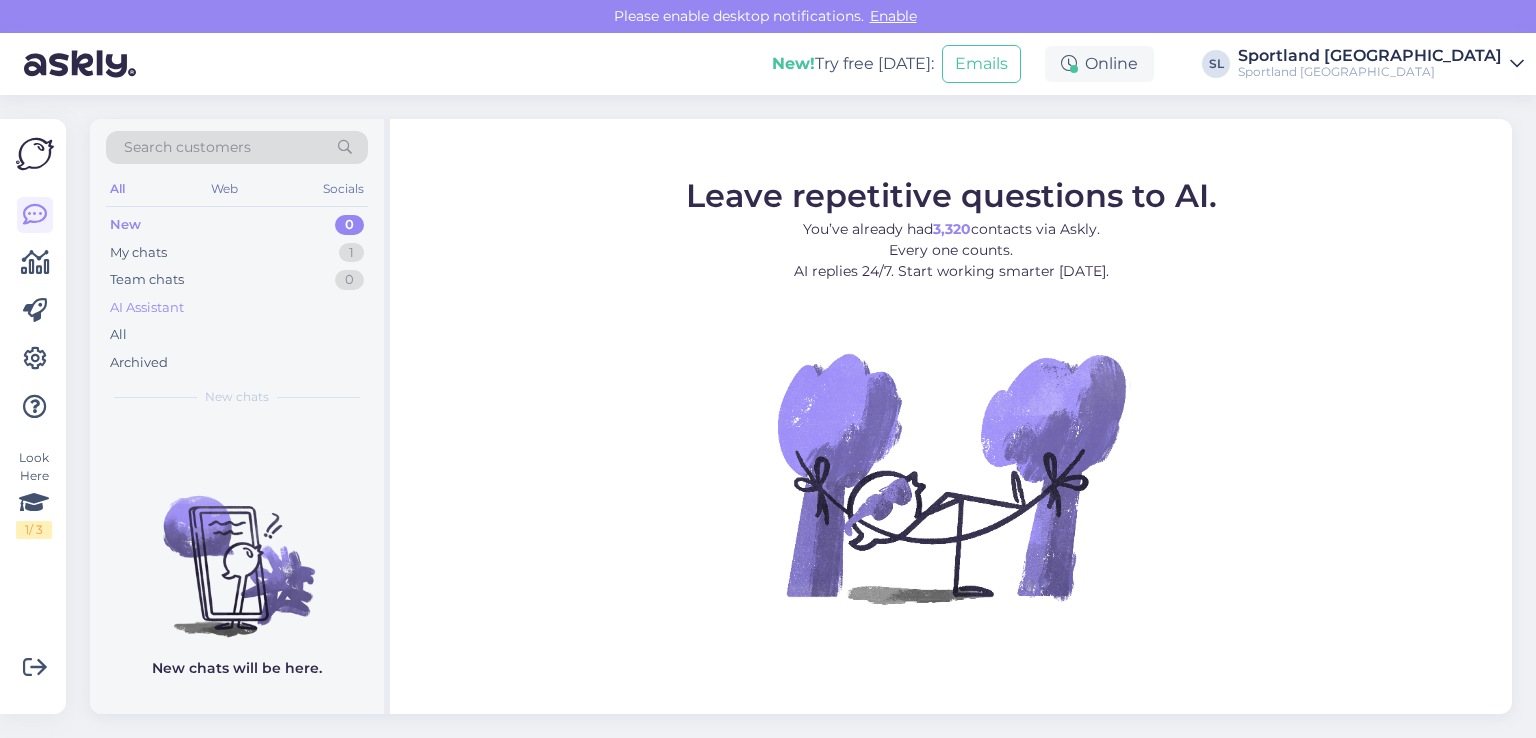 scroll, scrollTop: 0, scrollLeft: 0, axis: both 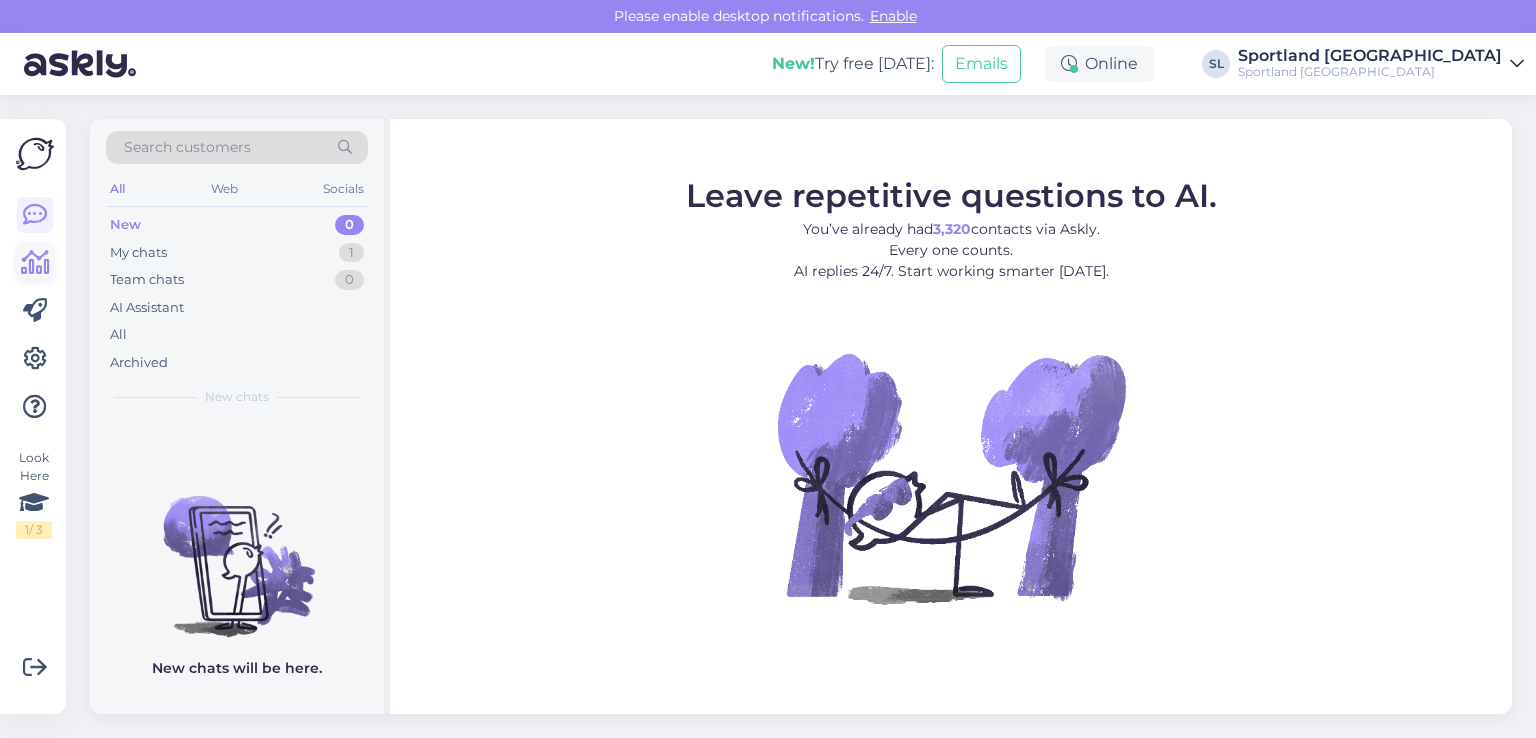 click at bounding box center (35, 263) 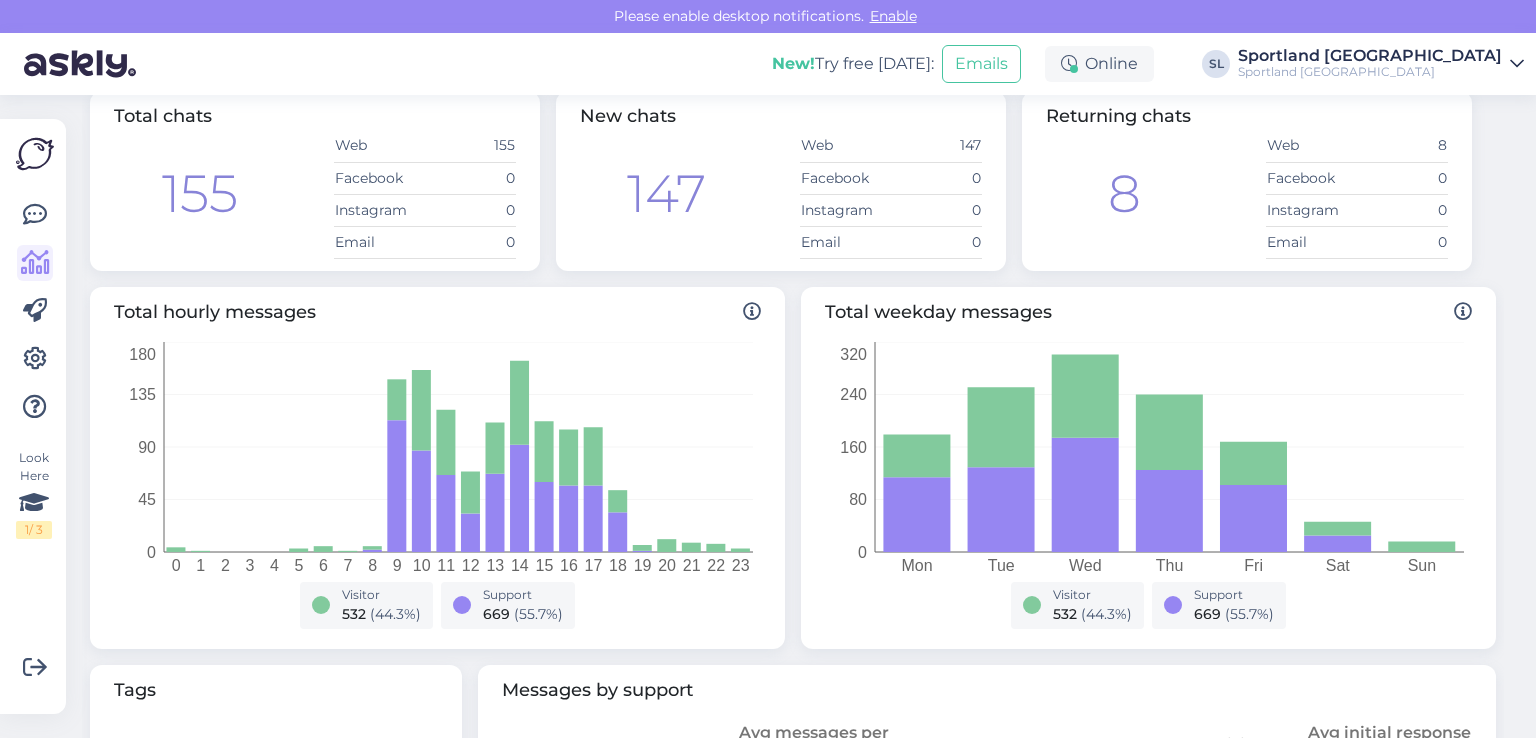 scroll, scrollTop: 500, scrollLeft: 0, axis: vertical 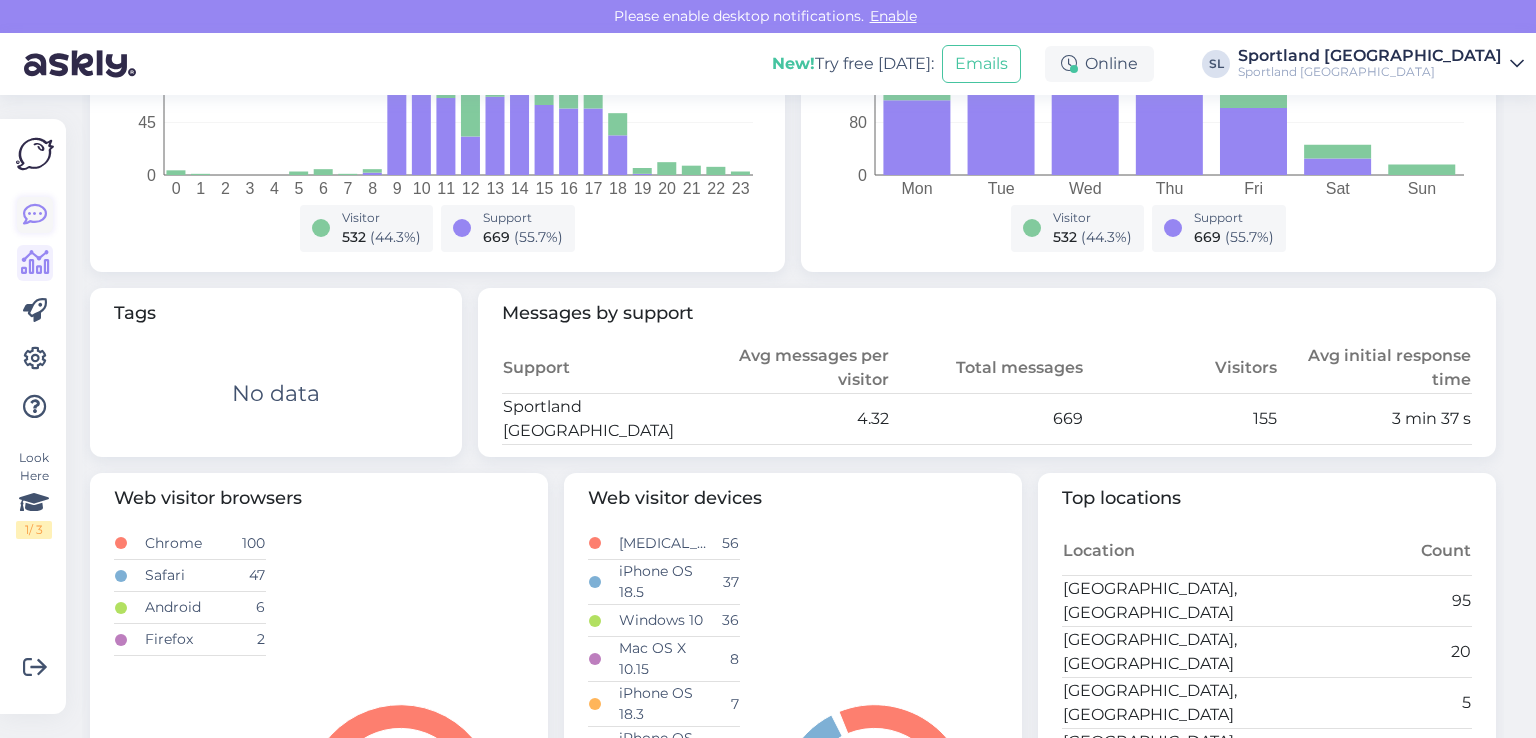 click at bounding box center [35, 215] 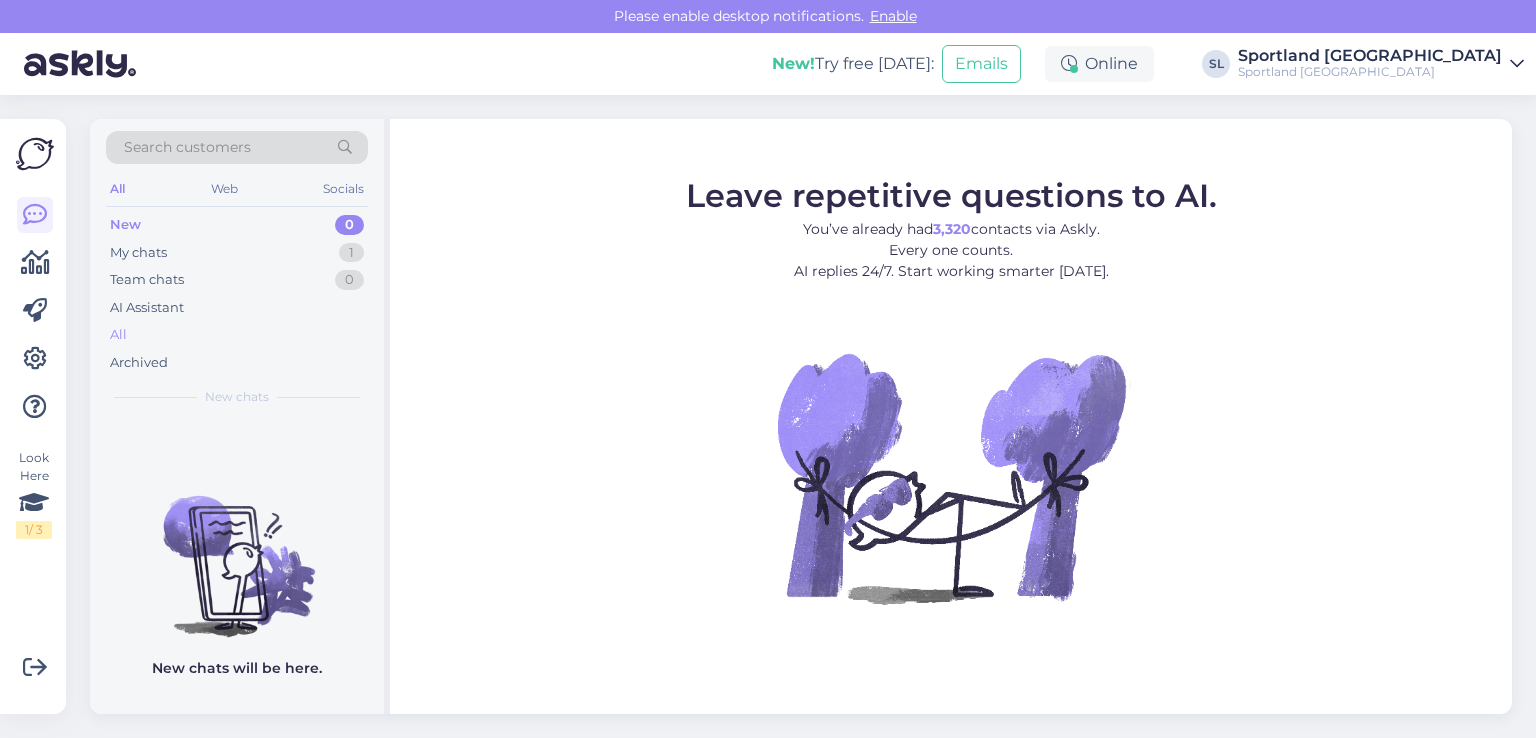click on "All" at bounding box center (237, 335) 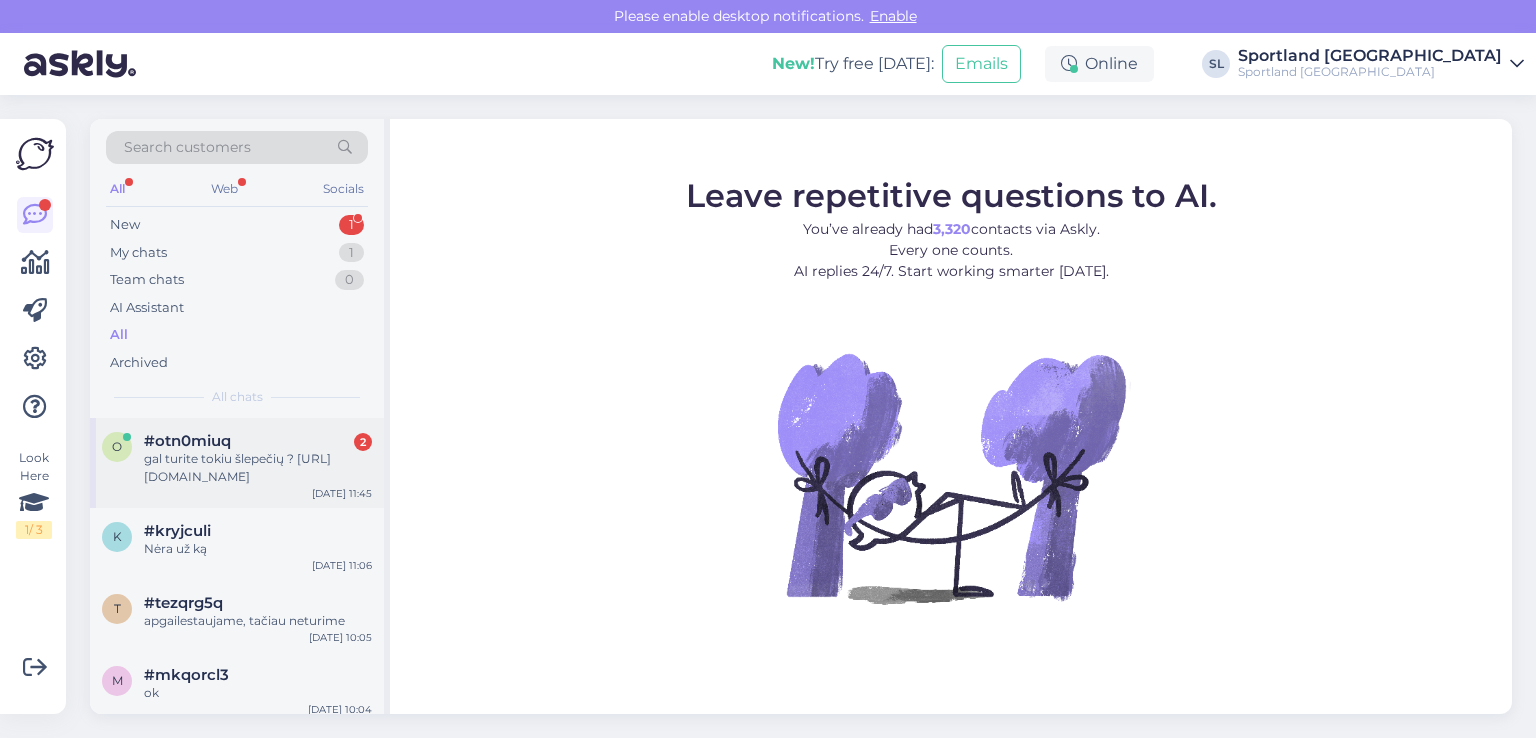 click on "o #otn0miuq 2 gal turite tokiu šlepečių ? https://sportland.lv/product/nike_solarsoft_slide_386163_011 Jul 17 11:45" at bounding box center [237, 463] 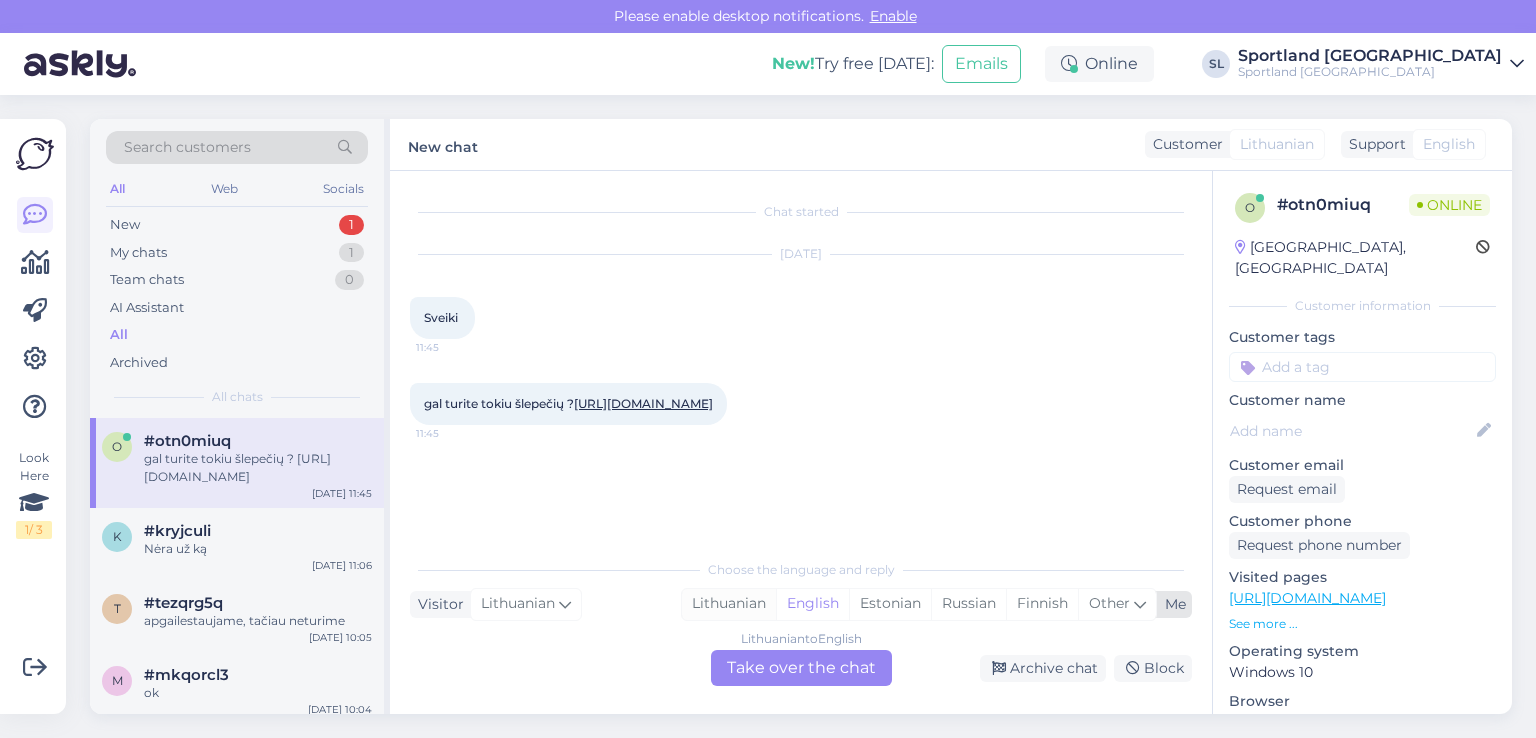 click on "Lithuanian" at bounding box center [729, 604] 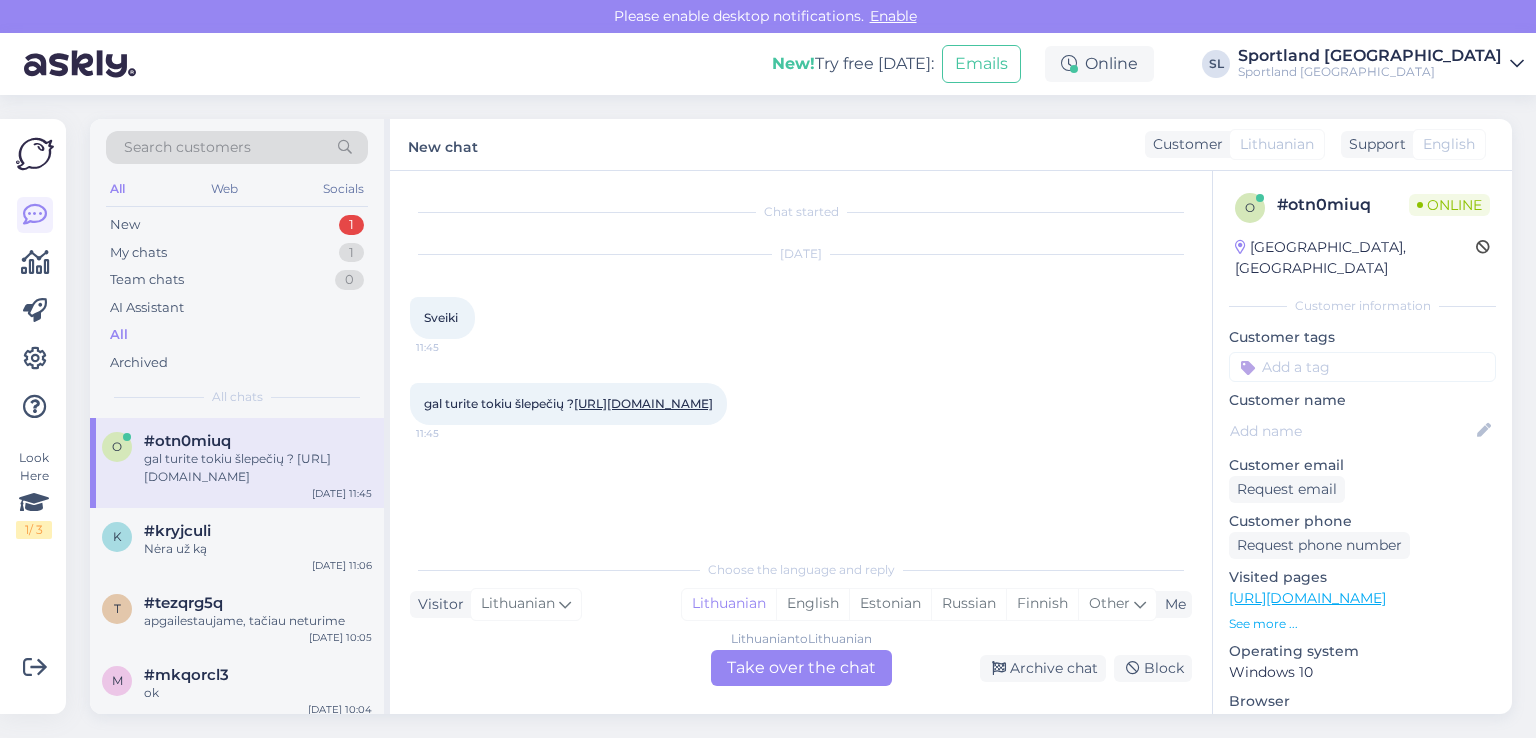 click on "Lithuanian  to  Lithuanian Take over the chat" at bounding box center (801, 668) 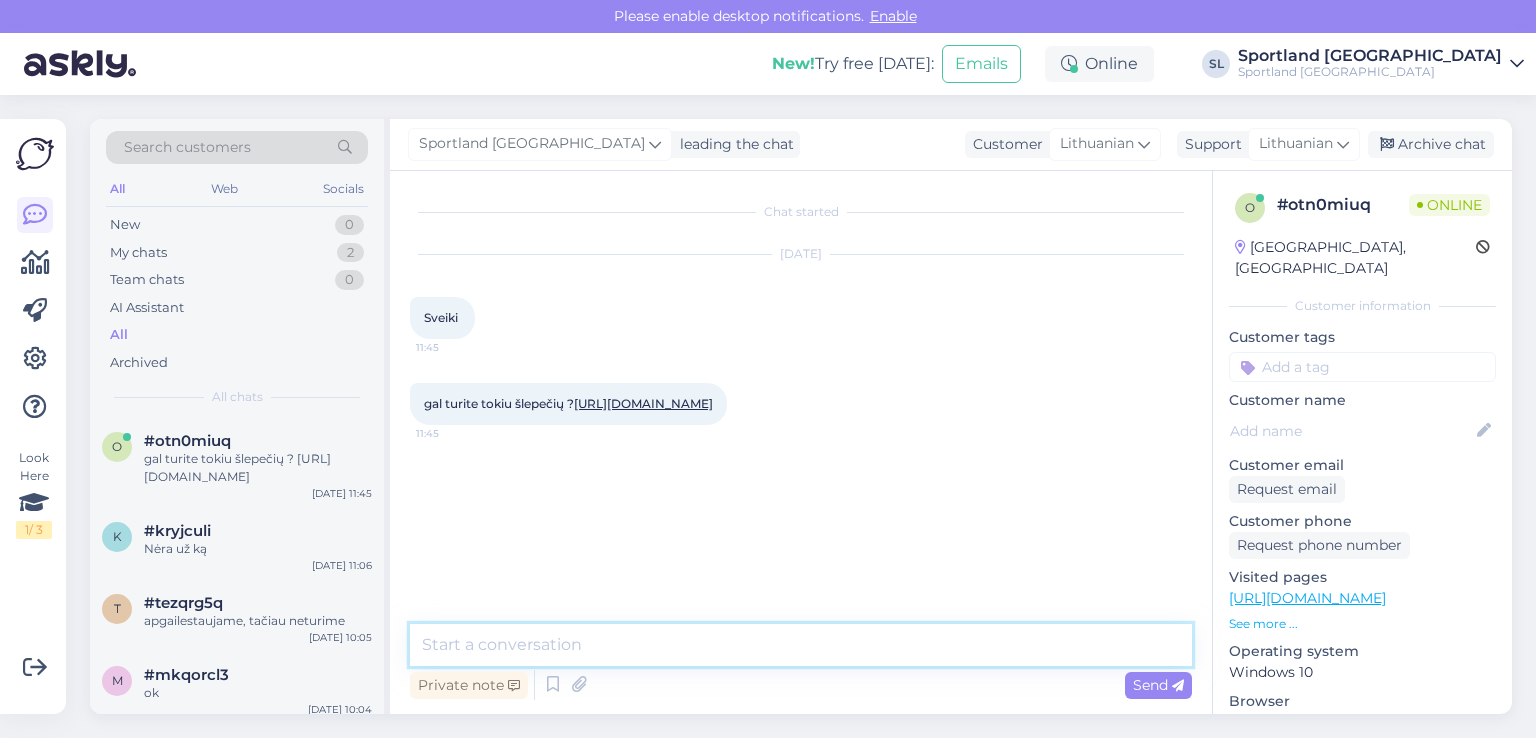 click at bounding box center (801, 645) 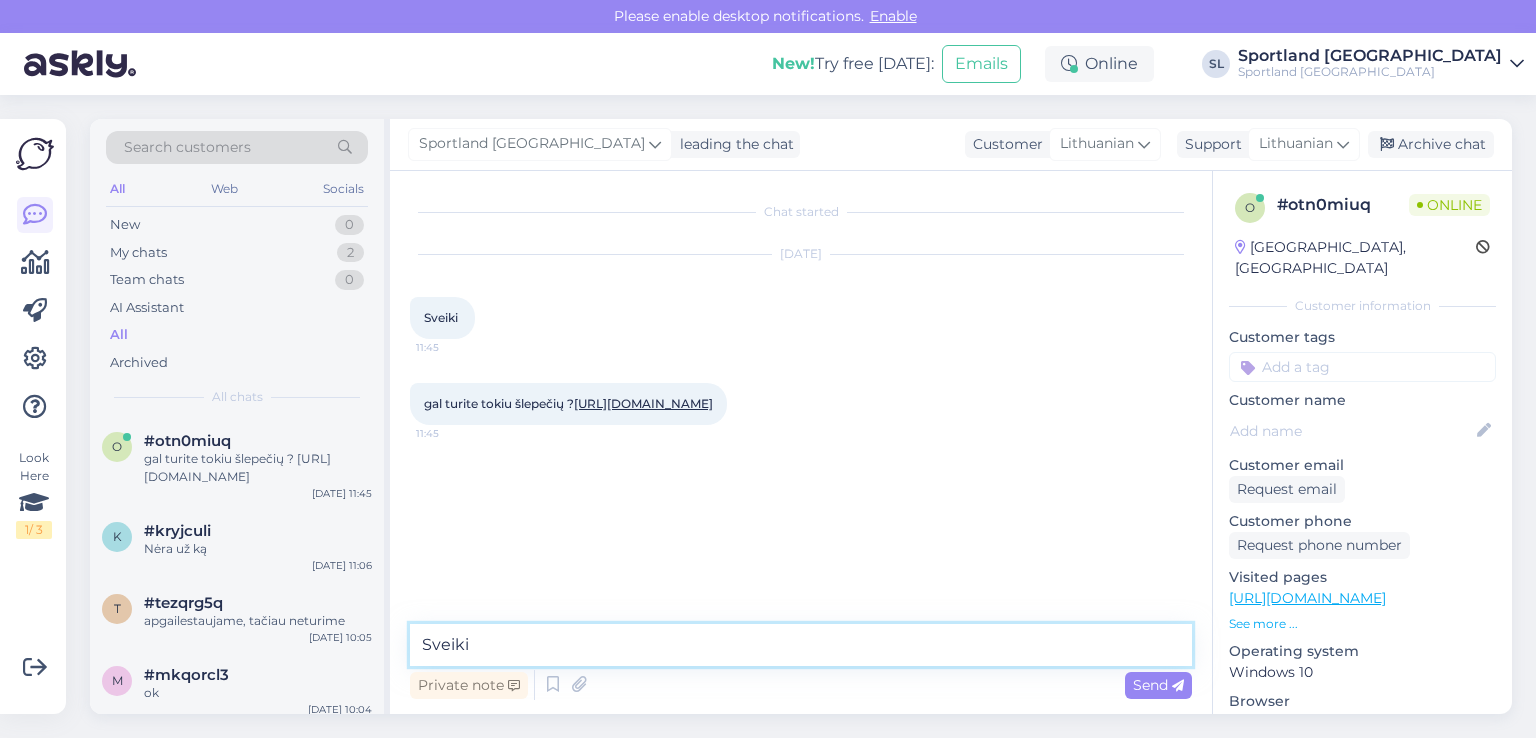 type on "Sveiki" 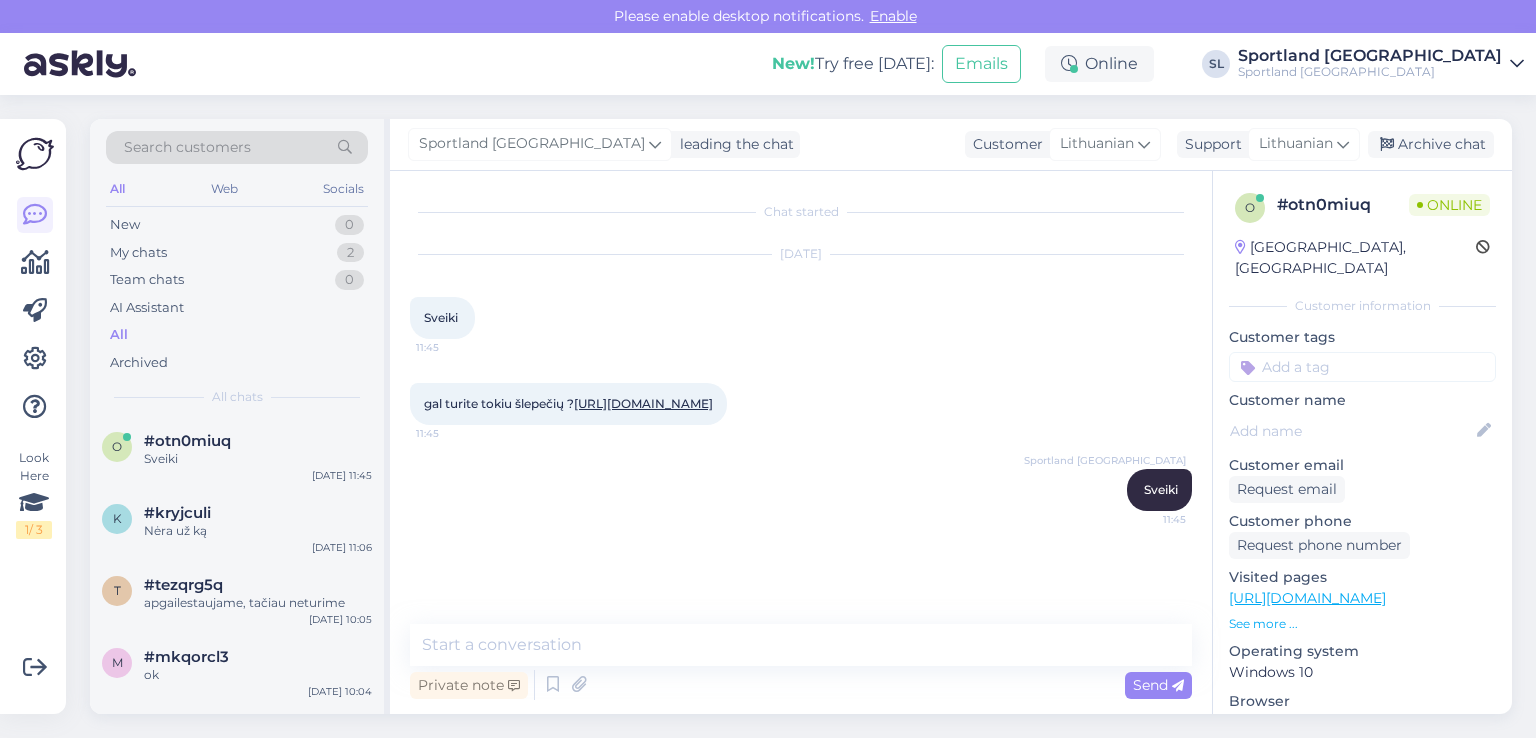 click on "gal turite tokiu šlepečių ?  https://sportland.lv/product/nike_solarsoft_slide_386163_011 11:45" at bounding box center (568, 404) 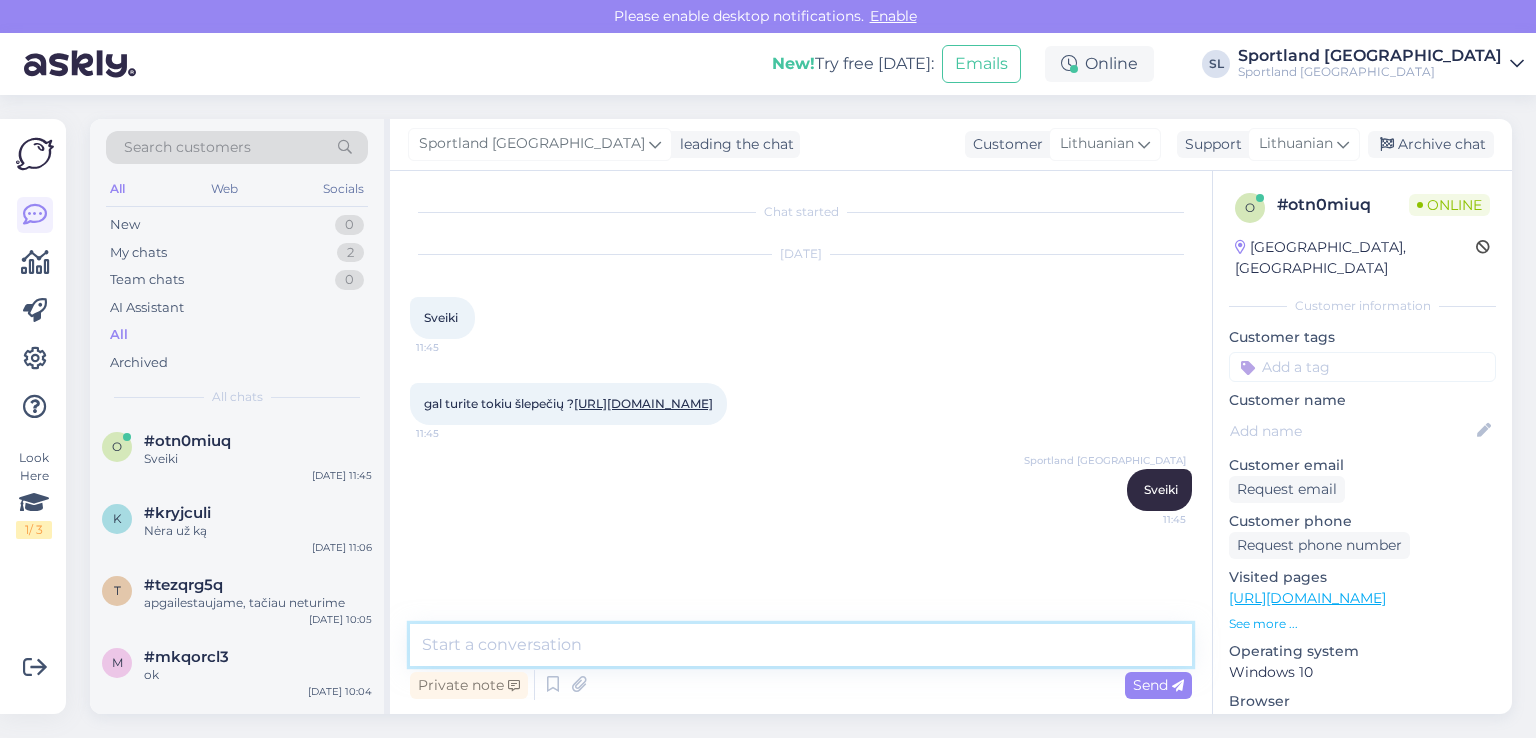 click at bounding box center [801, 645] 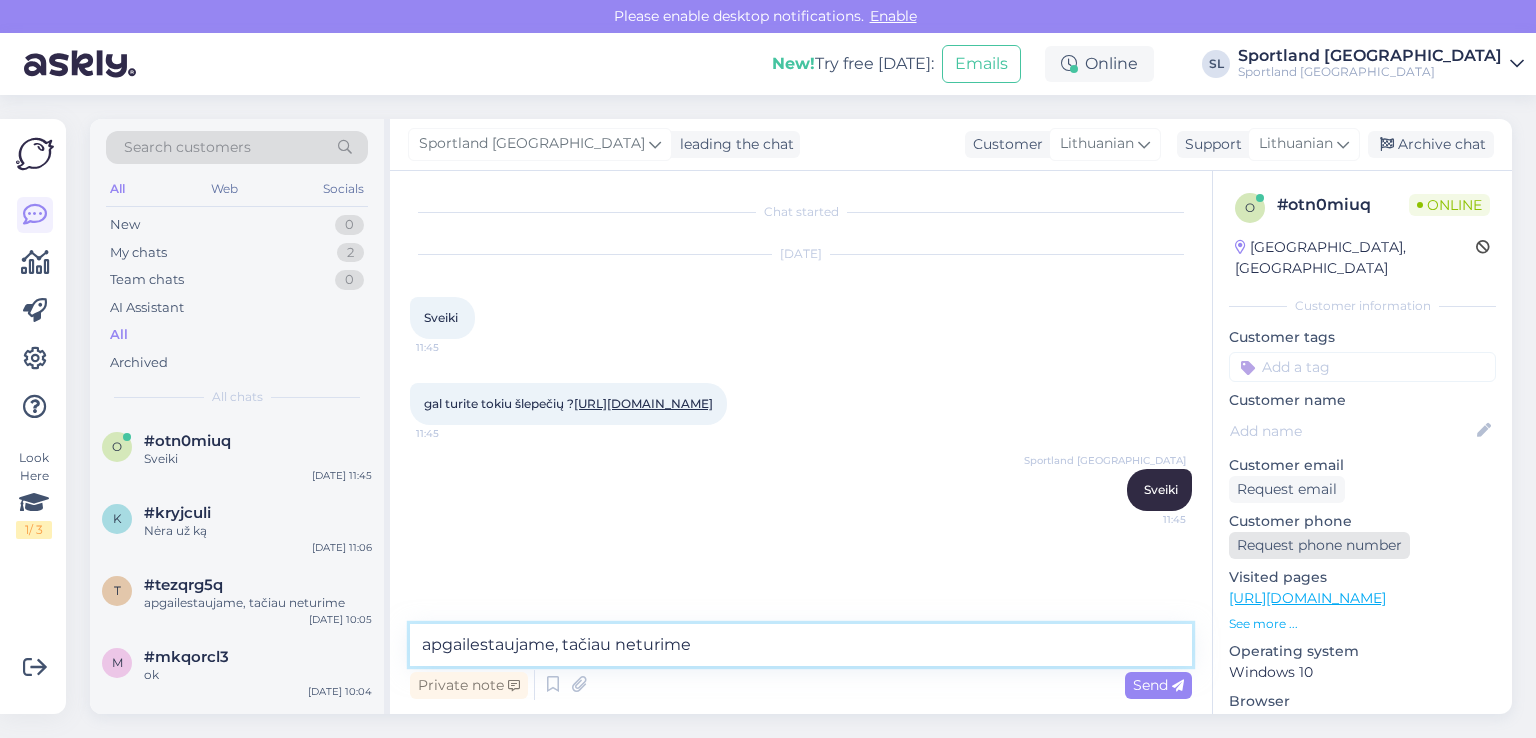type on "apgailestaujame, tačiau neturime." 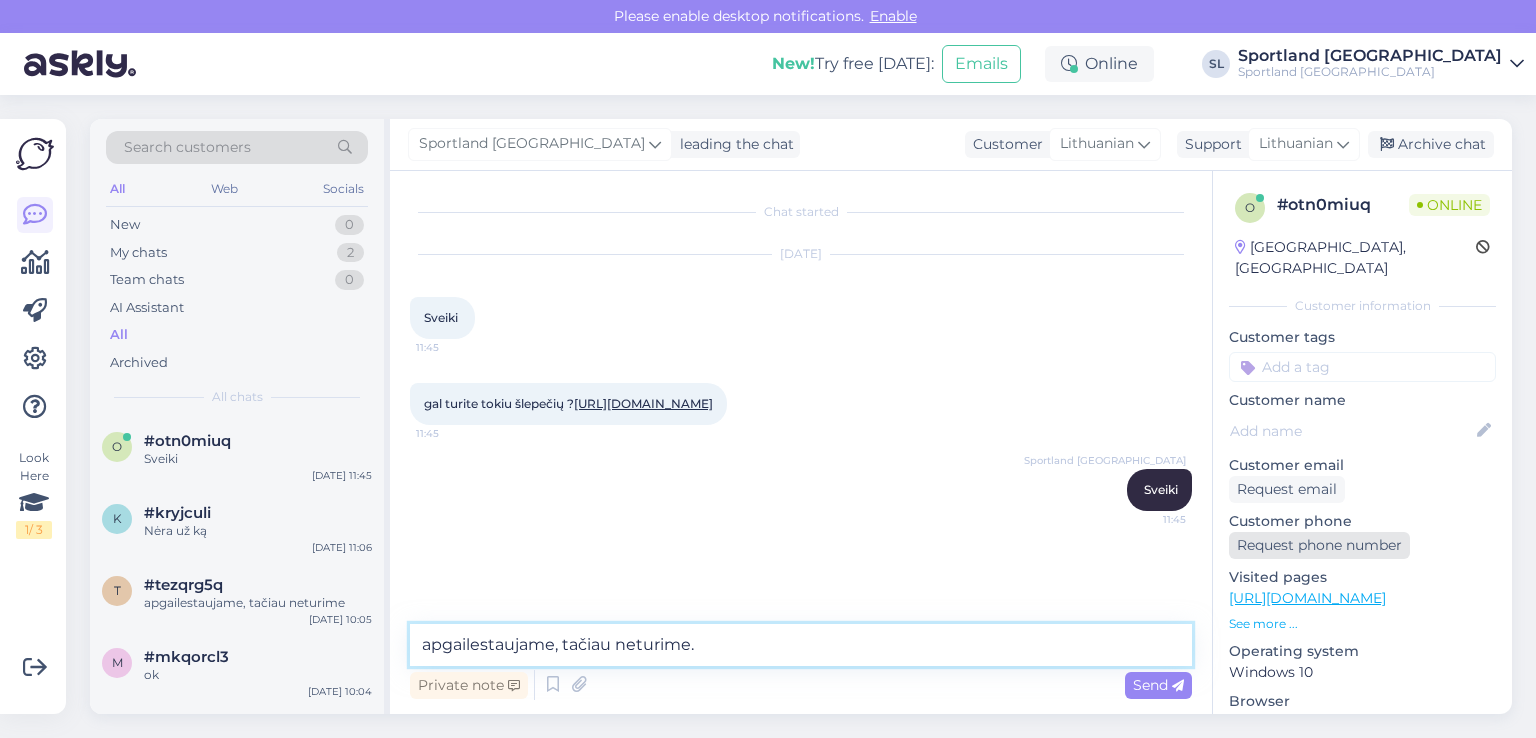 type 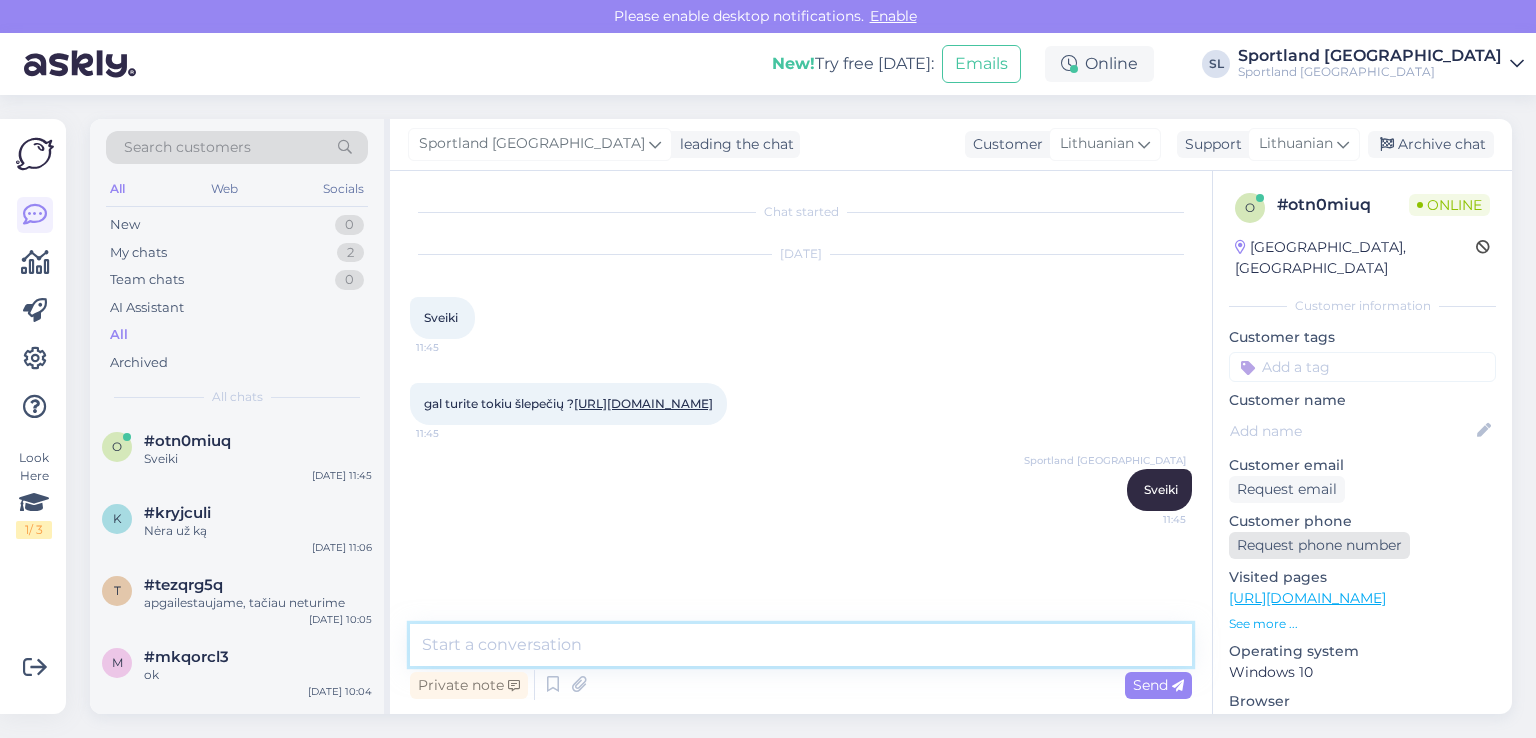 scroll, scrollTop: 32, scrollLeft: 0, axis: vertical 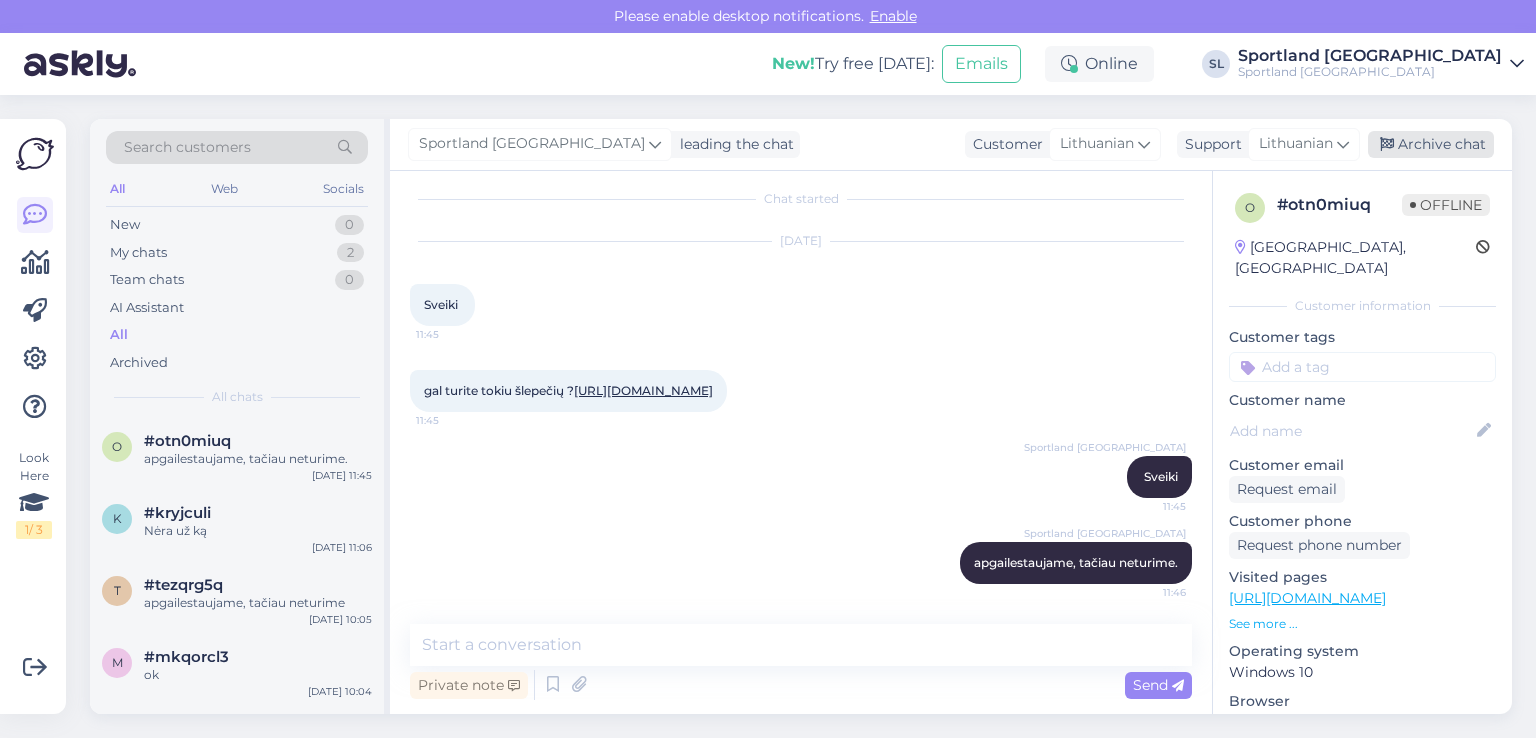 click on "Archive chat" at bounding box center [1431, 144] 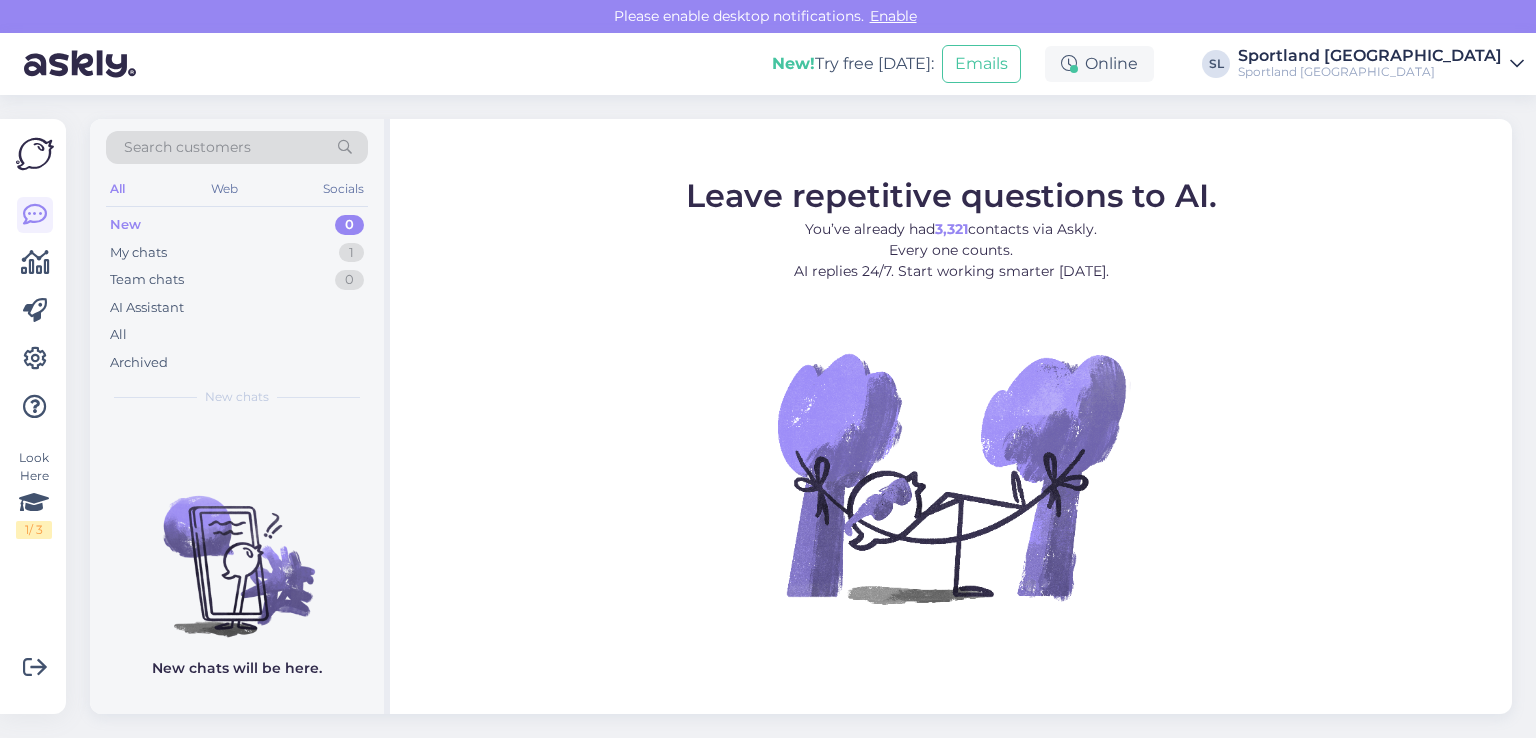 scroll, scrollTop: 0, scrollLeft: 0, axis: both 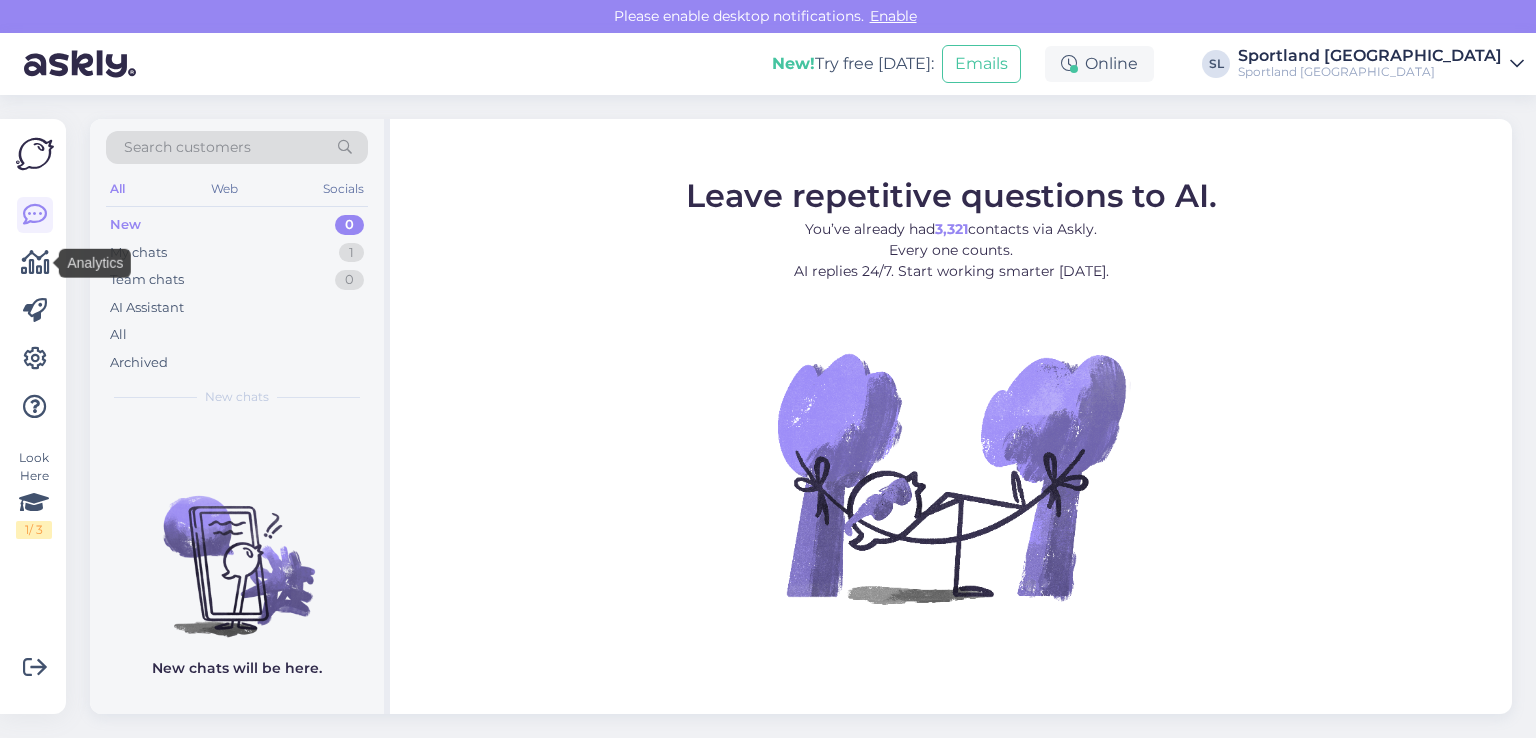 click at bounding box center [35, 263] 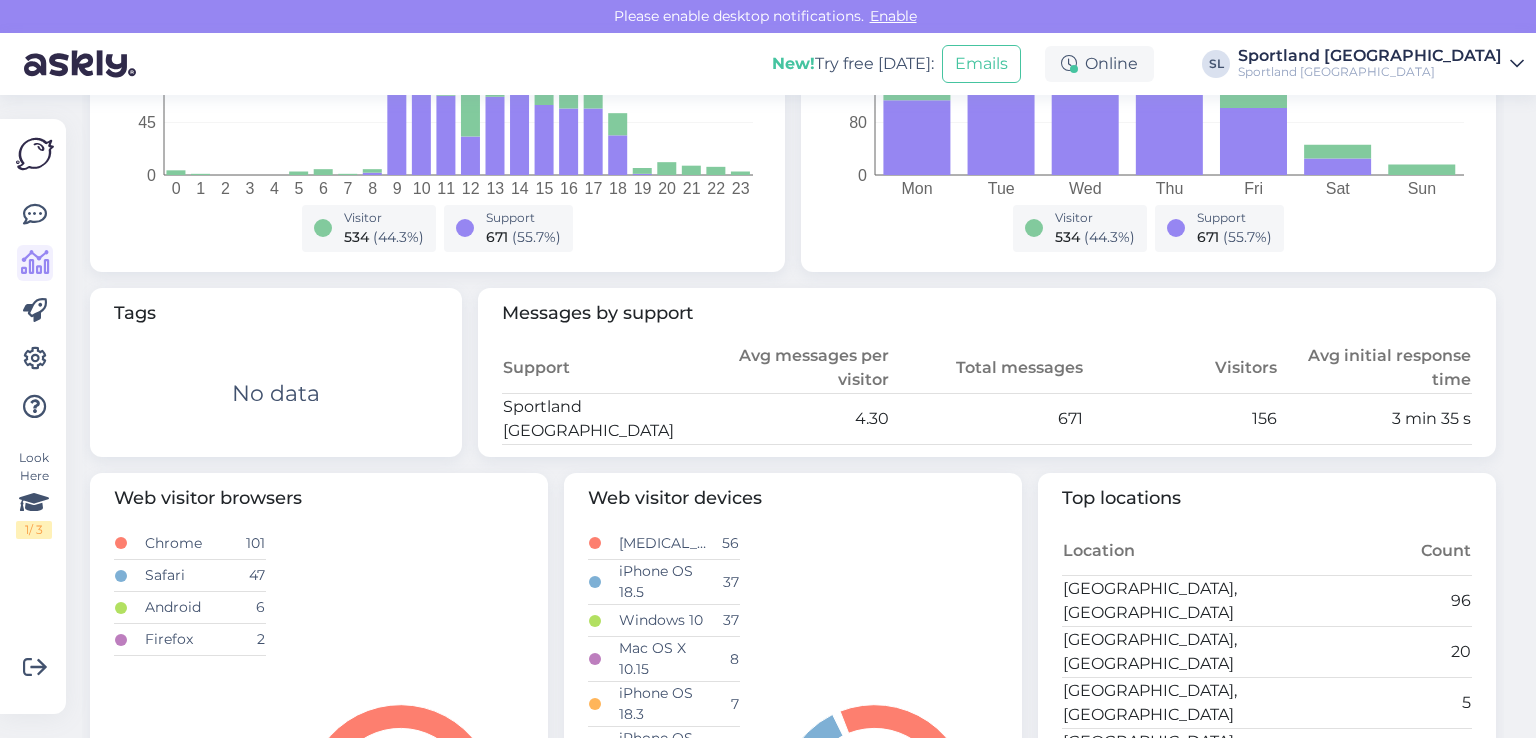 scroll, scrollTop: 0, scrollLeft: 0, axis: both 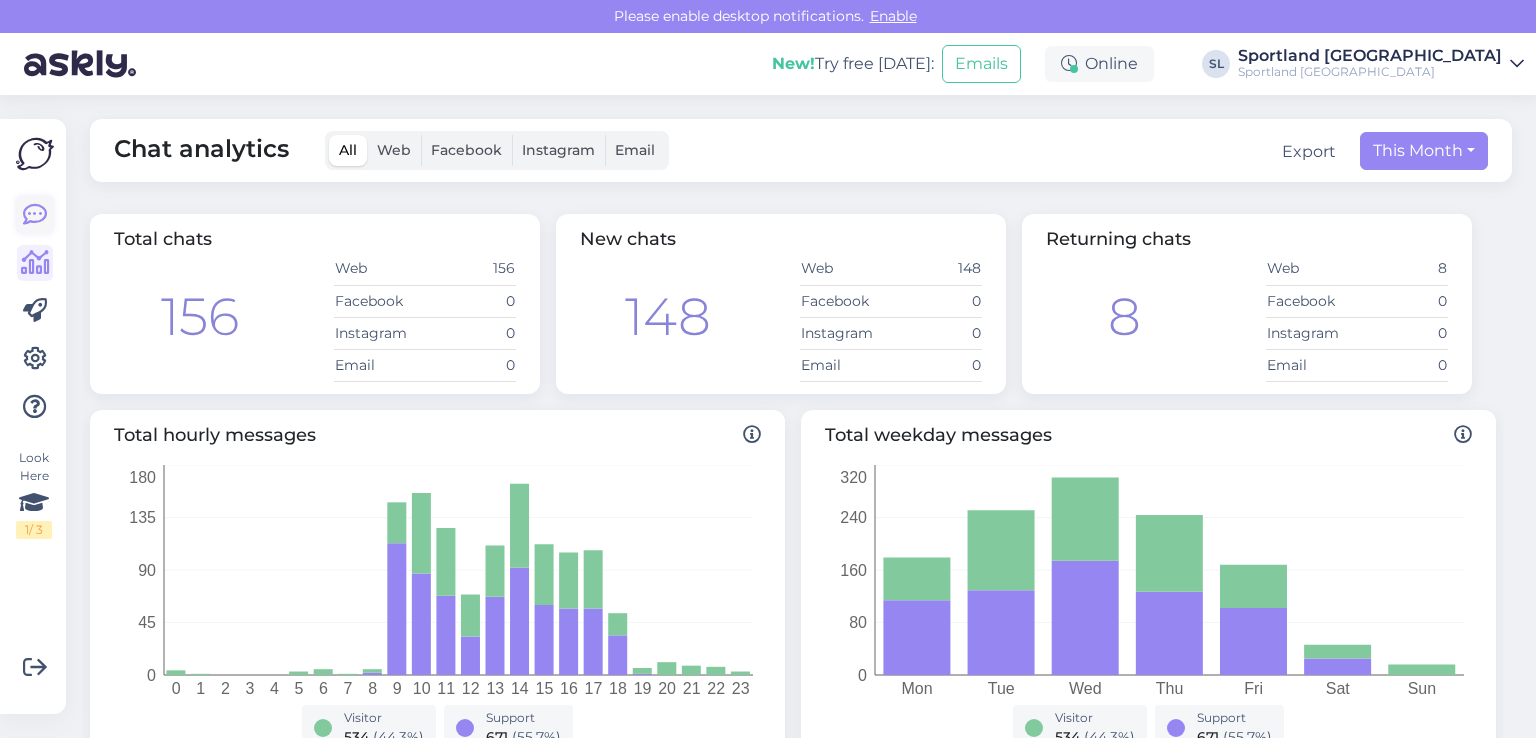 click at bounding box center (35, 215) 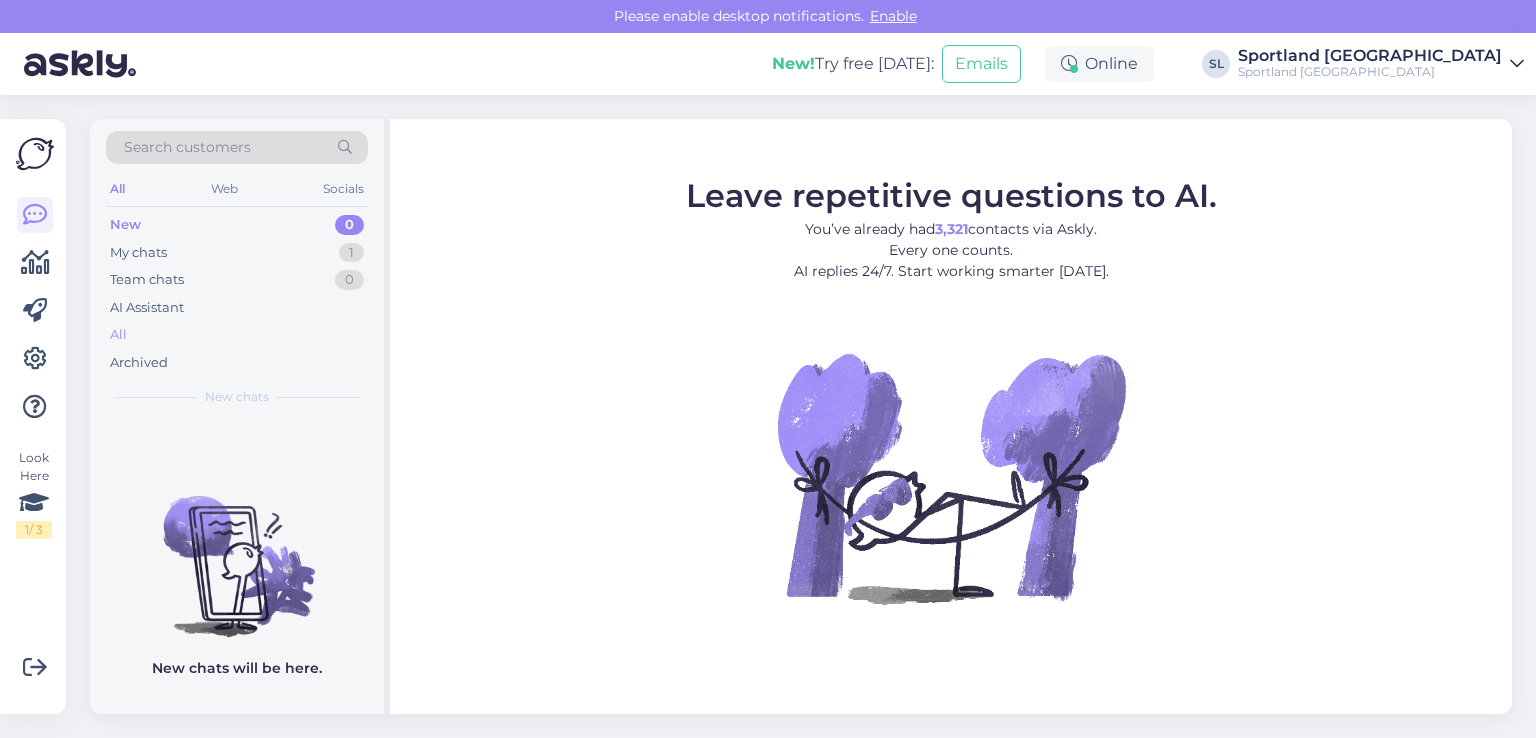click on "All" at bounding box center (237, 335) 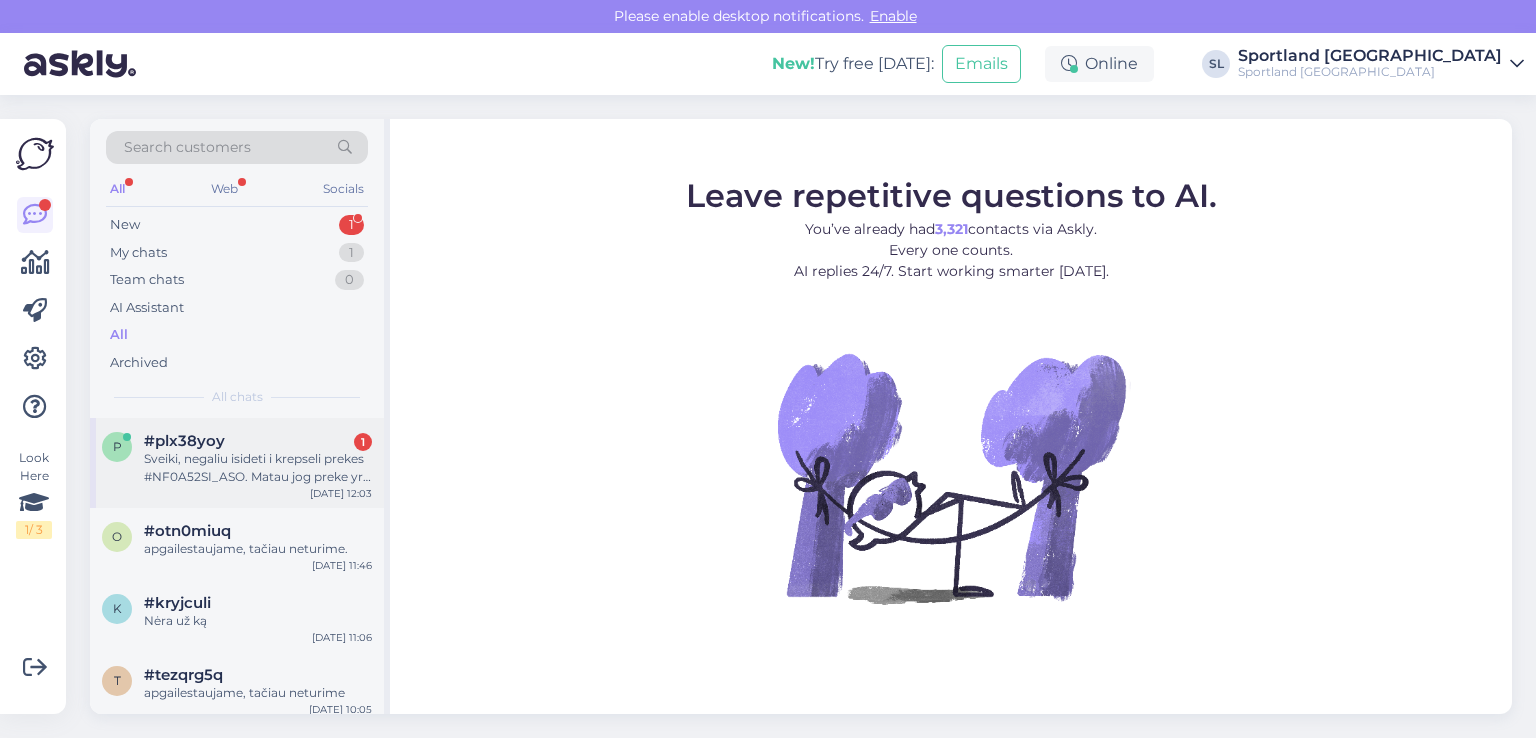 click on "Sveiki, negaliu isideti i krepseli prekes #NF0A52SI_ASO. Matau jog preke yra Siauliu akropolyje. Ar galima ja rezervuoti?" at bounding box center (258, 468) 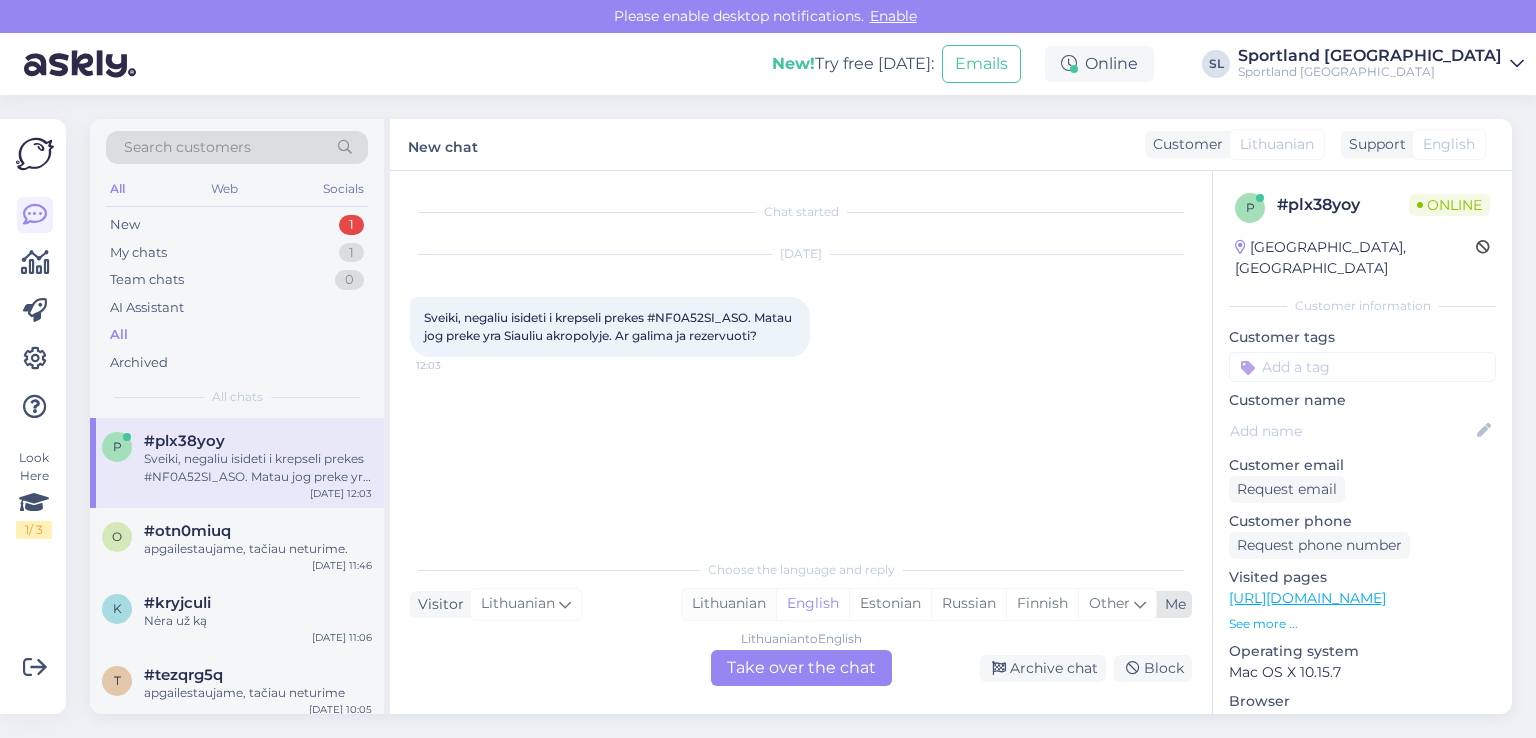 click on "Lithuanian" at bounding box center [729, 604] 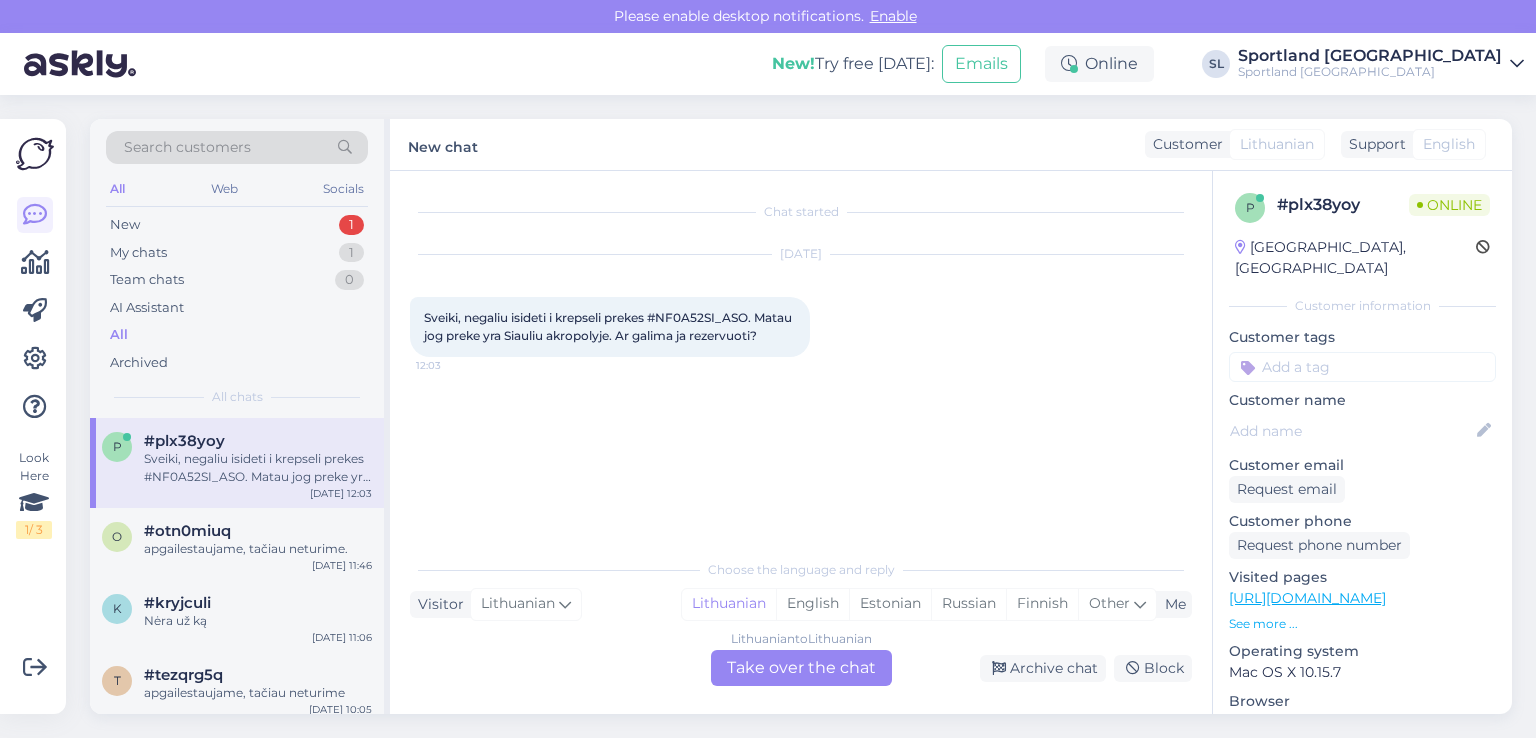 click on "Lithuanian  to  Lithuanian Take over the chat" at bounding box center [801, 668] 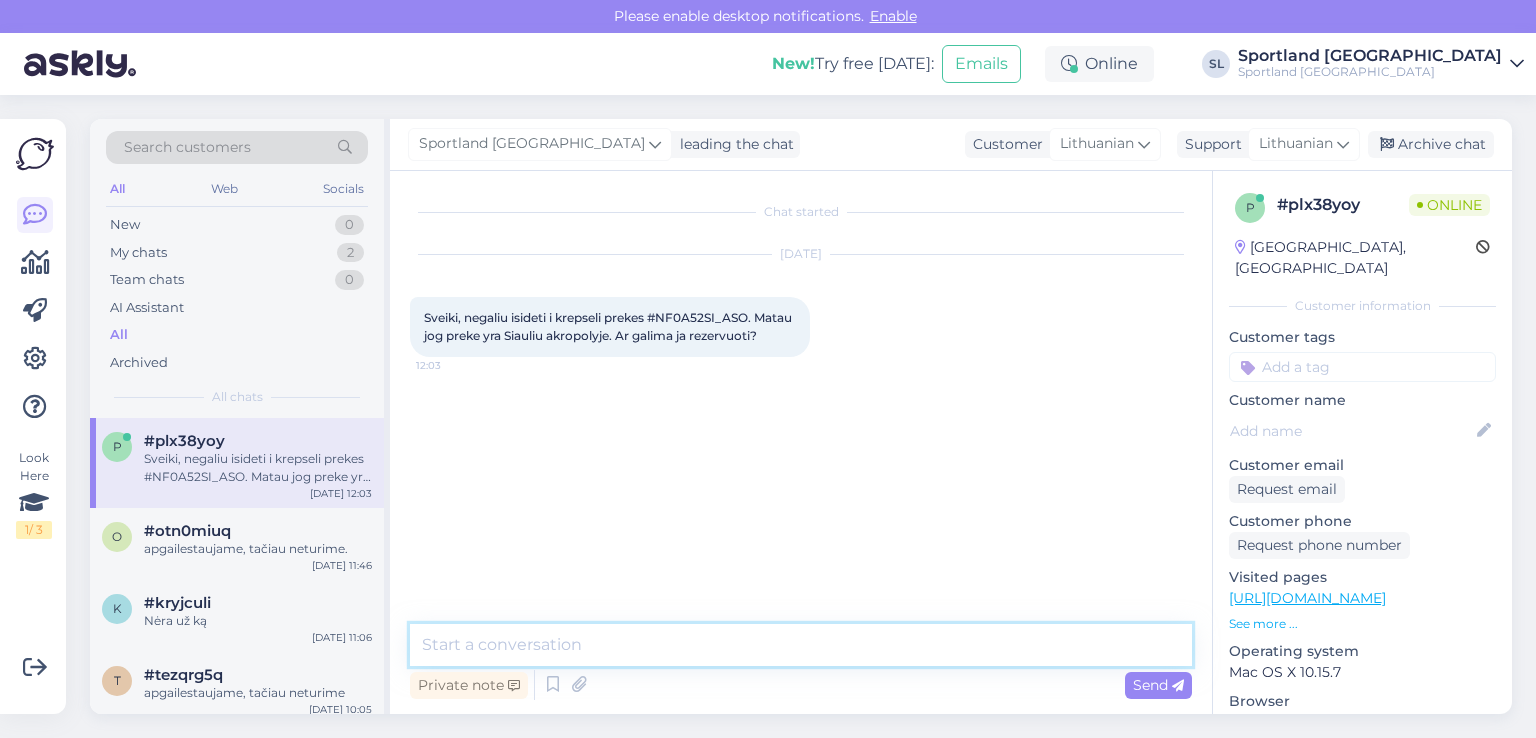 click at bounding box center (801, 645) 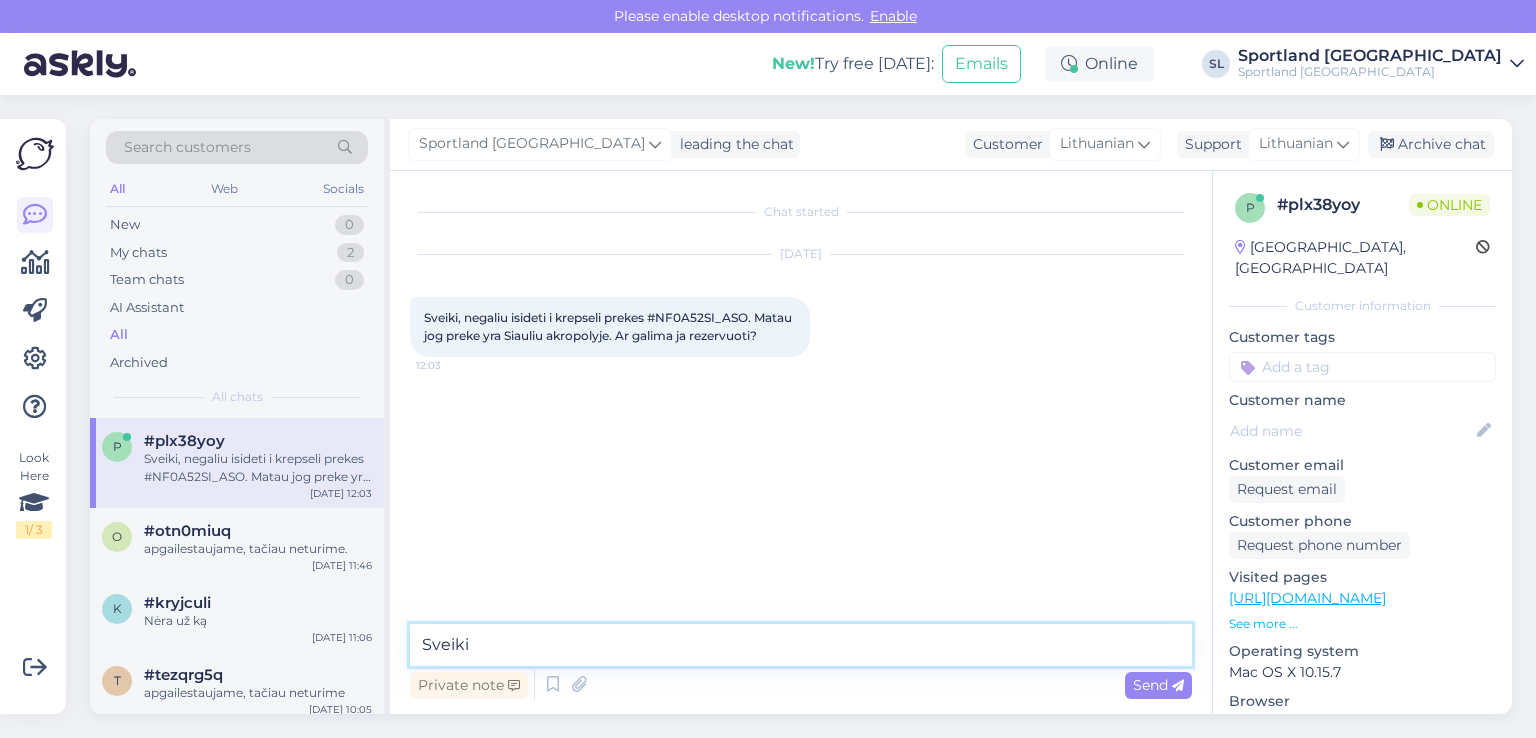 type on "Sveiki" 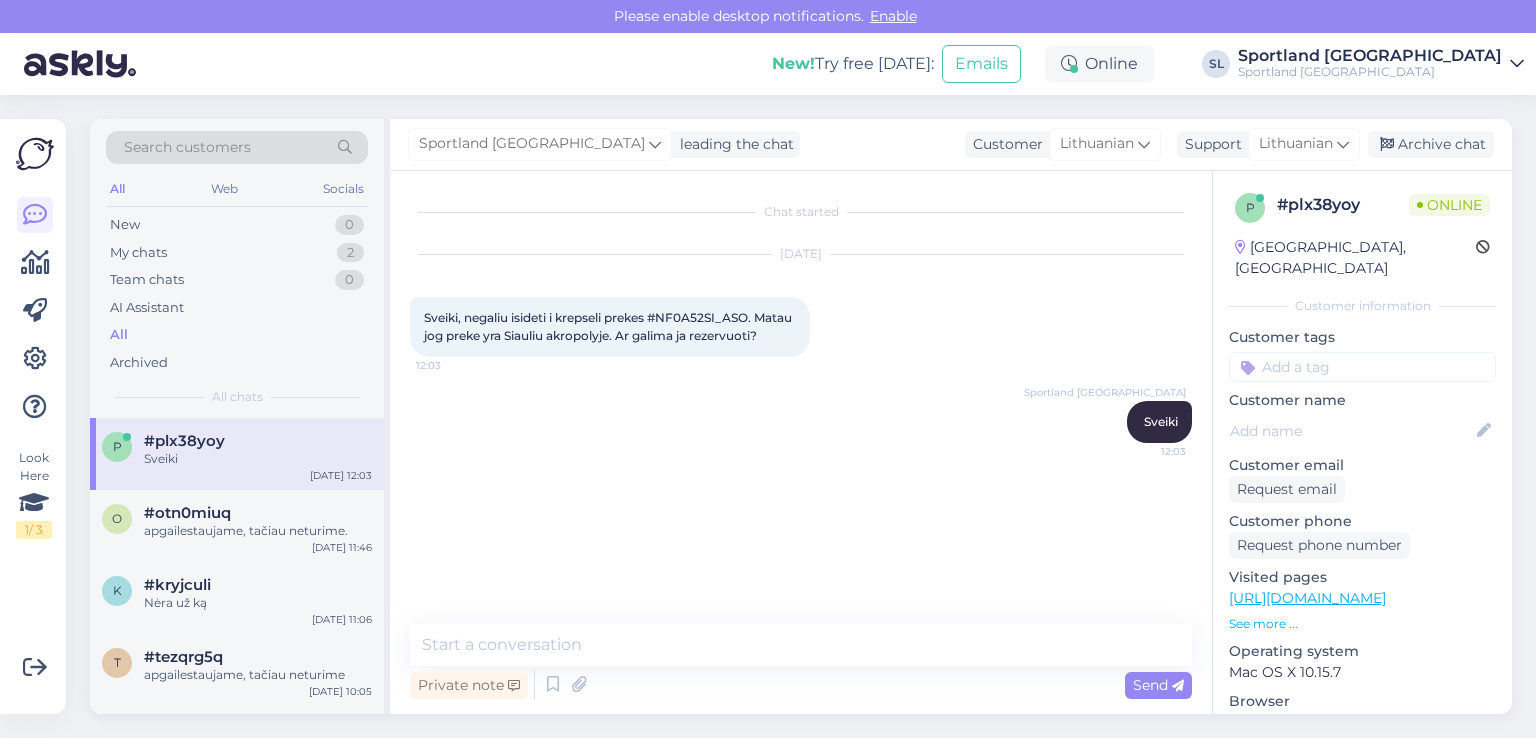 click on "Sveiki, negaliu isideti i krepseli prekes #NF0A52SI_ASO. Matau jog preke yra Siauliu akropolyje. Ar galima ja rezervuoti?" at bounding box center [609, 326] 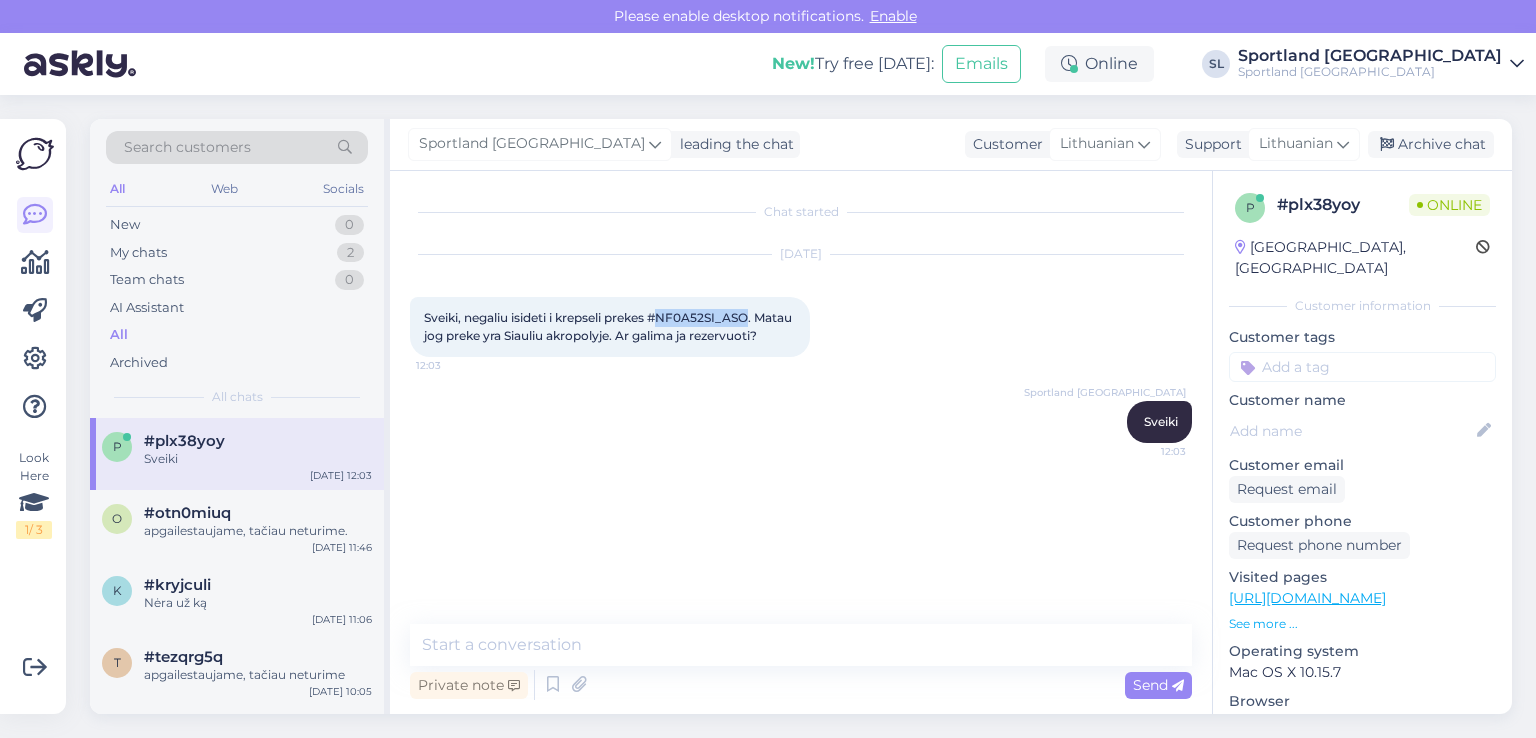 click on "Sveiki, negaliu isideti i krepseli prekes #NF0A52SI_ASO. Matau jog preke yra Siauliu akropolyje. Ar galima ja rezervuoti?" at bounding box center [609, 326] 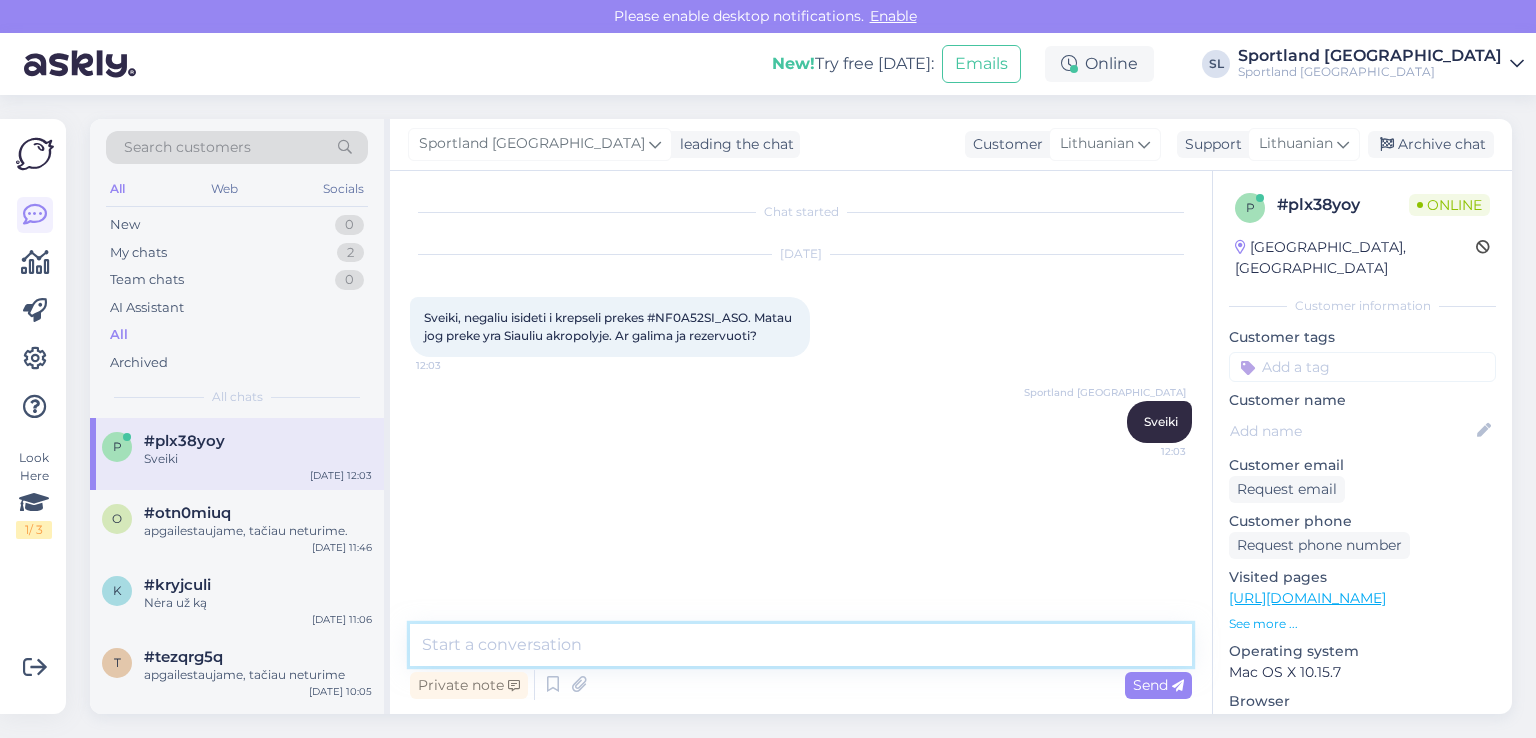click at bounding box center (801, 645) 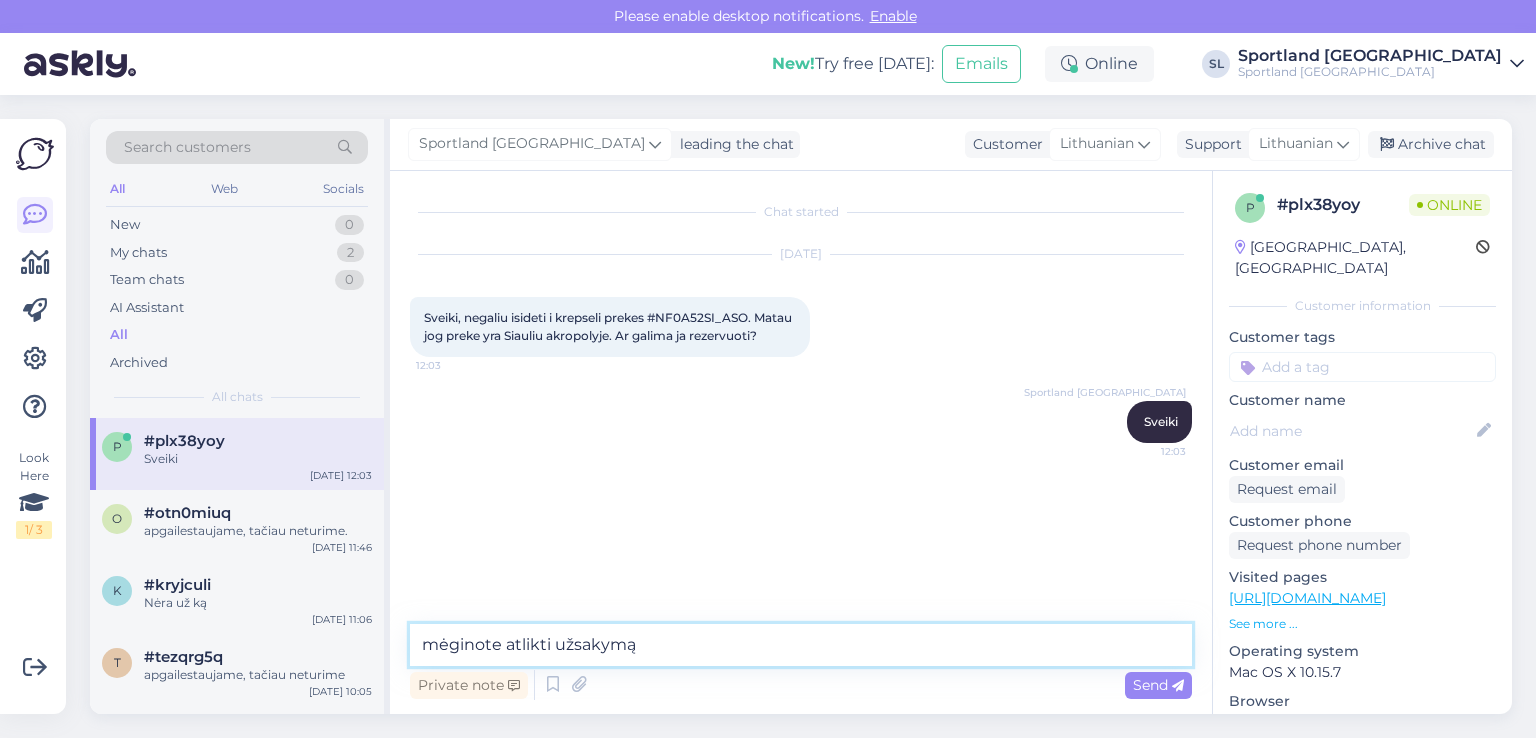 type on "mėginote atlikti užsakymą?" 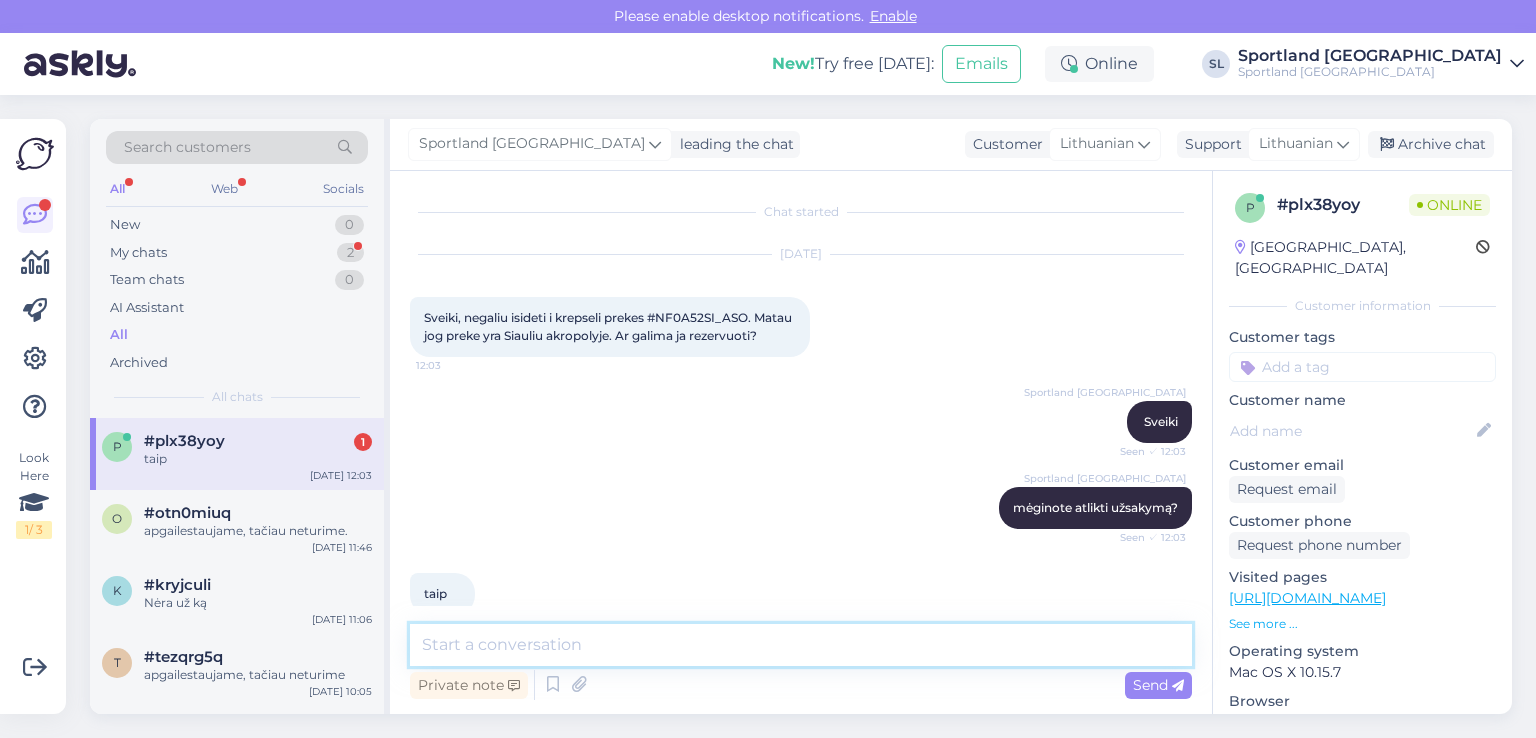 scroll, scrollTop: 49, scrollLeft: 0, axis: vertical 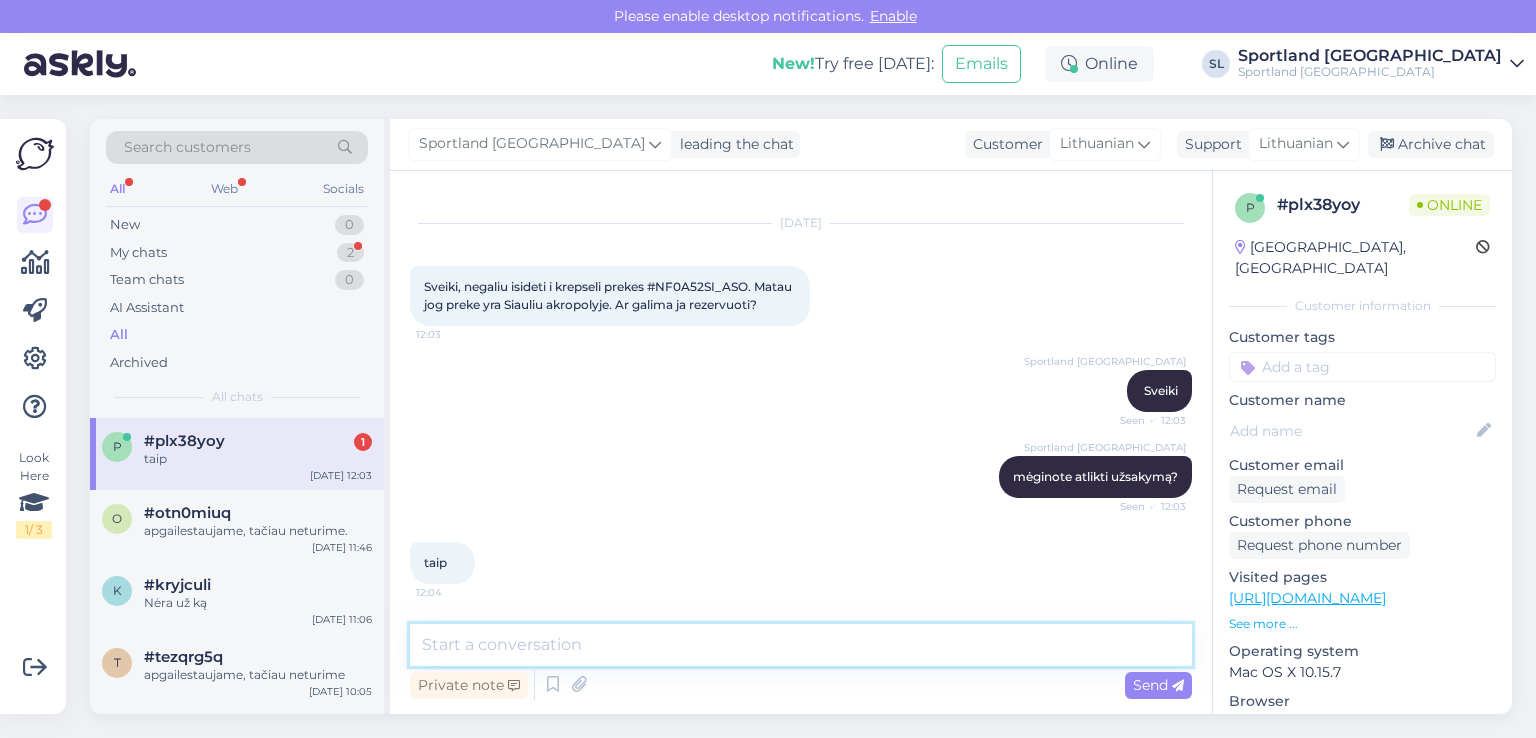 click at bounding box center [801, 645] 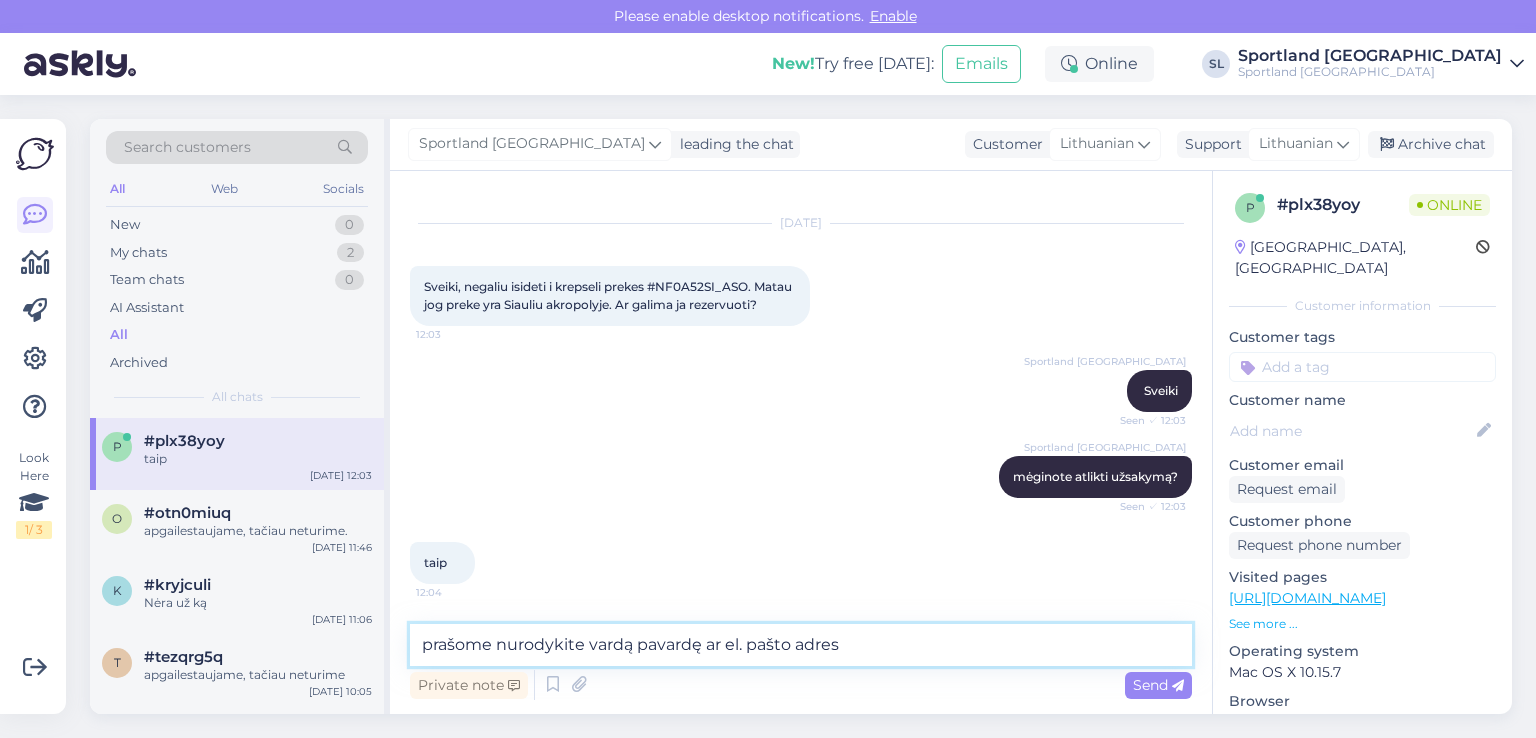 type on "prašome nurodykite vardą pavardę ar el. pašto adresą" 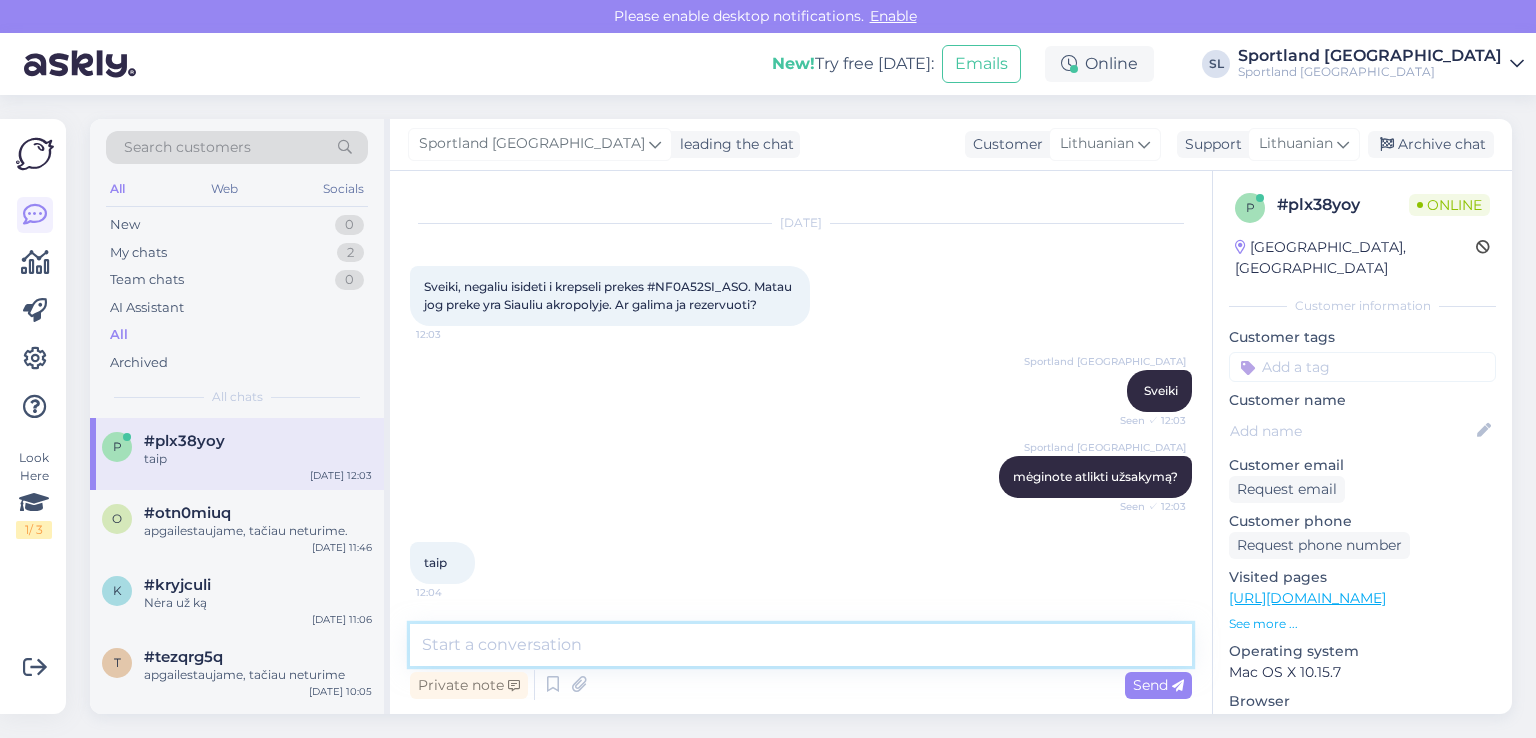 scroll, scrollTop: 136, scrollLeft: 0, axis: vertical 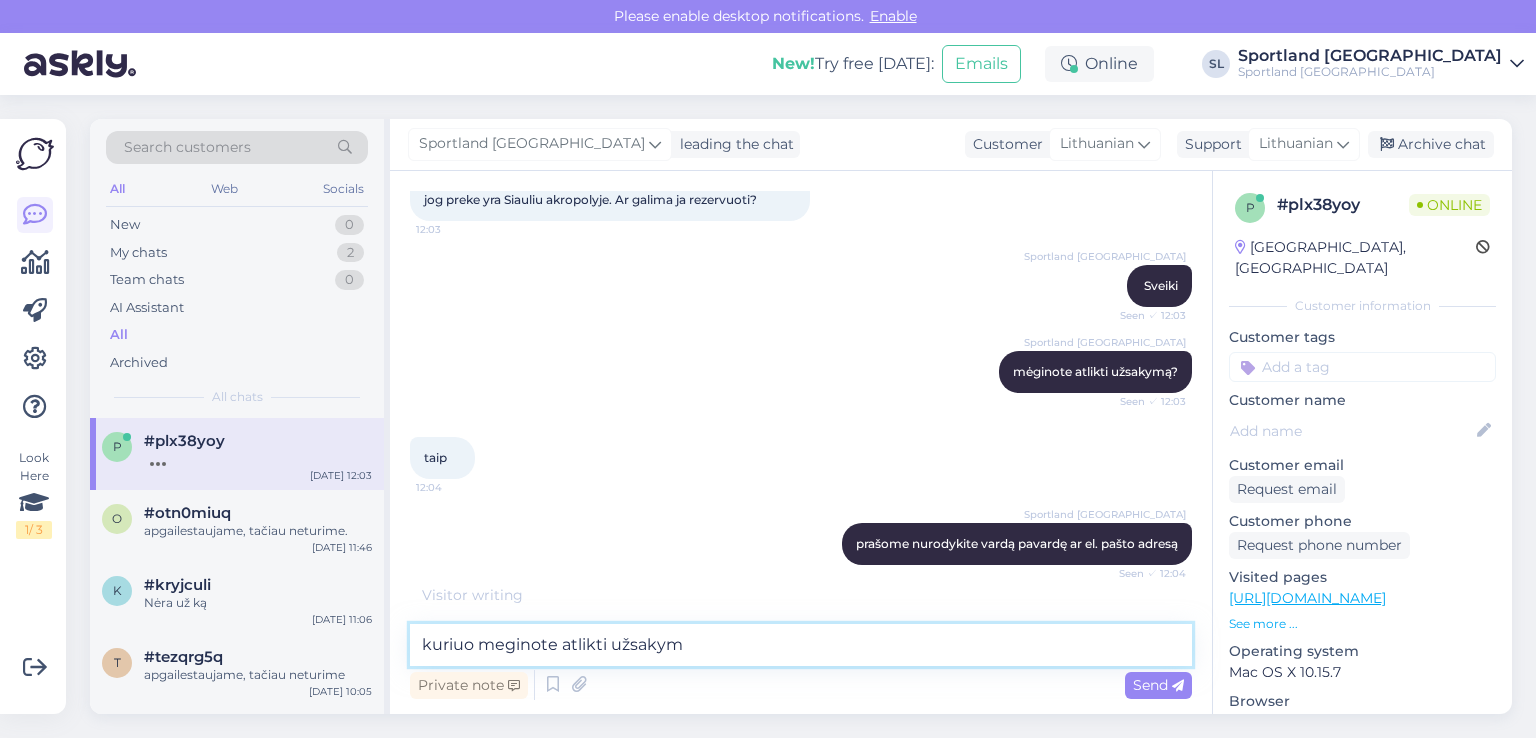 type on "kuriuo meginote atlikti užsakymą" 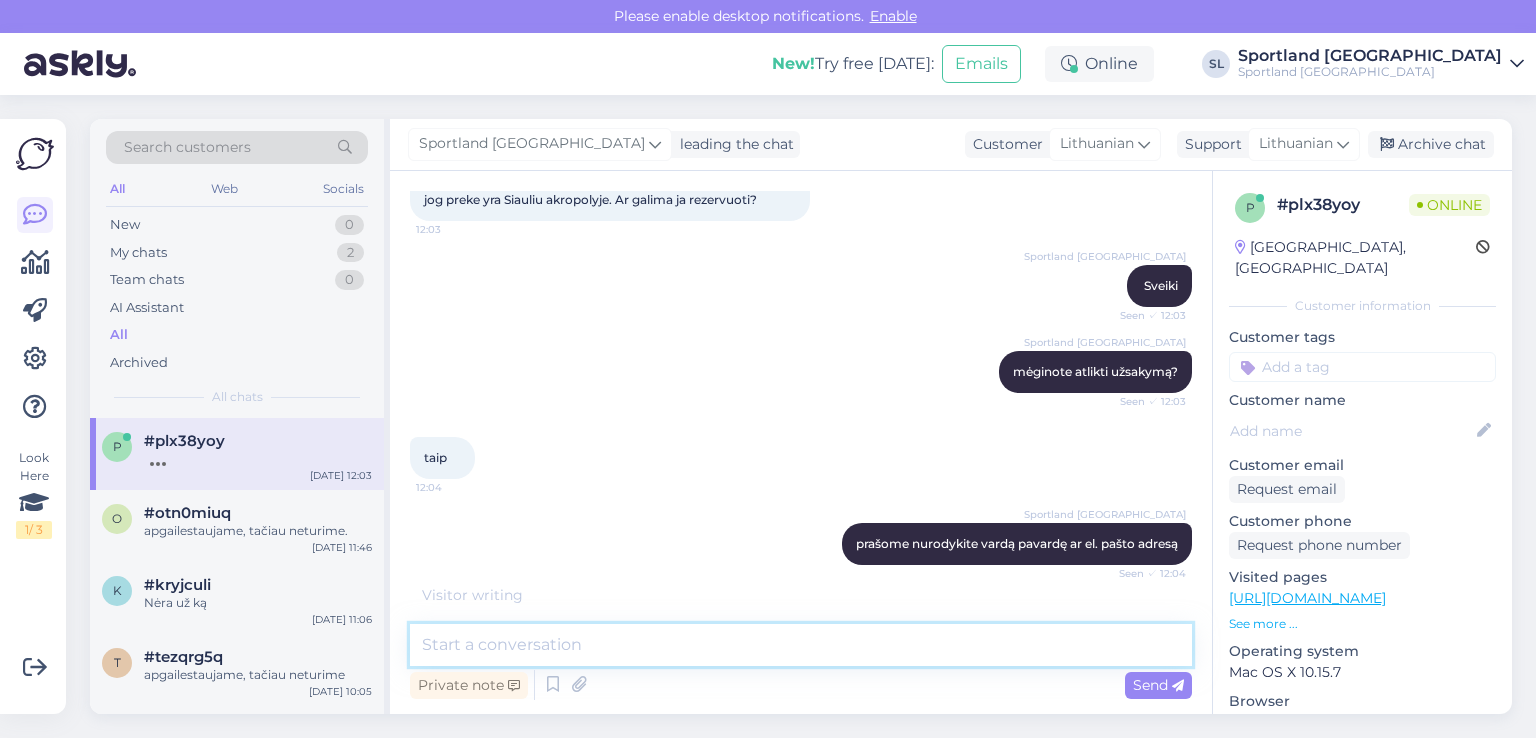 scroll, scrollTop: 221, scrollLeft: 0, axis: vertical 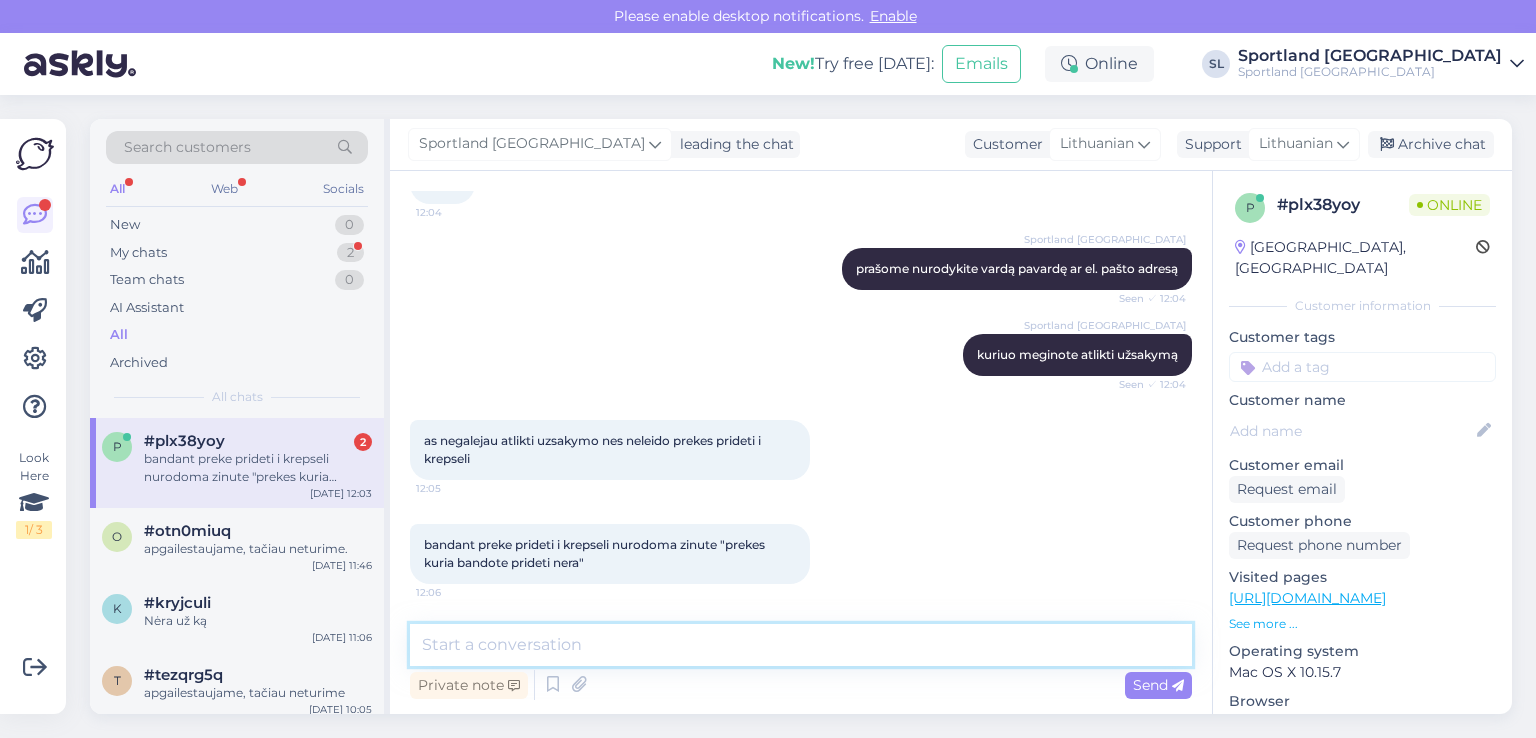 click at bounding box center [801, 645] 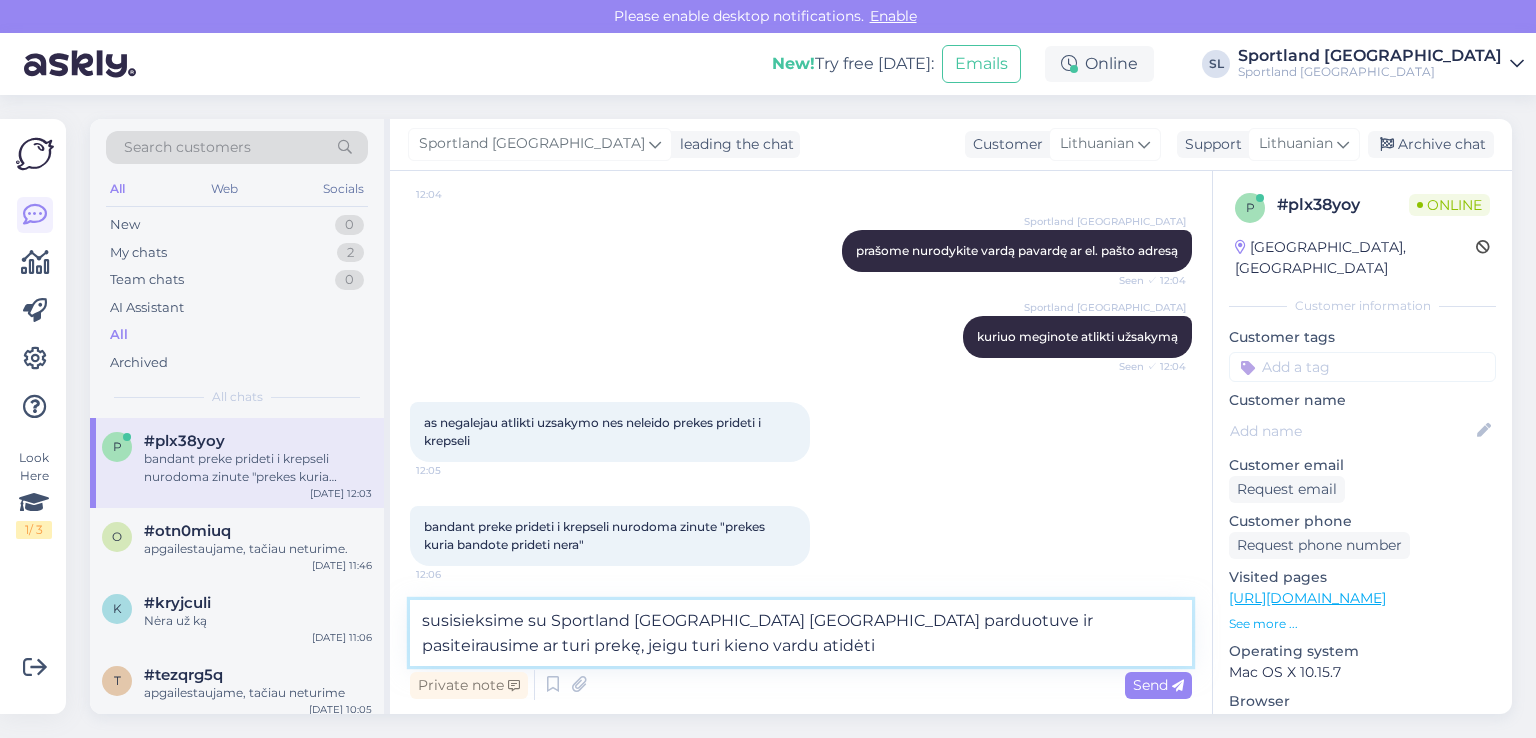 type on "susisieksime su Sportland Šiauliai Akropolis parduotuve ir pasiteirausime ar turi prekę, jeigu turi kieno vardu atidėti?" 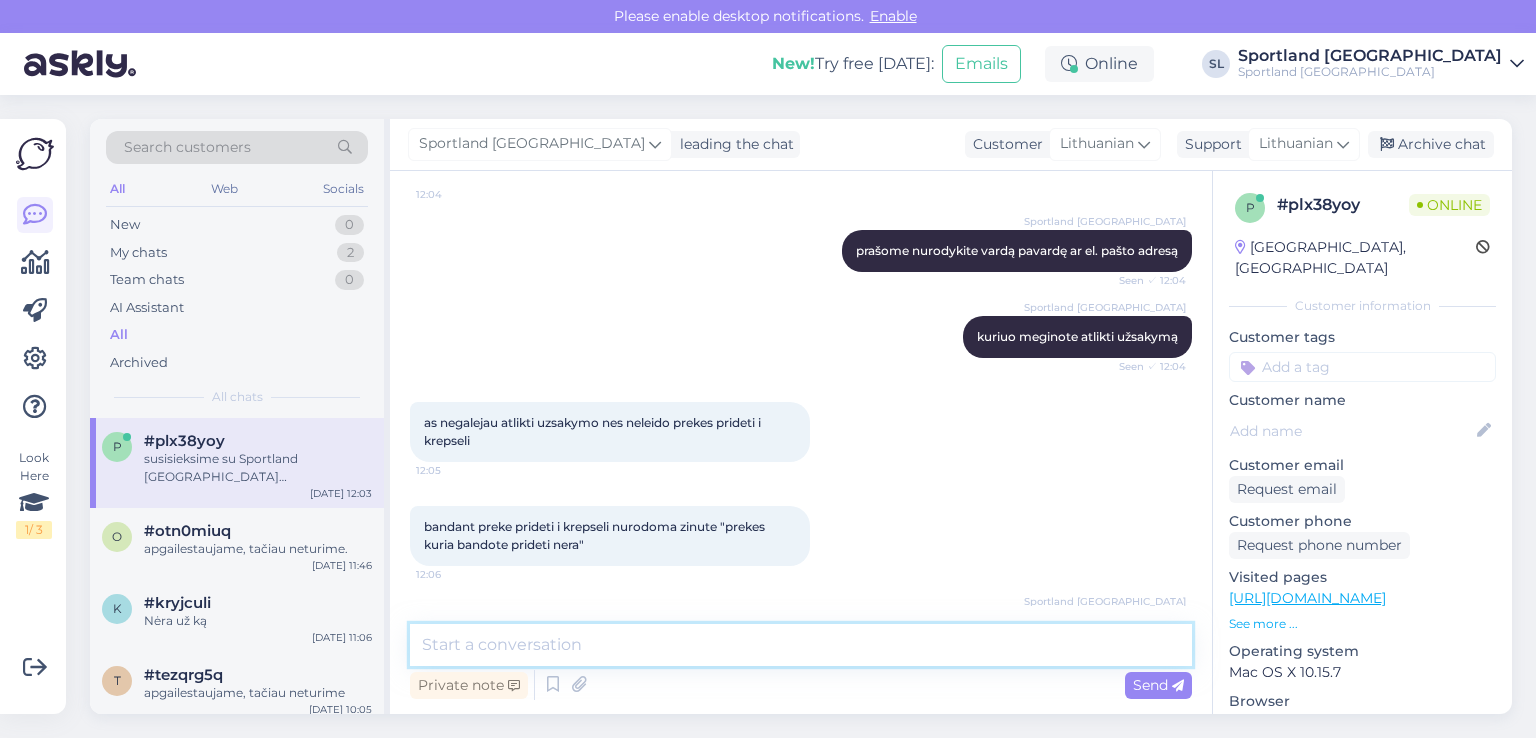 scroll, scrollTop: 533, scrollLeft: 0, axis: vertical 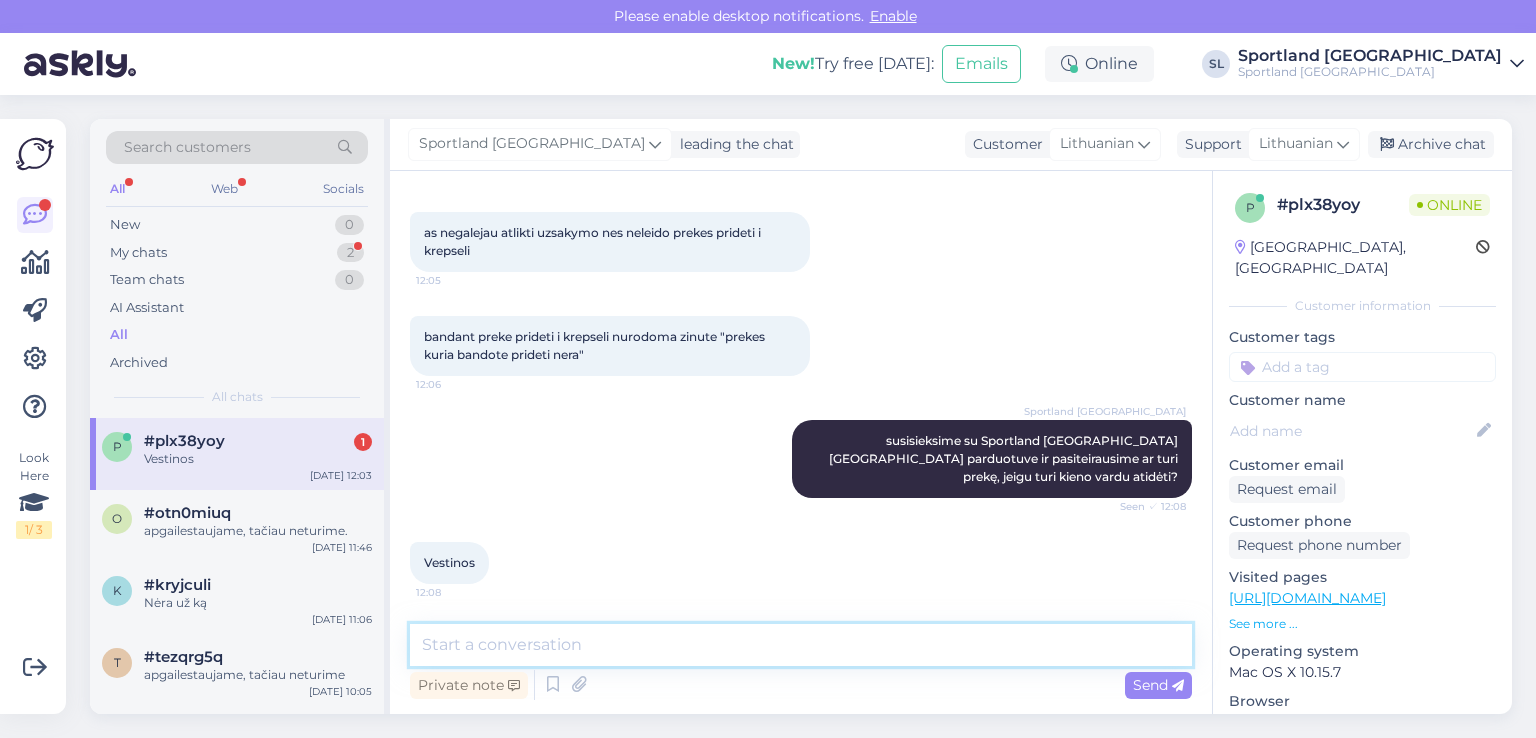 click at bounding box center [801, 645] 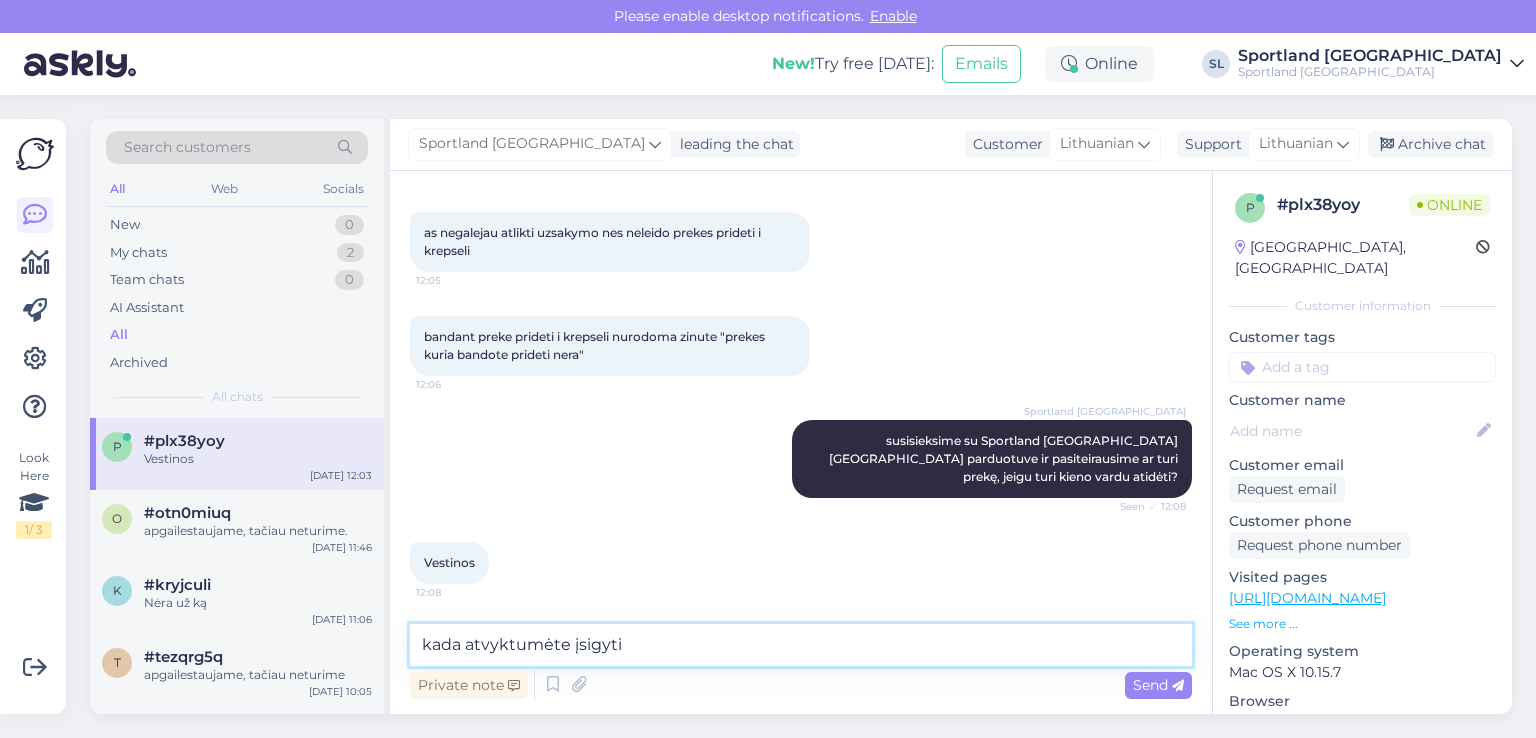type on "kada atvyktumėte įsigyti?" 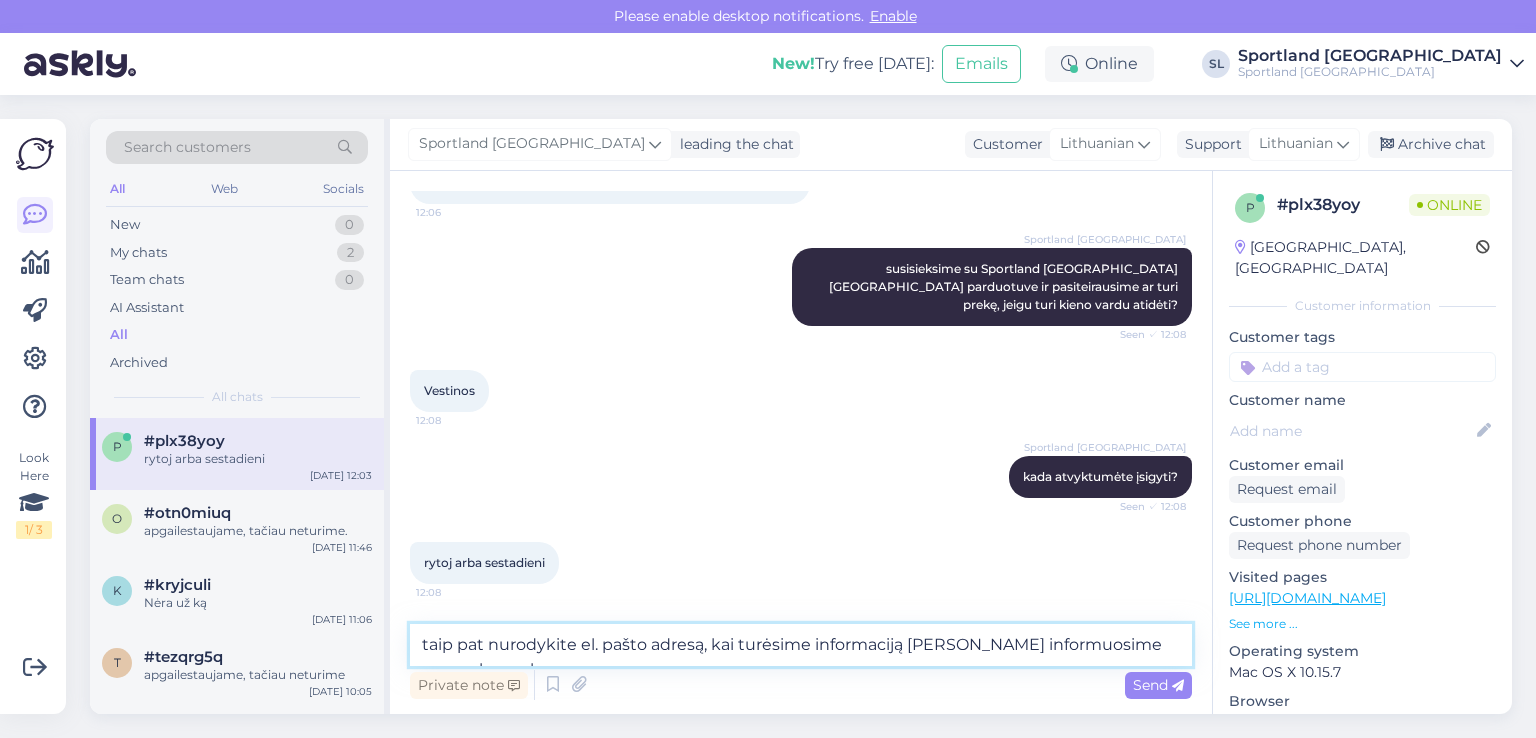 scroll, scrollTop: 812, scrollLeft: 0, axis: vertical 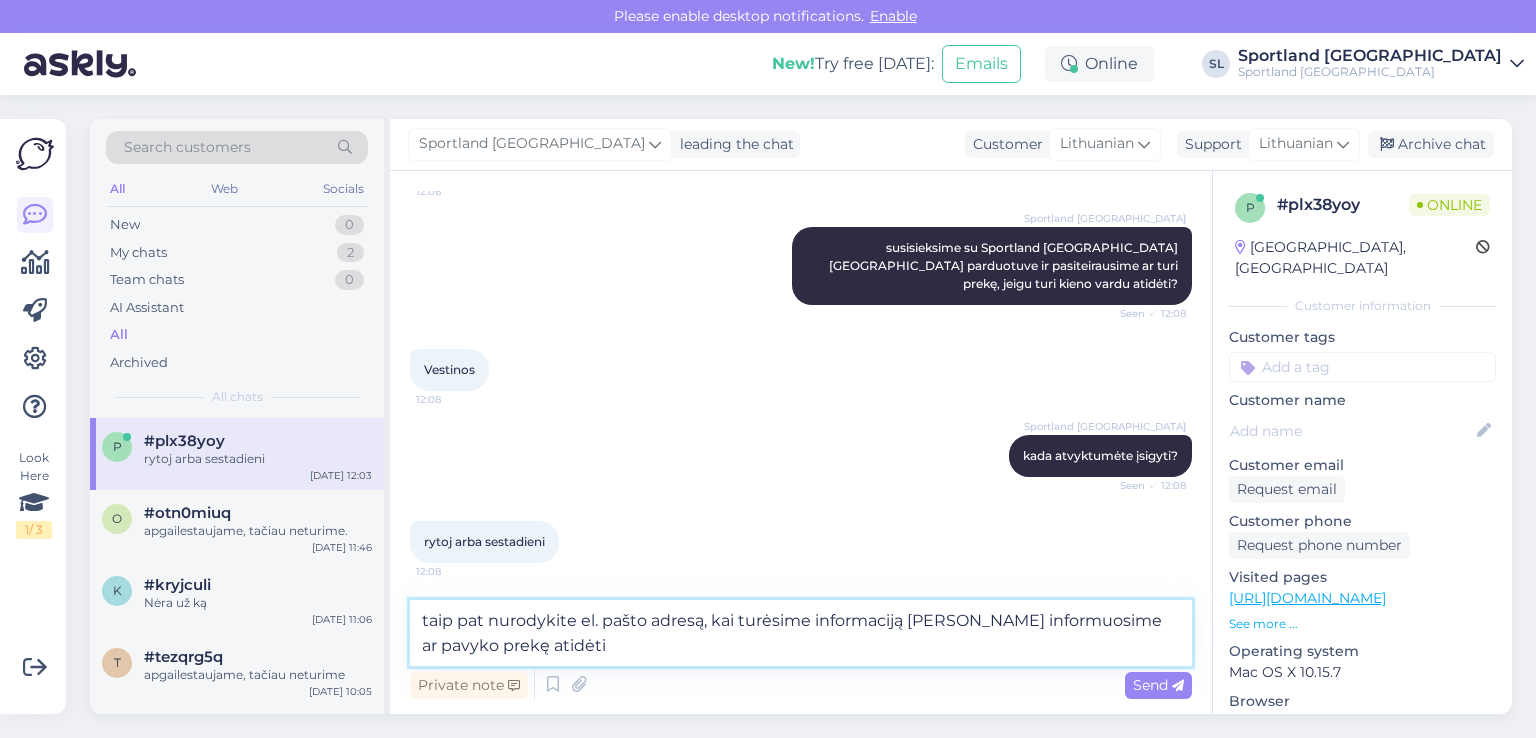 type on "taip pat nurodykite el. pašto adresą, kai turėsime informaciją Jus informuosime ar pavyko prekę atidėti" 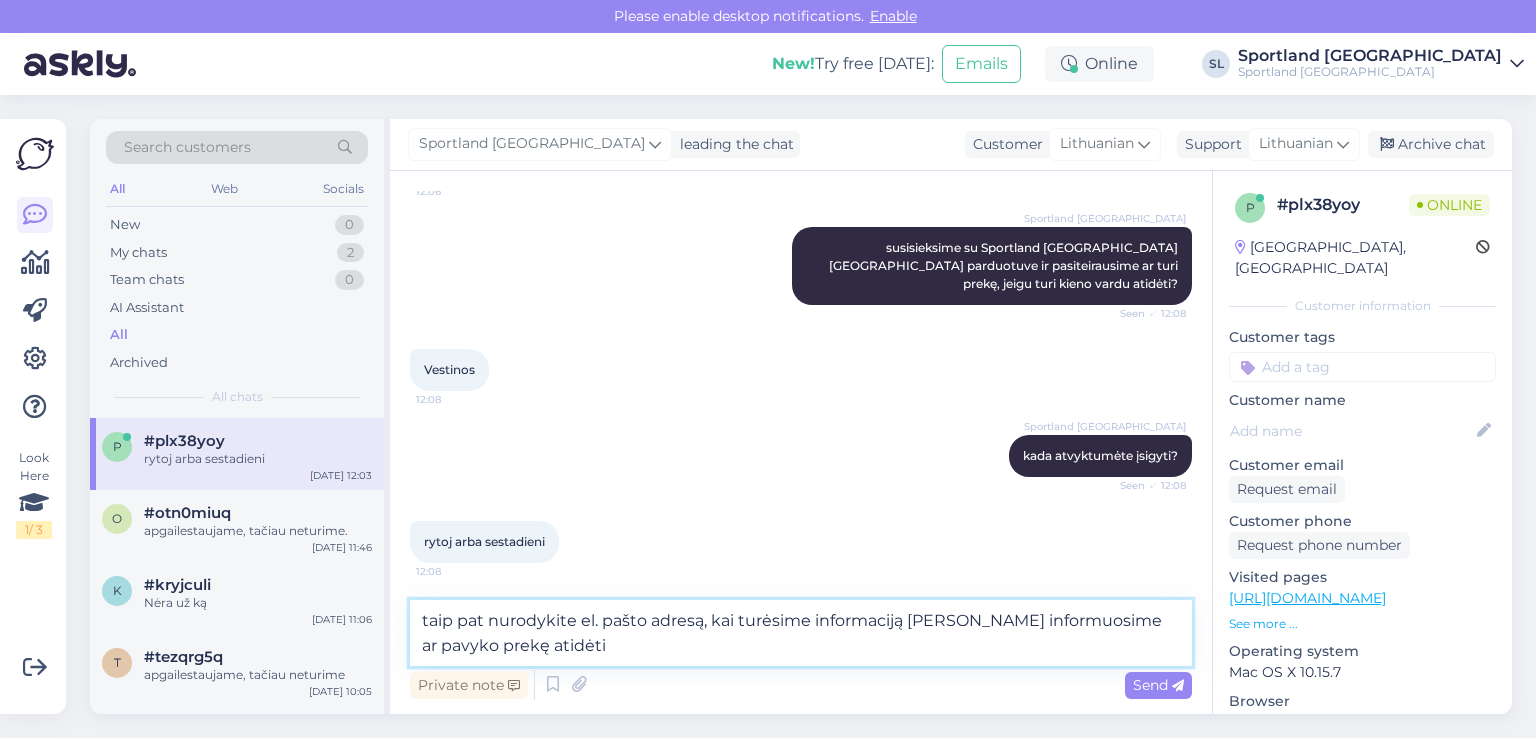 type 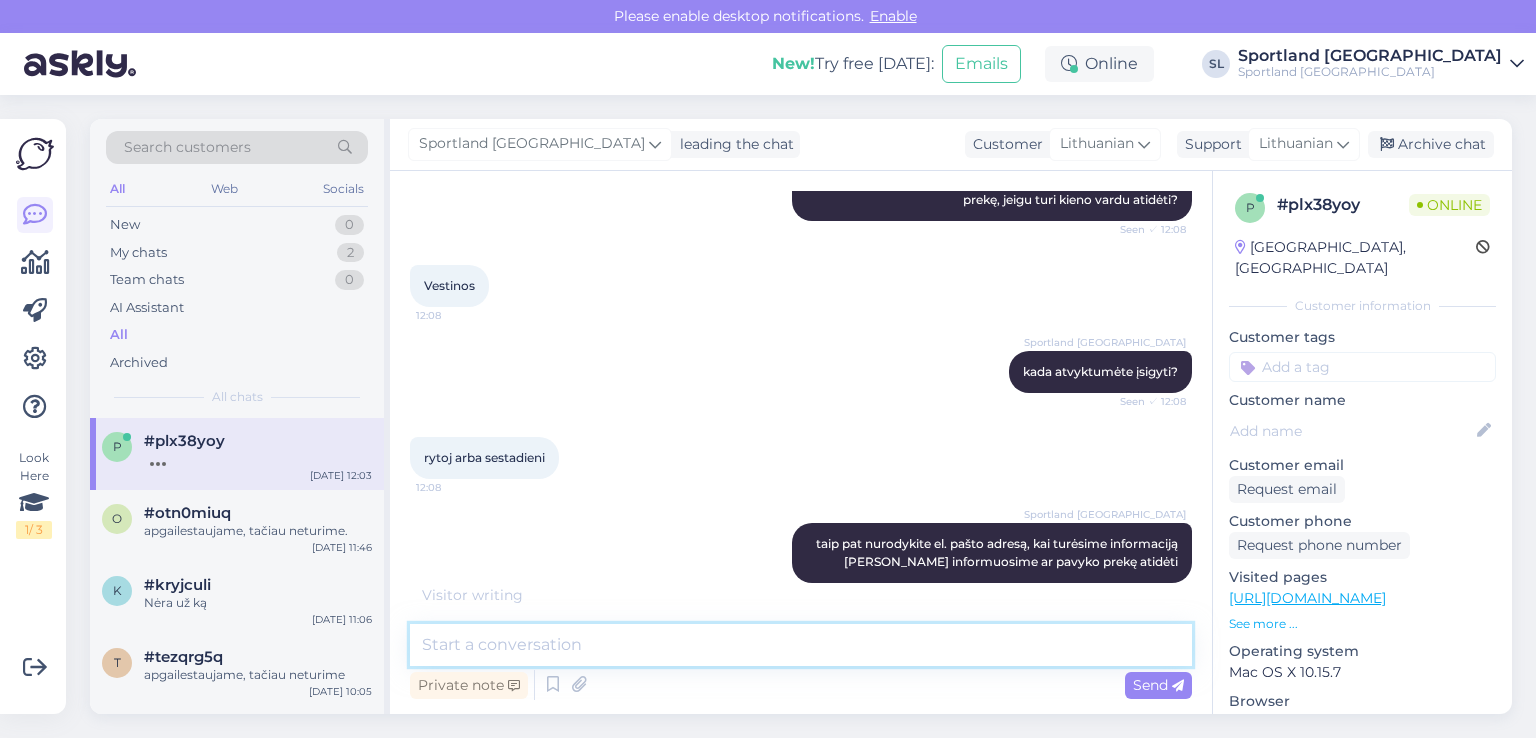 scroll, scrollTop: 916, scrollLeft: 0, axis: vertical 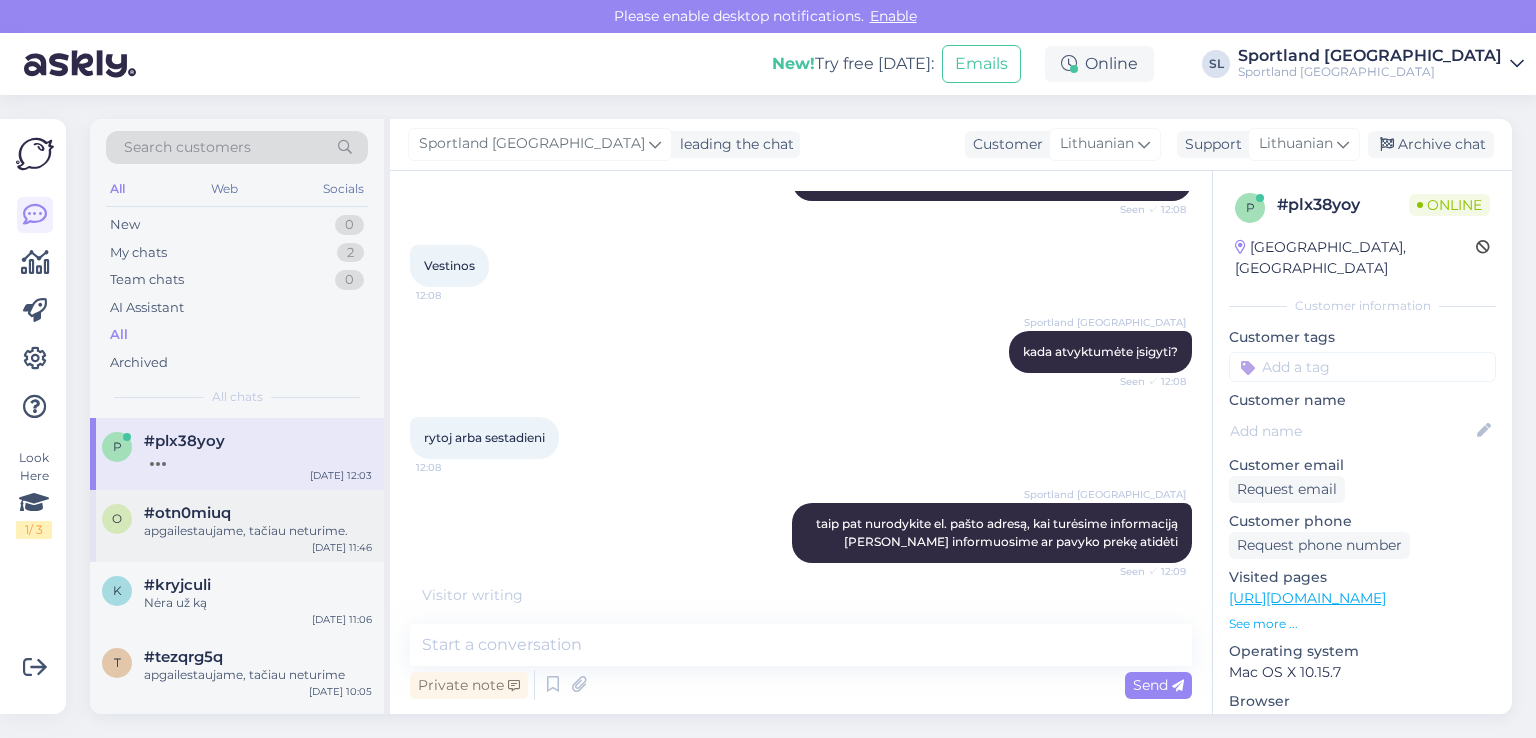 click on "o #otn0miuq apgailestaujame, tačiau neturime. Jul 17 11:46" at bounding box center [237, 526] 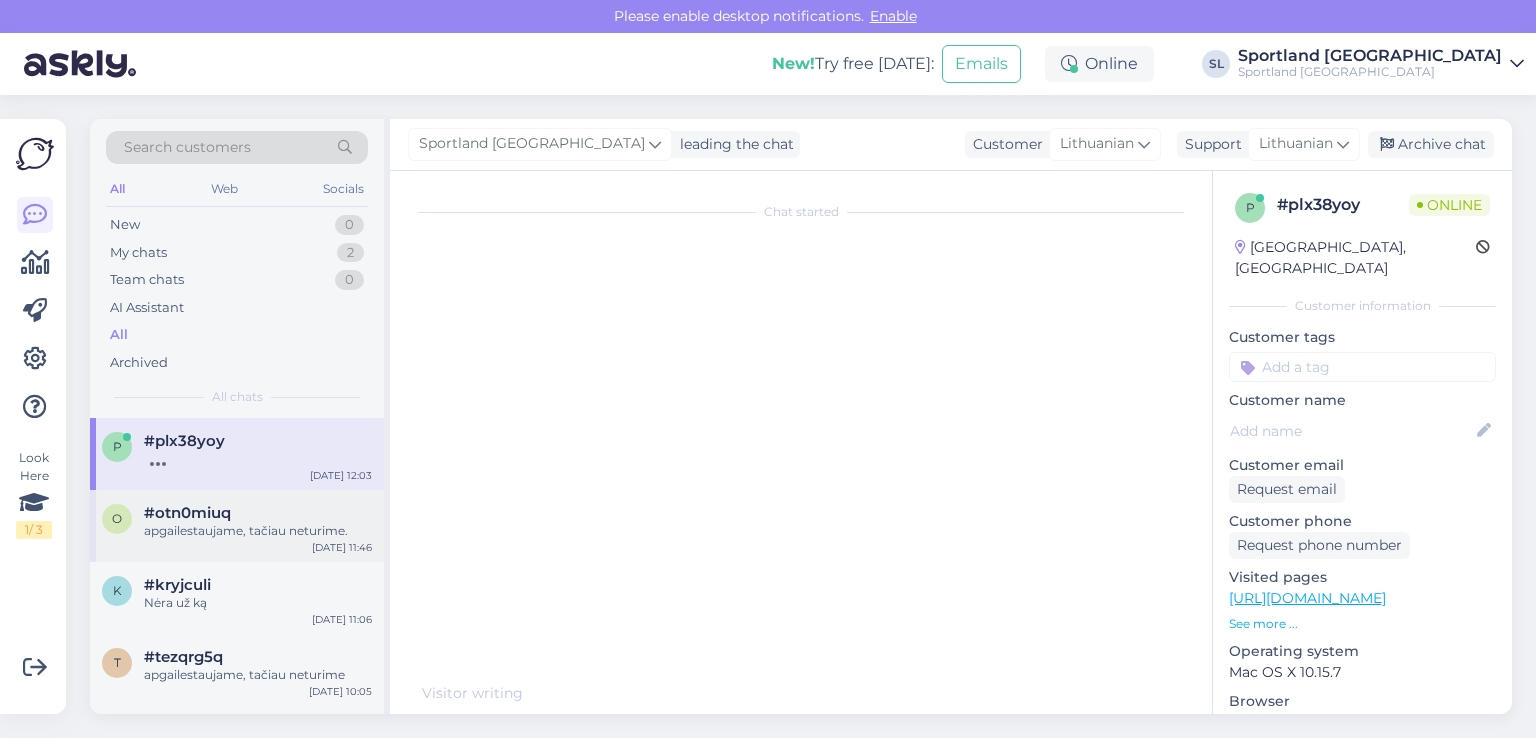 scroll, scrollTop: 60, scrollLeft: 0, axis: vertical 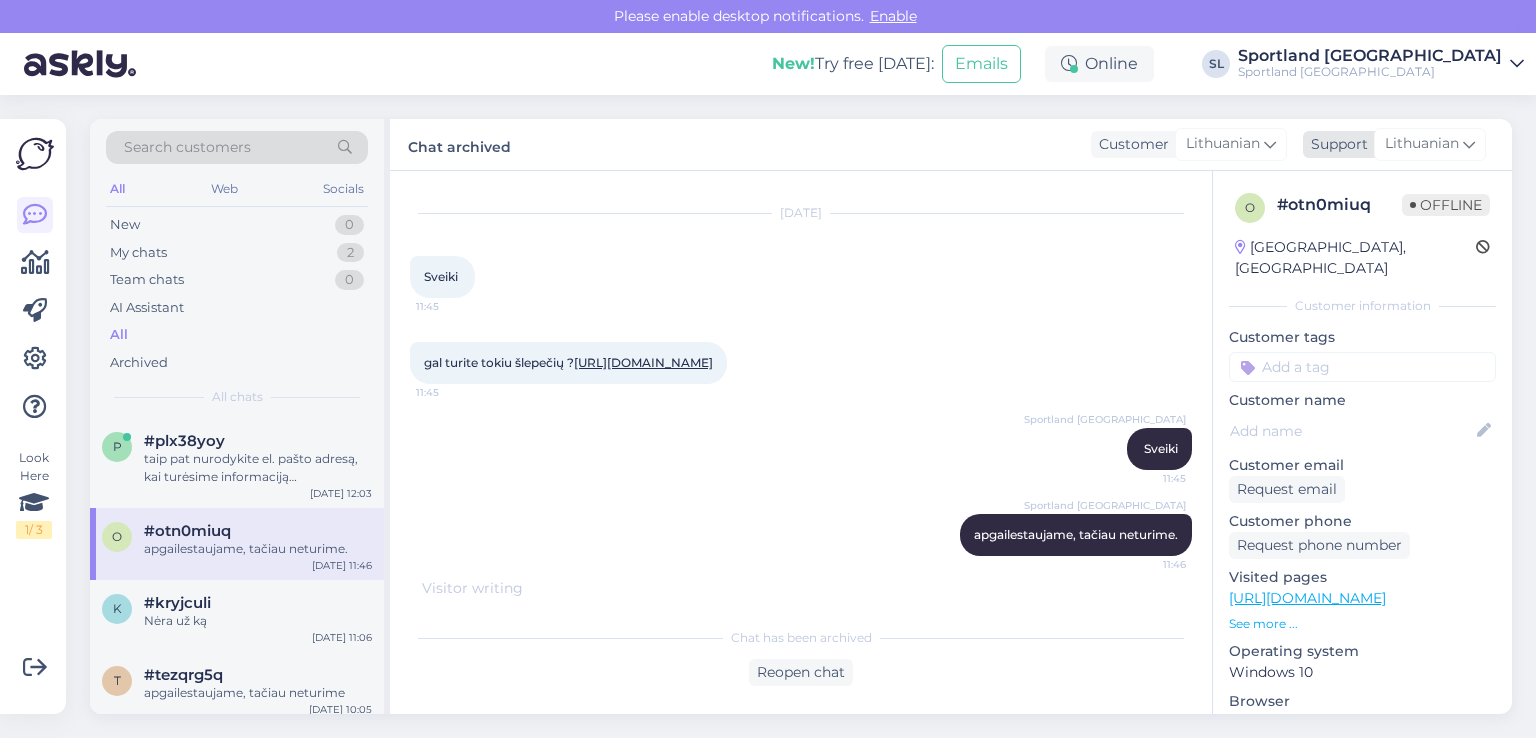 click on "Lithuanian" at bounding box center [1422, 144] 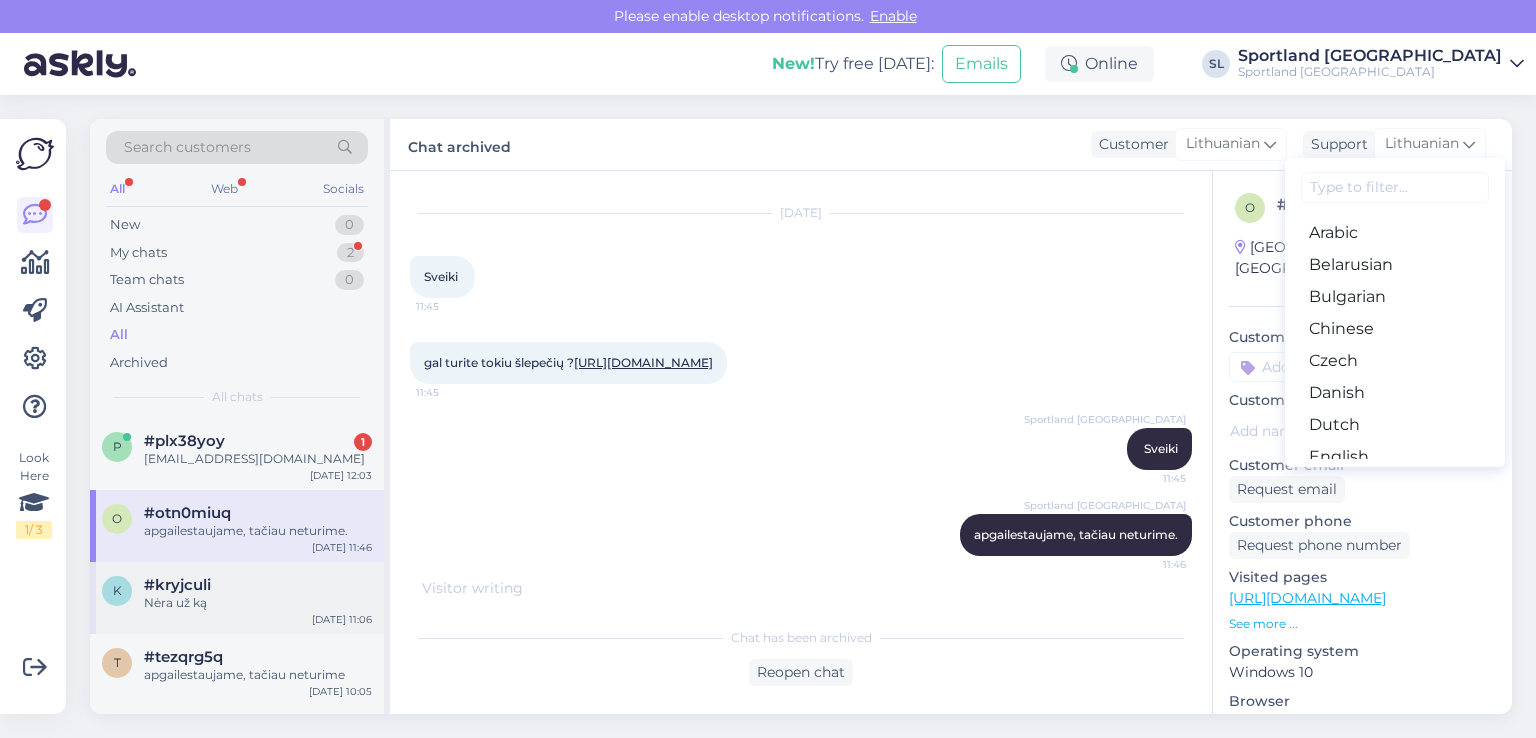 click on "Nėra už ką" at bounding box center [258, 603] 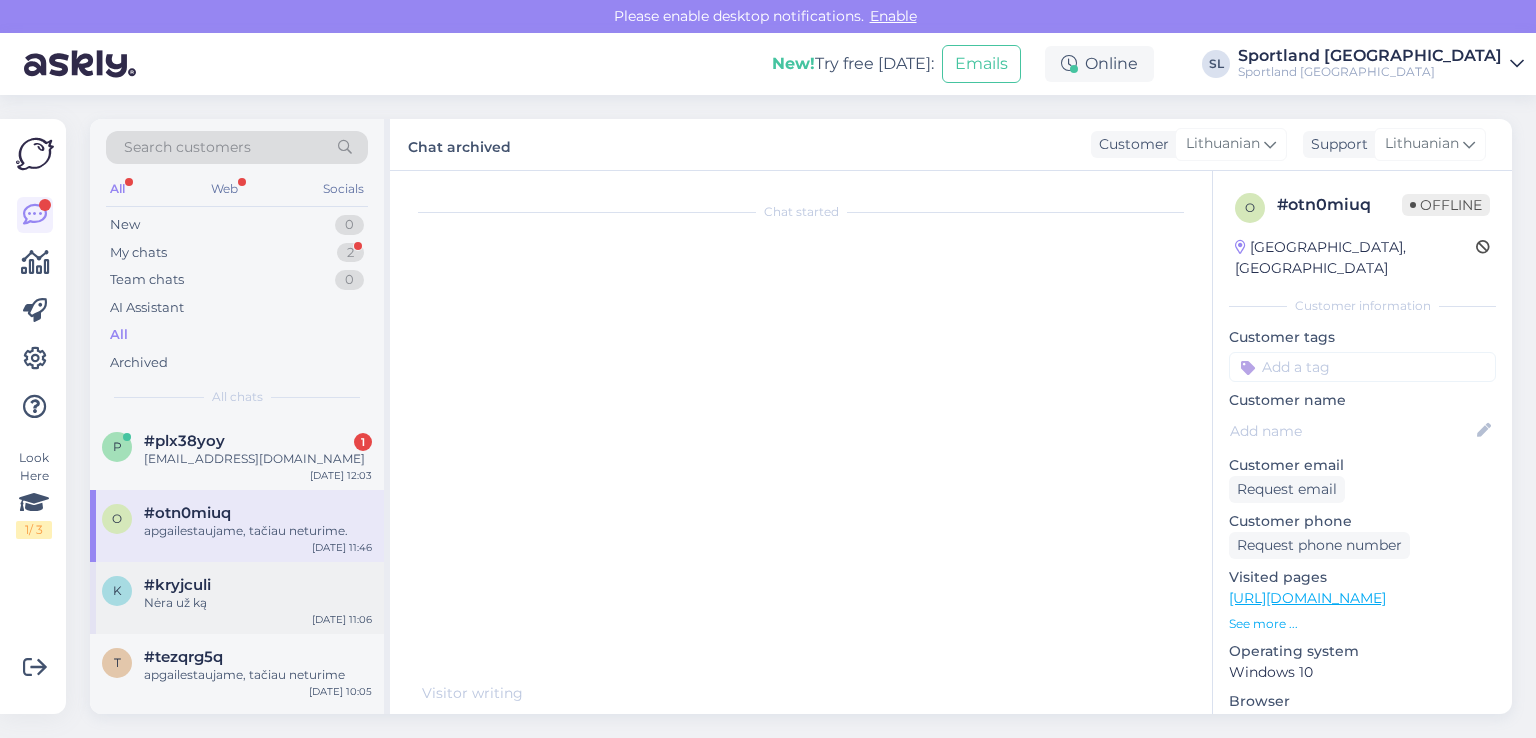 scroll, scrollTop: 232, scrollLeft: 0, axis: vertical 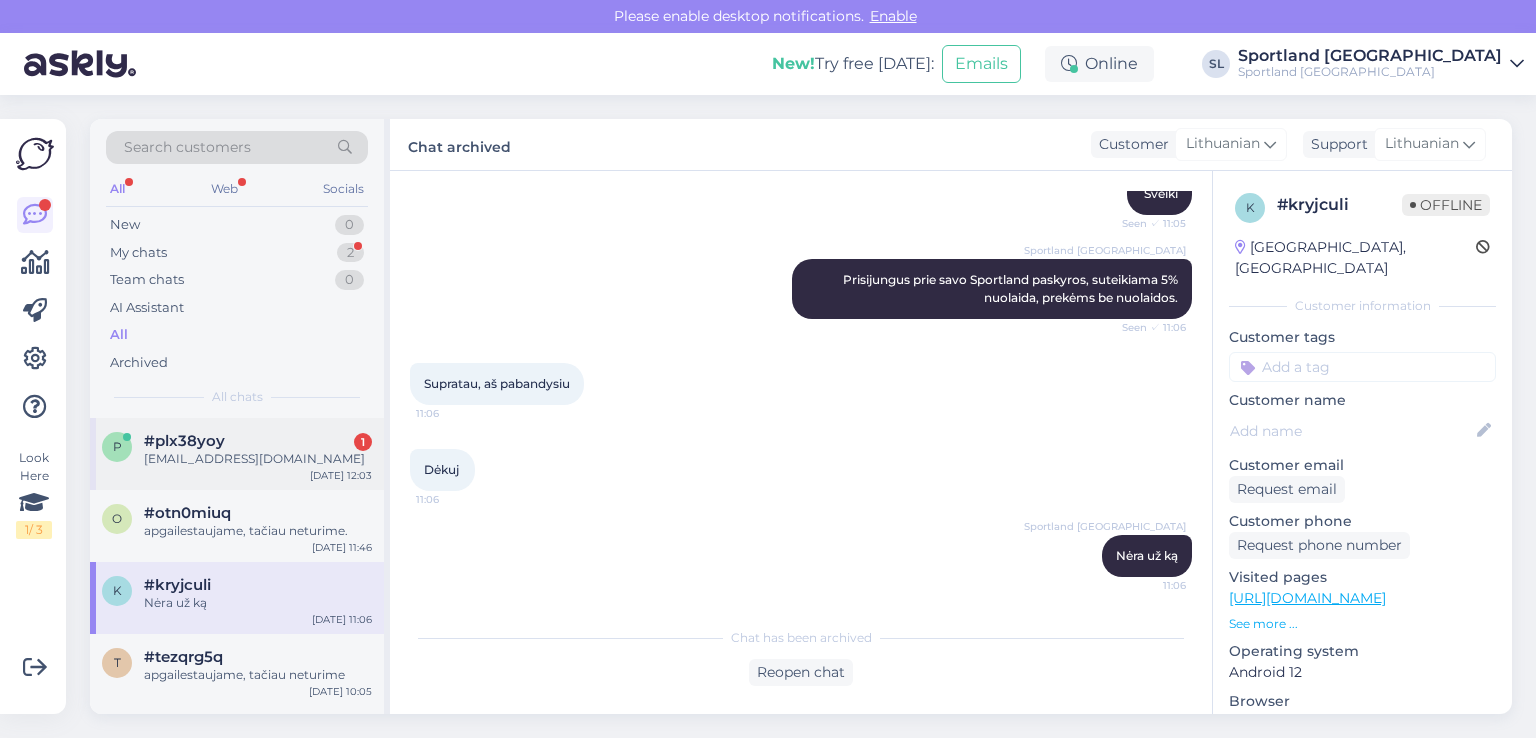 click on "vestina.bertasiute@gmail.com" at bounding box center (258, 459) 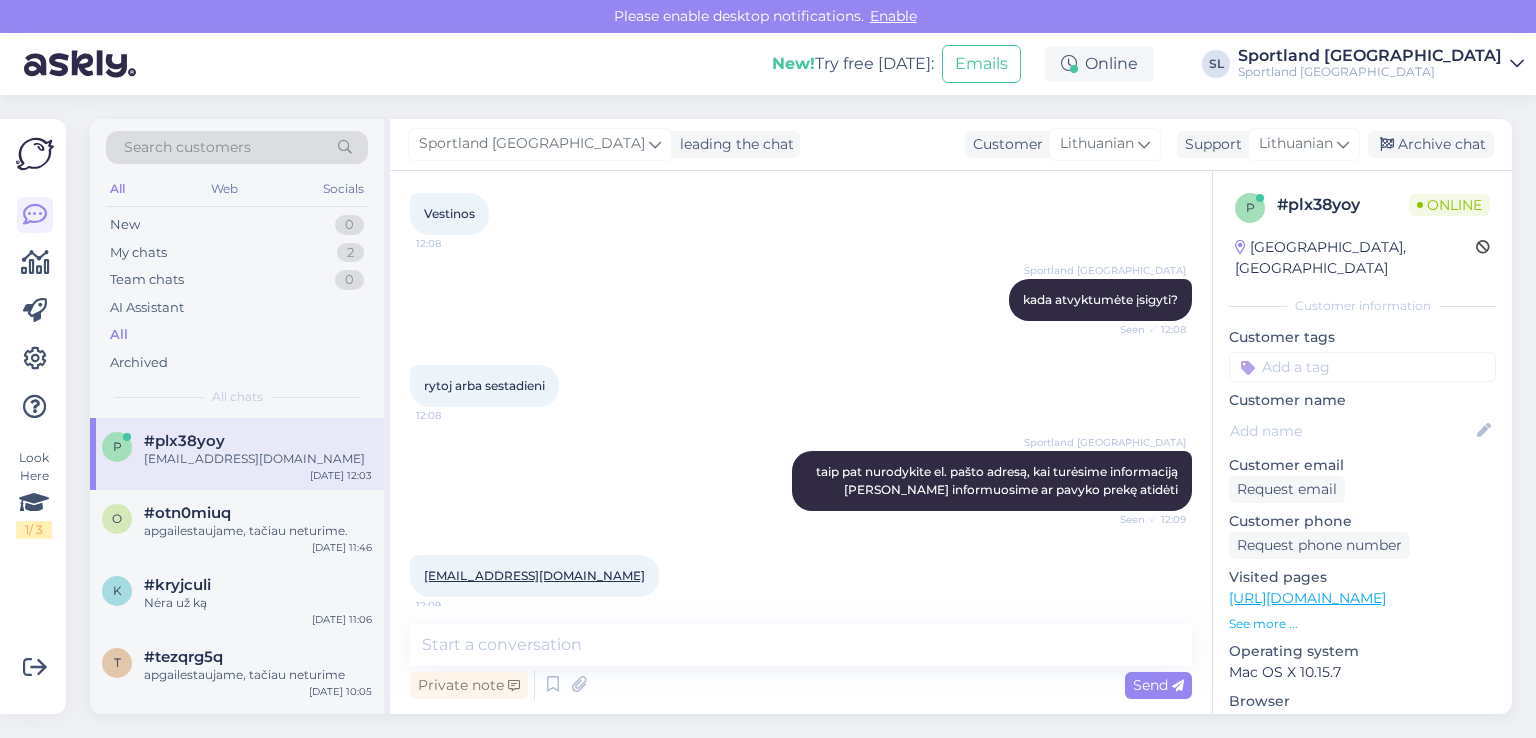 scroll, scrollTop: 981, scrollLeft: 0, axis: vertical 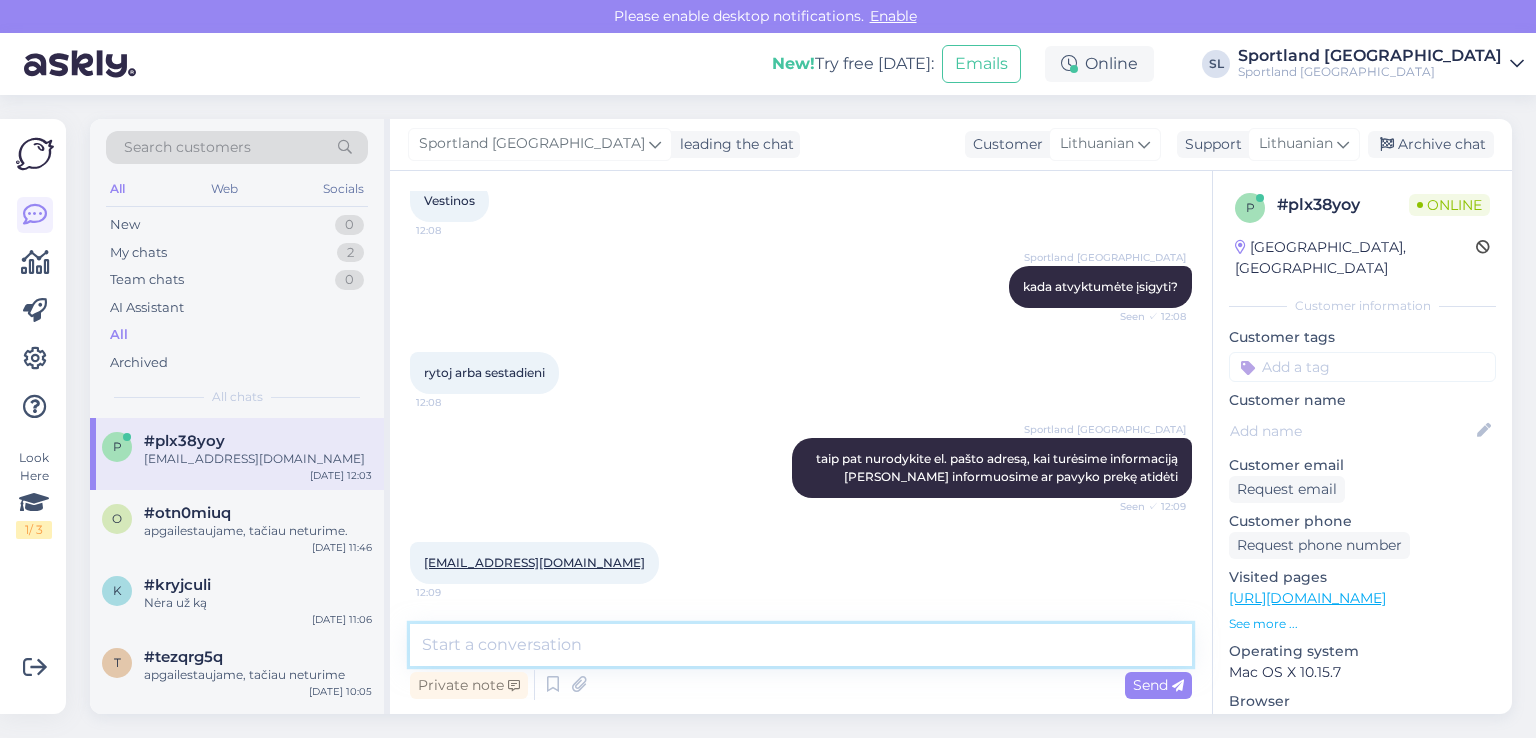 click at bounding box center [801, 645] 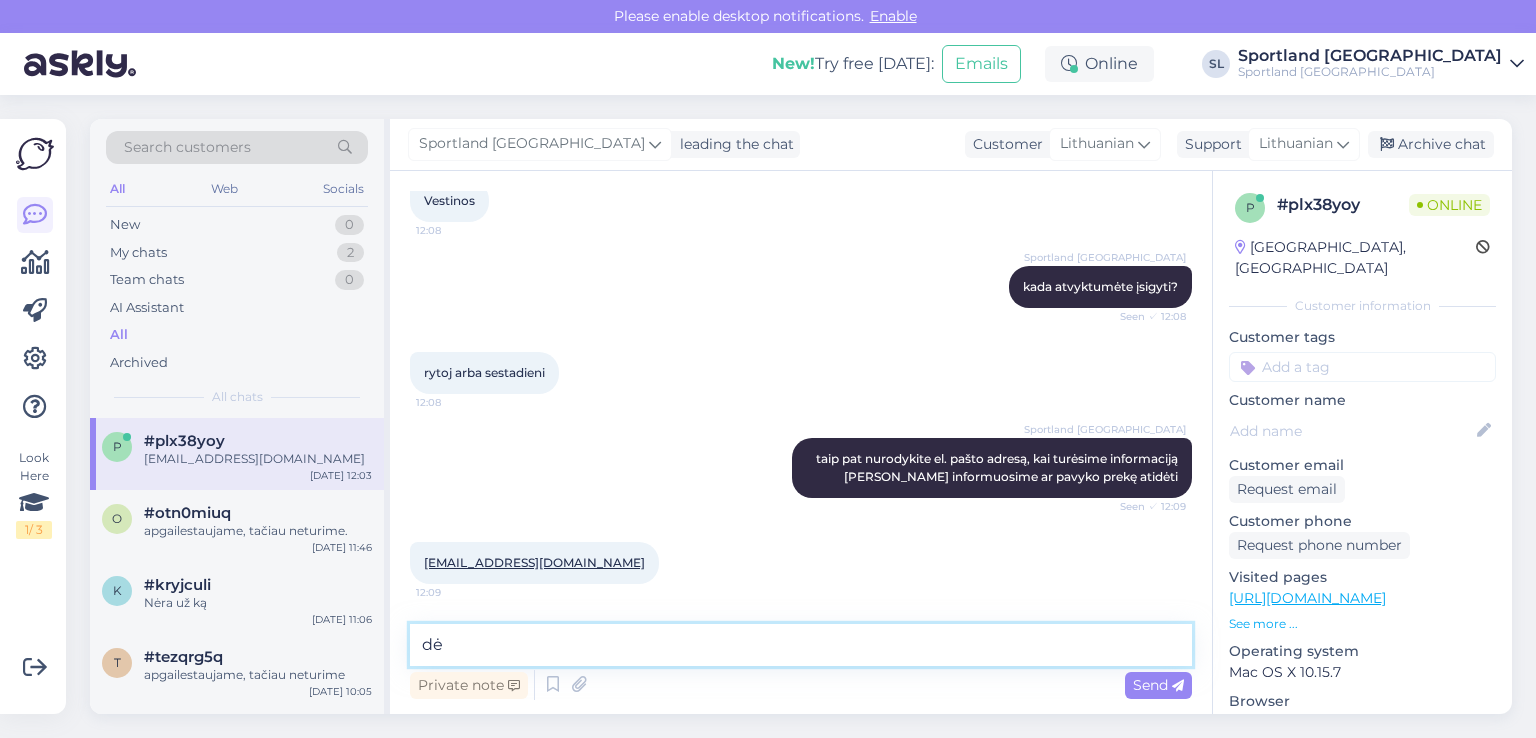 type on "d" 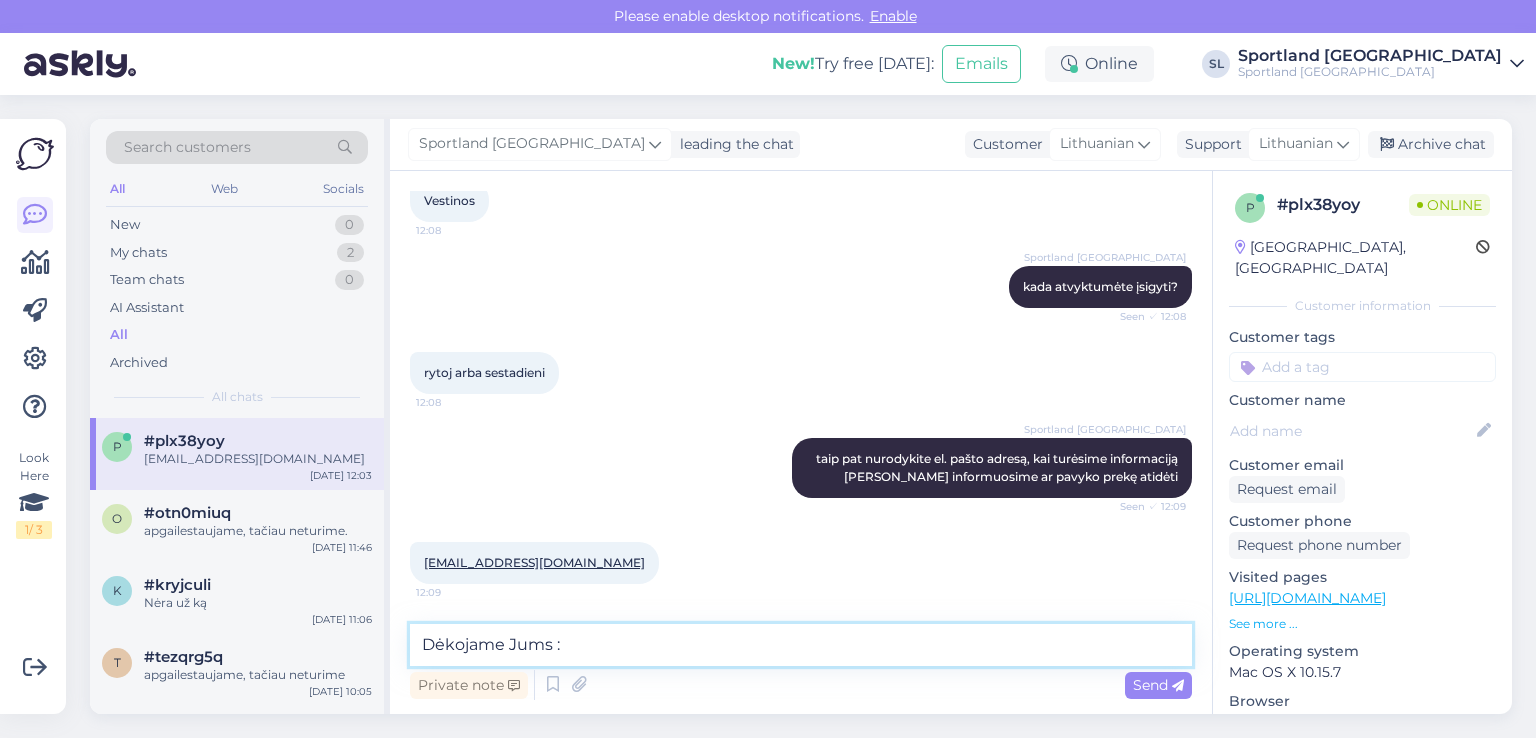 type on "Dėkojame Jums :)" 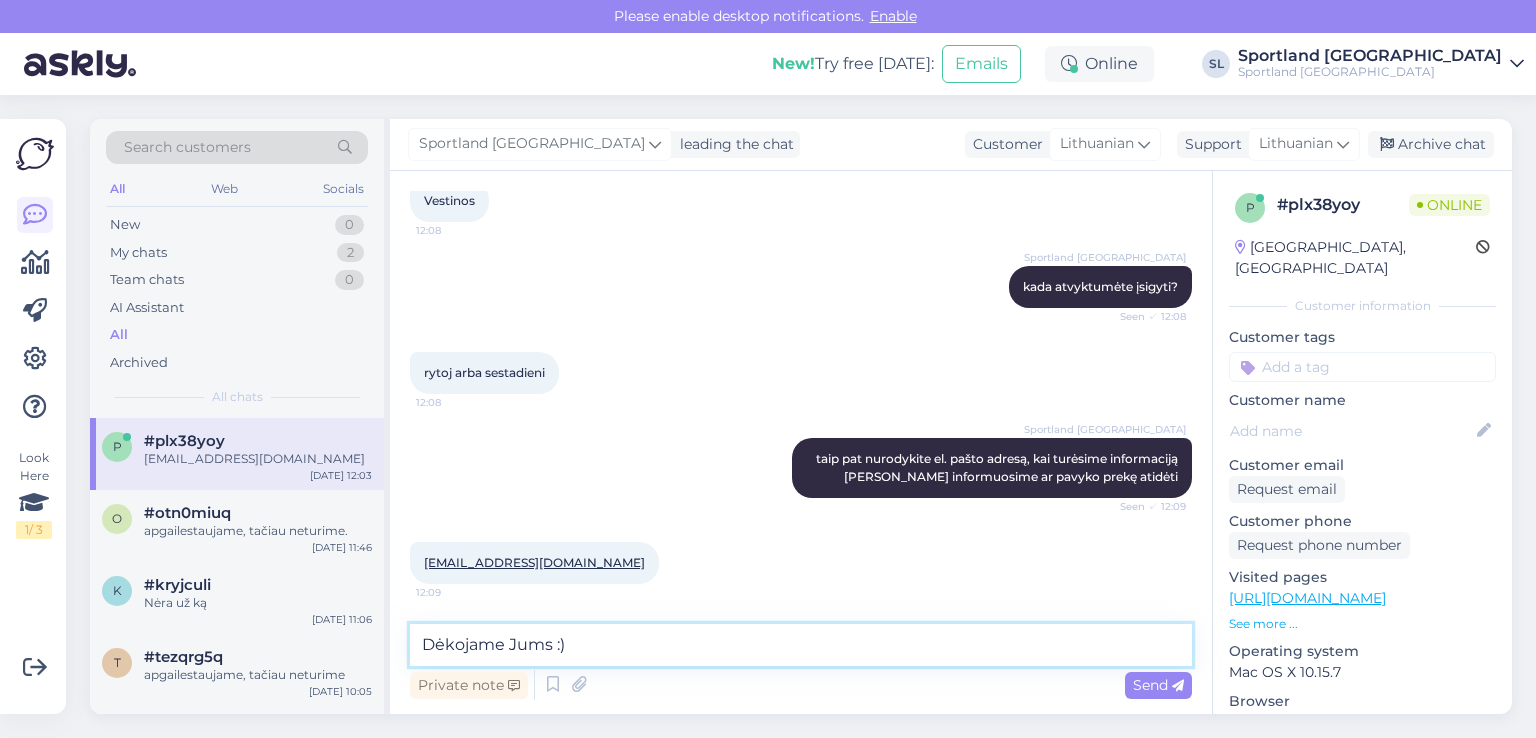 type 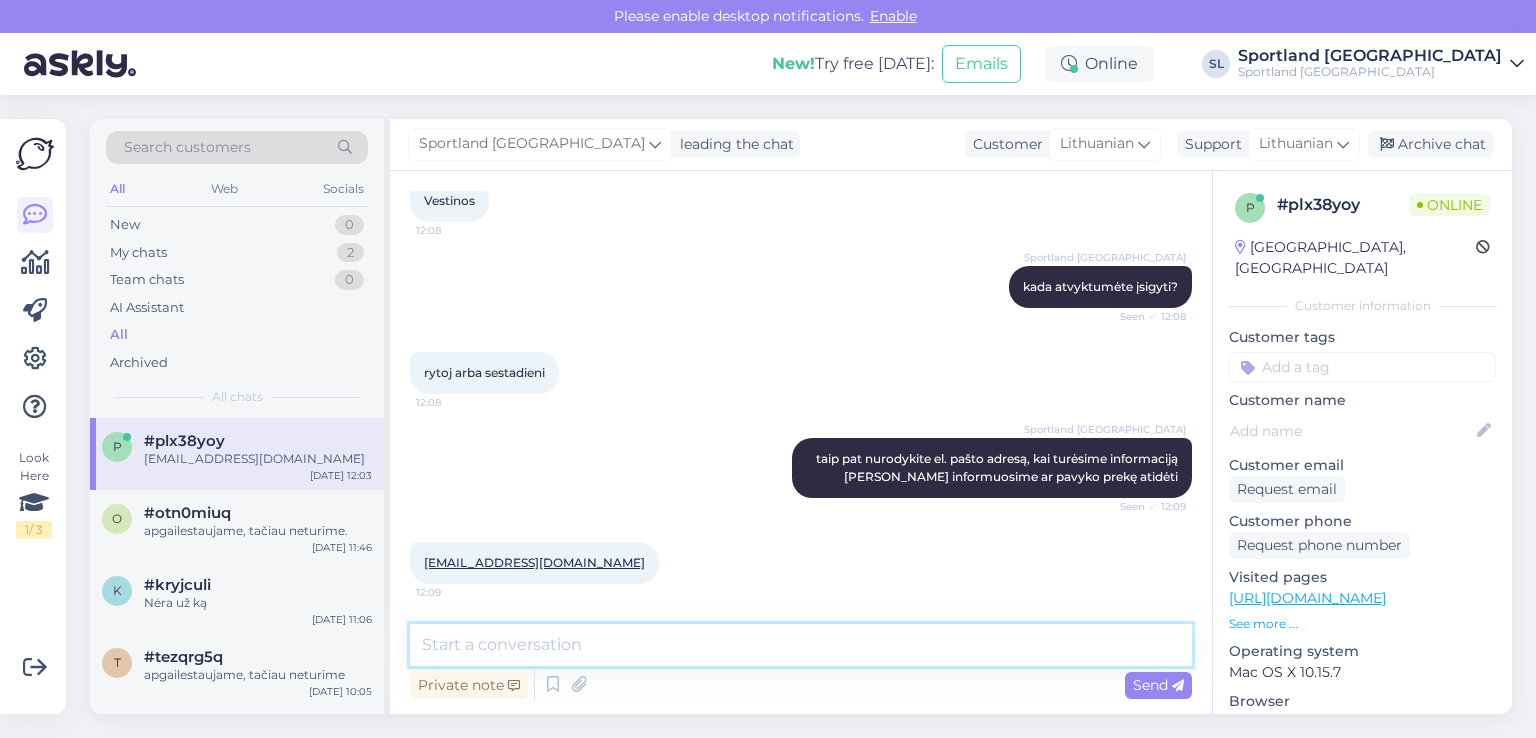 scroll, scrollTop: 1068, scrollLeft: 0, axis: vertical 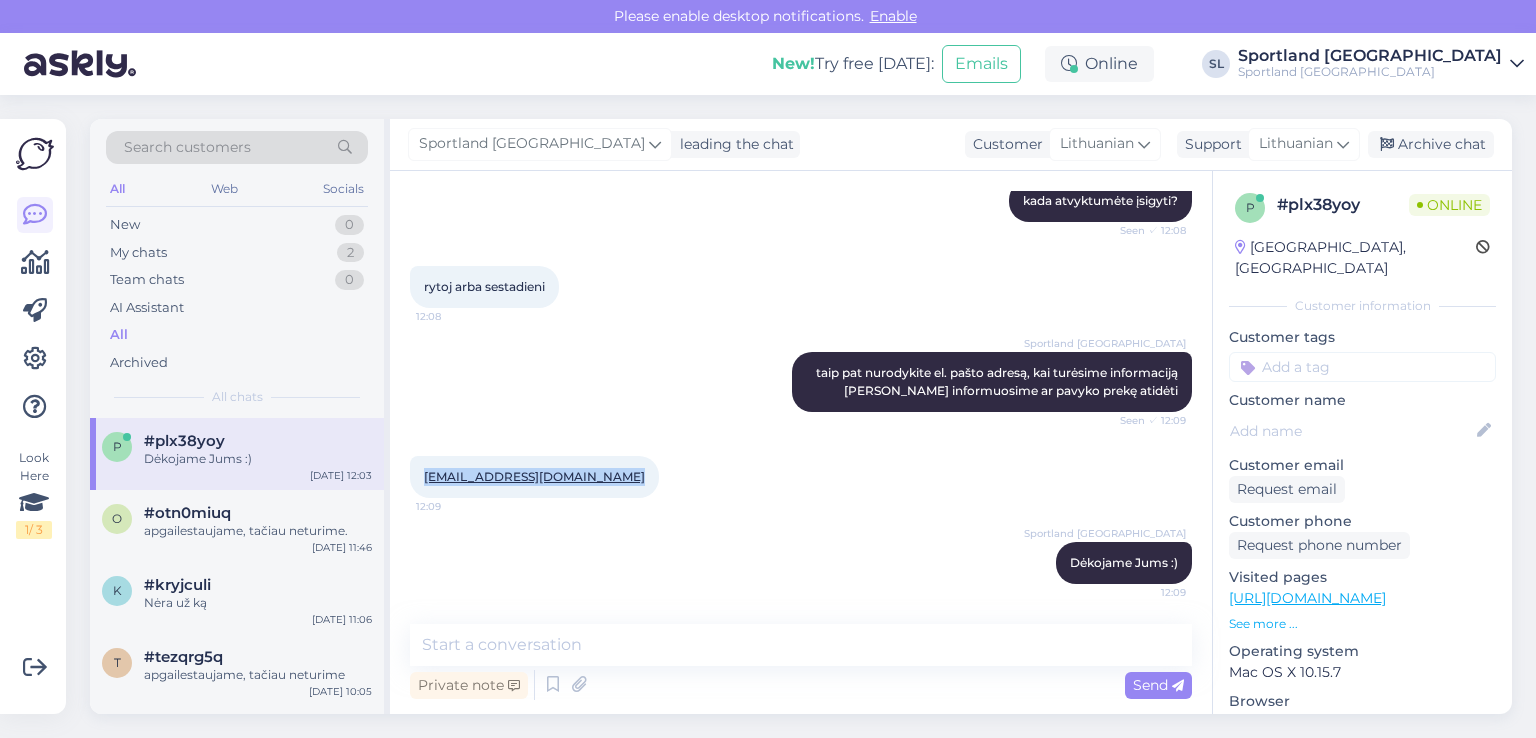 drag, startPoint x: 588, startPoint y: 478, endPoint x: 407, endPoint y: 465, distance: 181.46625 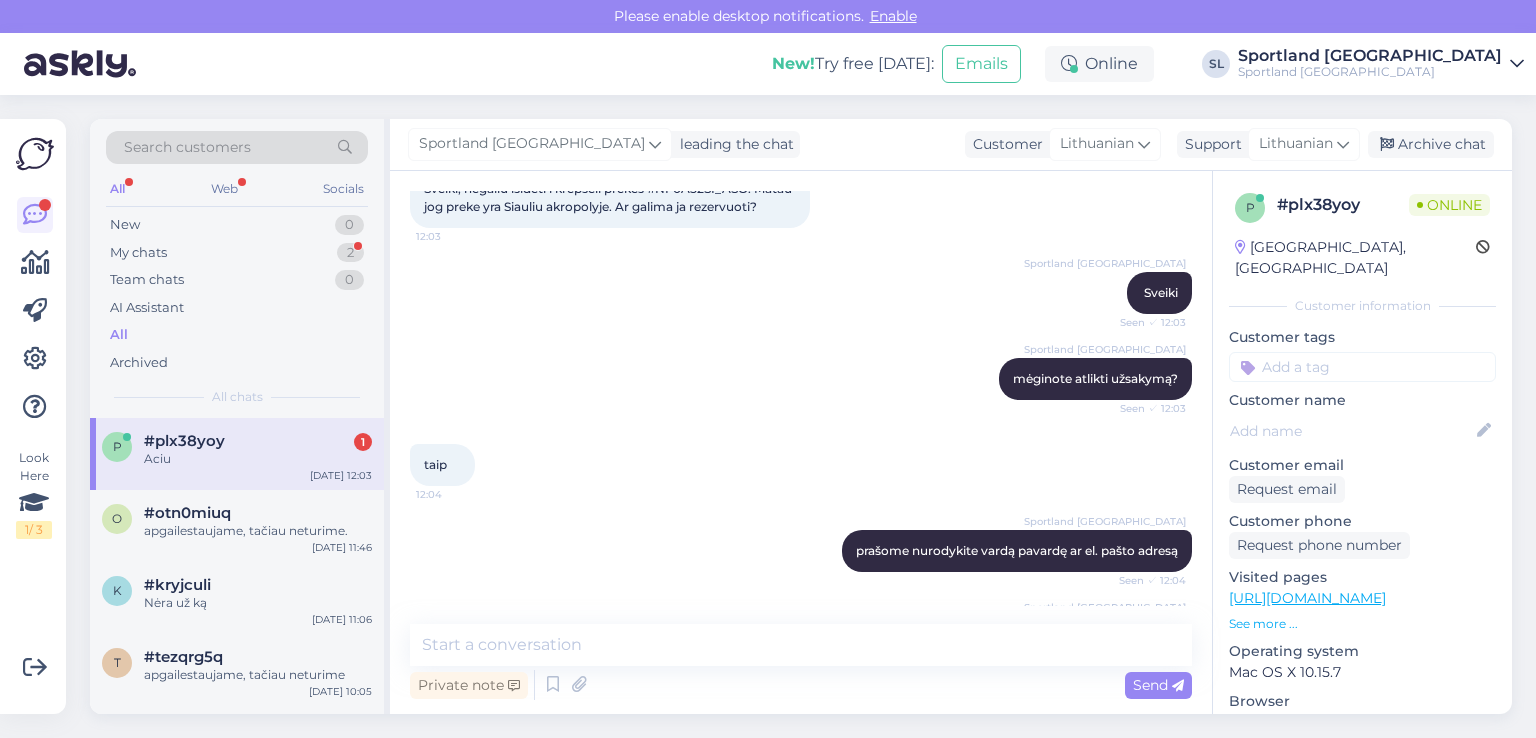 scroll, scrollTop: 0, scrollLeft: 0, axis: both 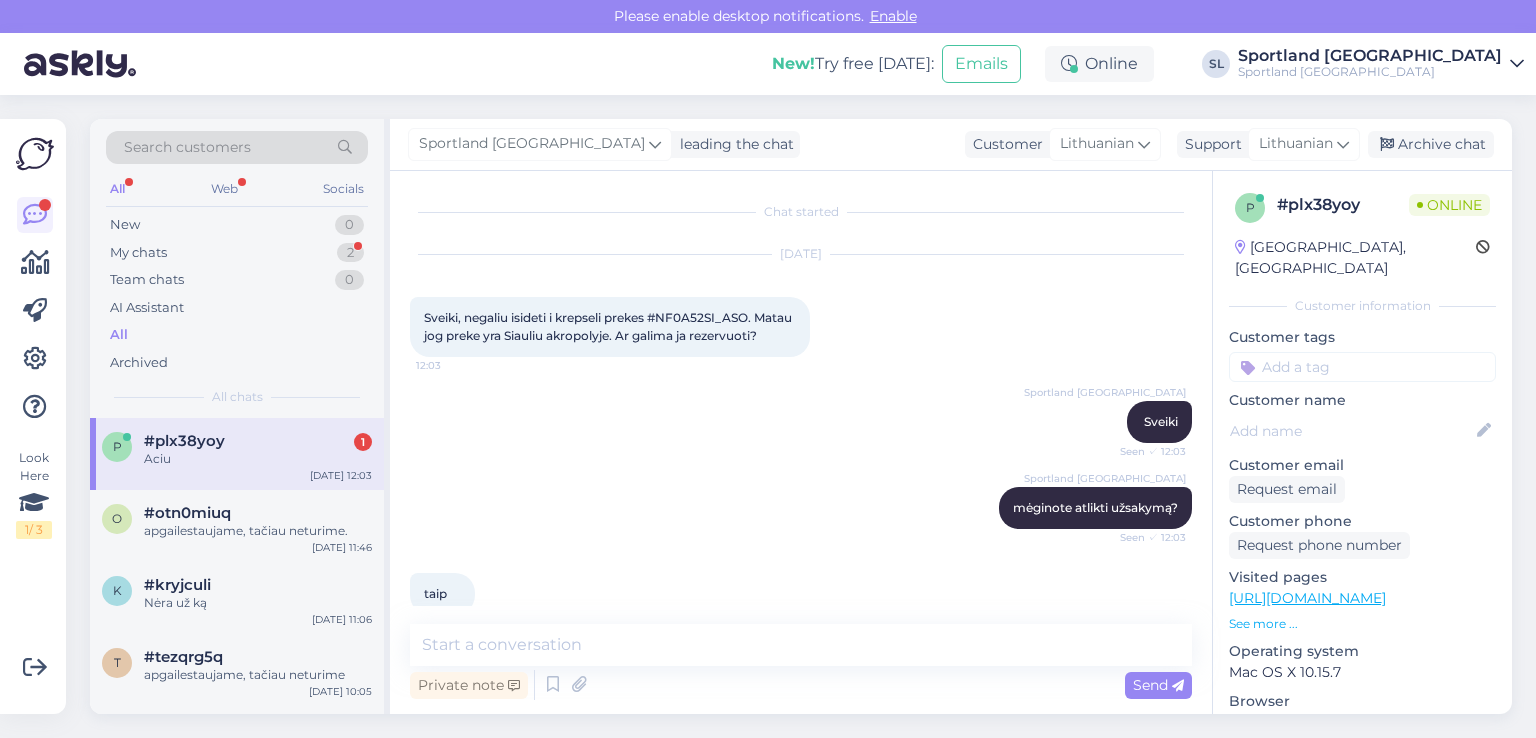 click on "Sveiki, negaliu isideti i krepseli prekes #NF0A52SI_ASO. Matau jog preke yra Siauliu akropolyje. Ar galima ja rezervuoti?" at bounding box center (609, 326) 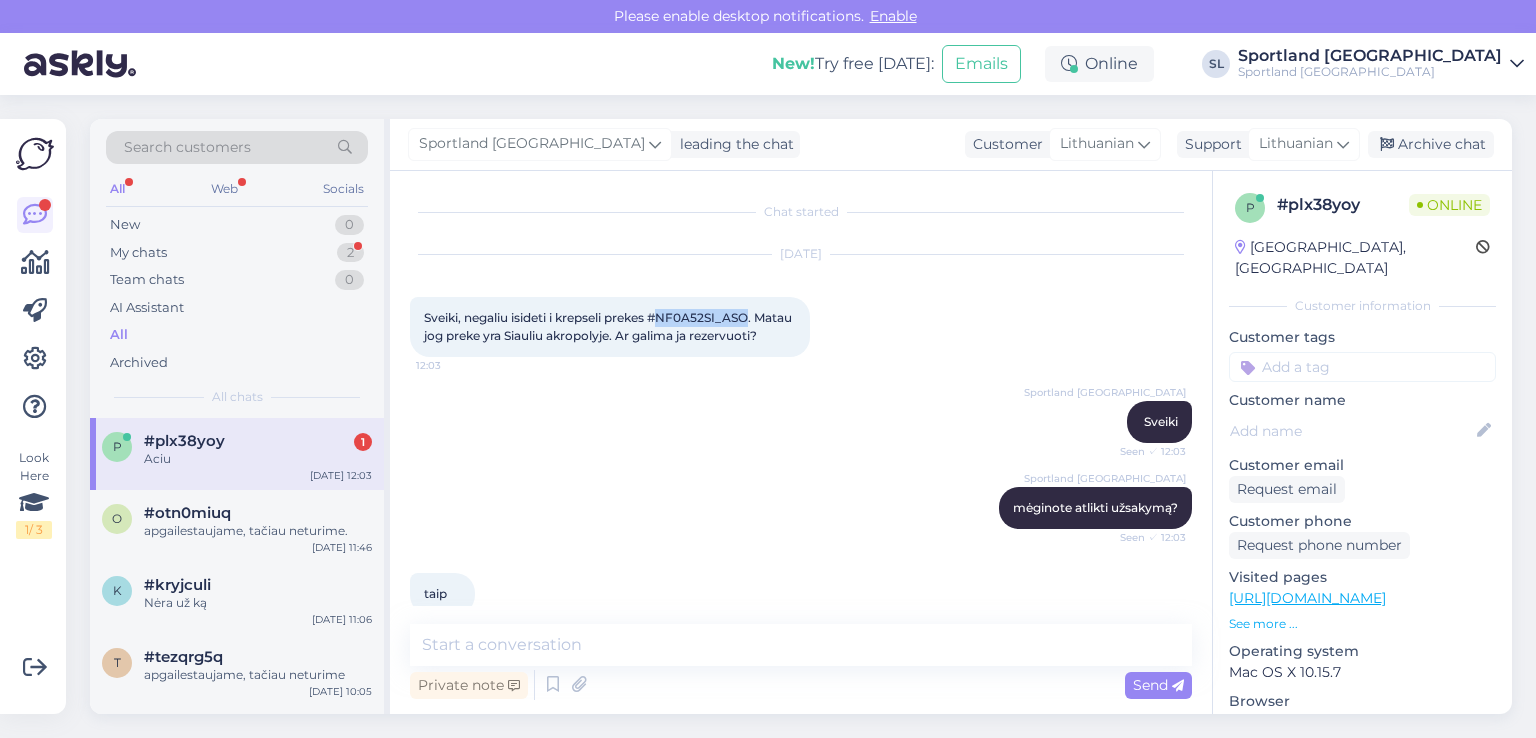 click on "Sveiki, negaliu isideti i krepseli prekes #NF0A52SI_ASO. Matau jog preke yra Siauliu akropolyje. Ar galima ja rezervuoti?" at bounding box center [609, 326] 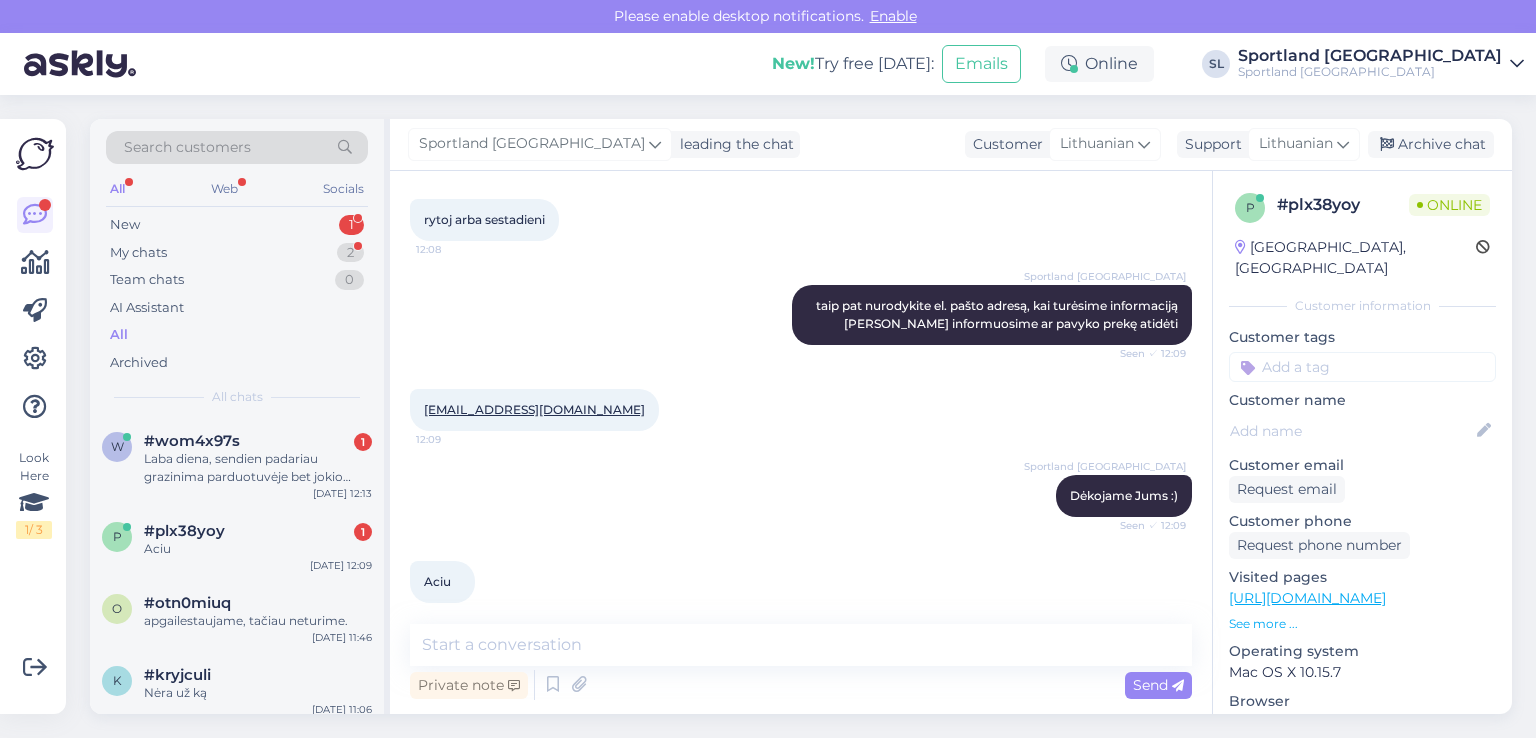 scroll, scrollTop: 1153, scrollLeft: 0, axis: vertical 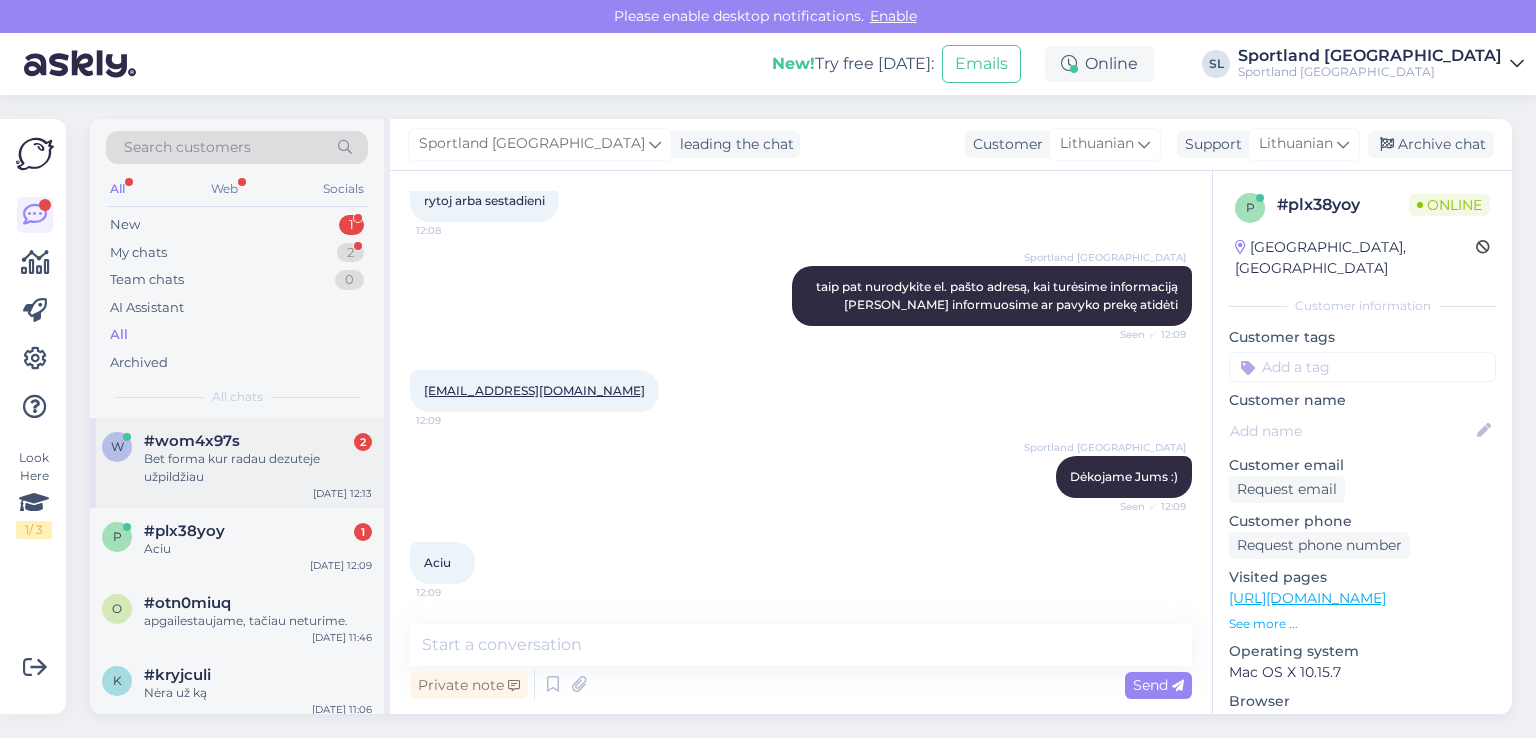 click on "Bet forma kur radau dezuteje užpildžiau" at bounding box center (258, 468) 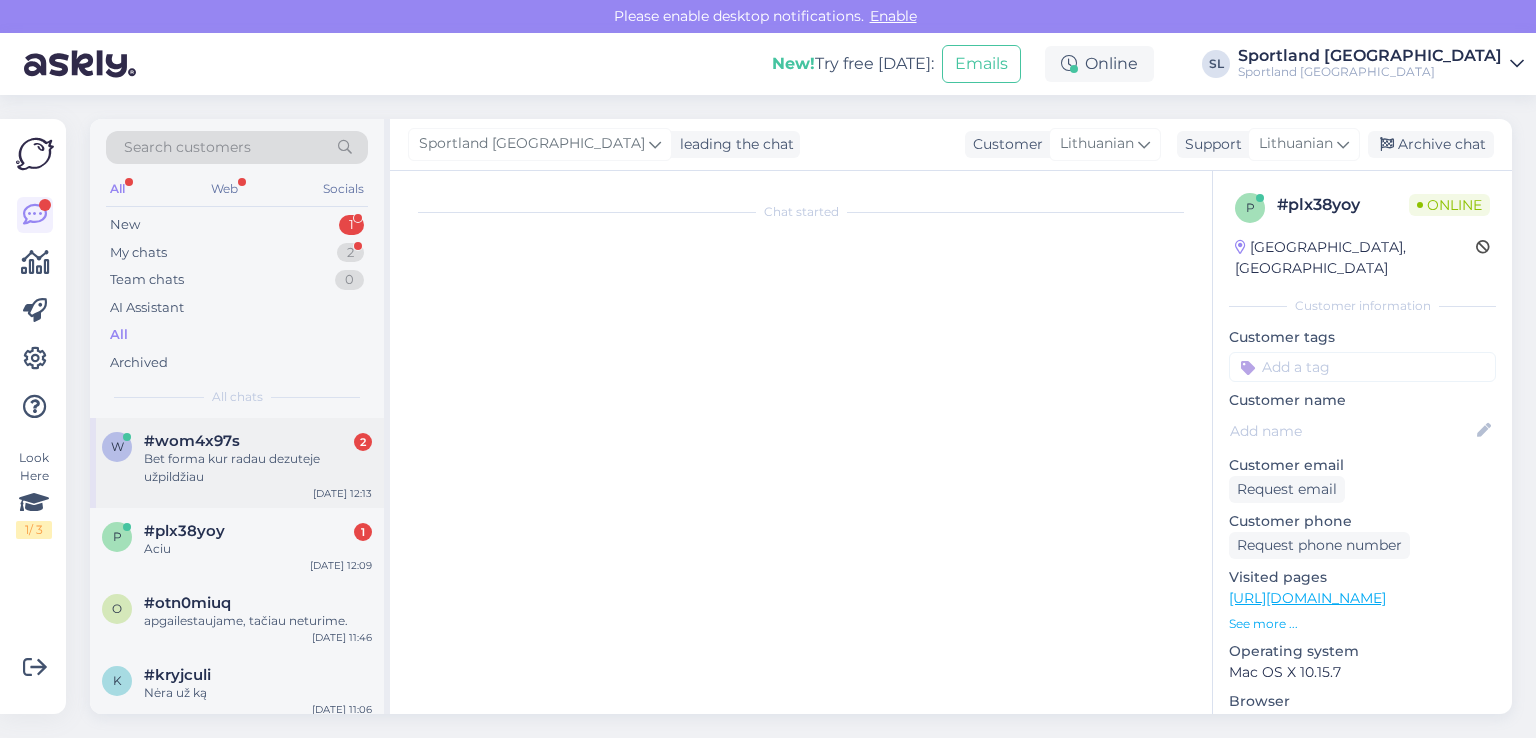 scroll, scrollTop: 0, scrollLeft: 0, axis: both 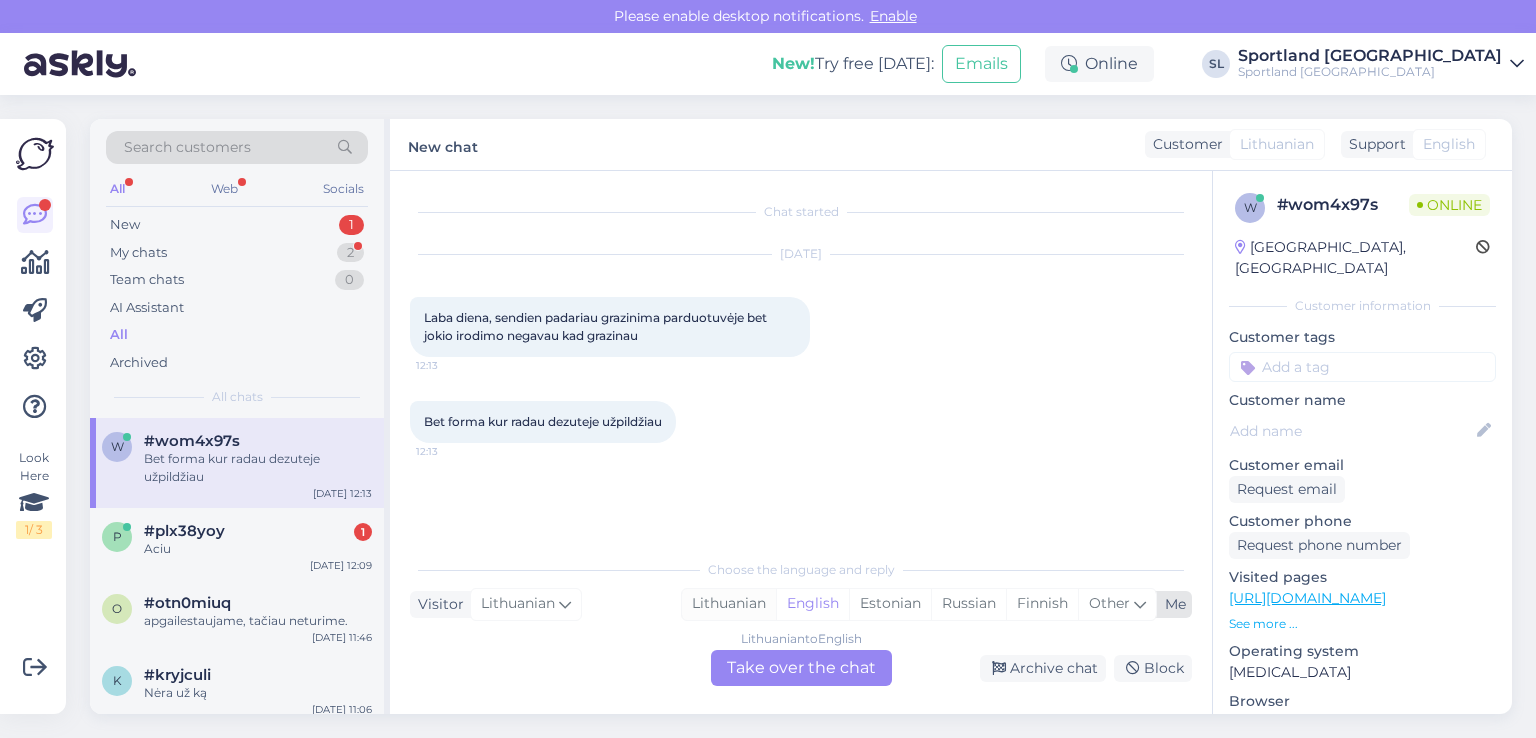 click on "Lithuanian" at bounding box center (729, 604) 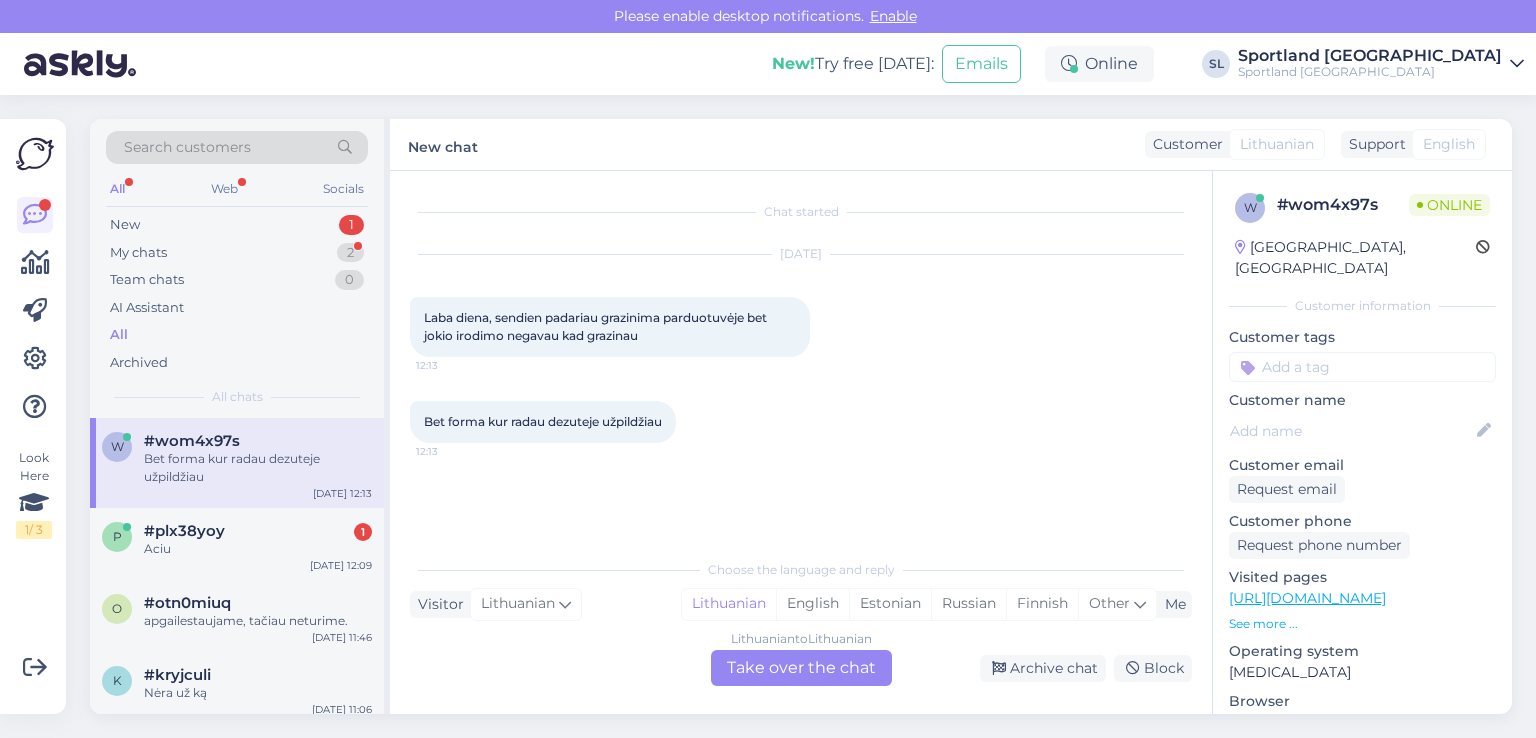 click on "Lithuanian  to  Lithuanian Take over the chat" at bounding box center (801, 668) 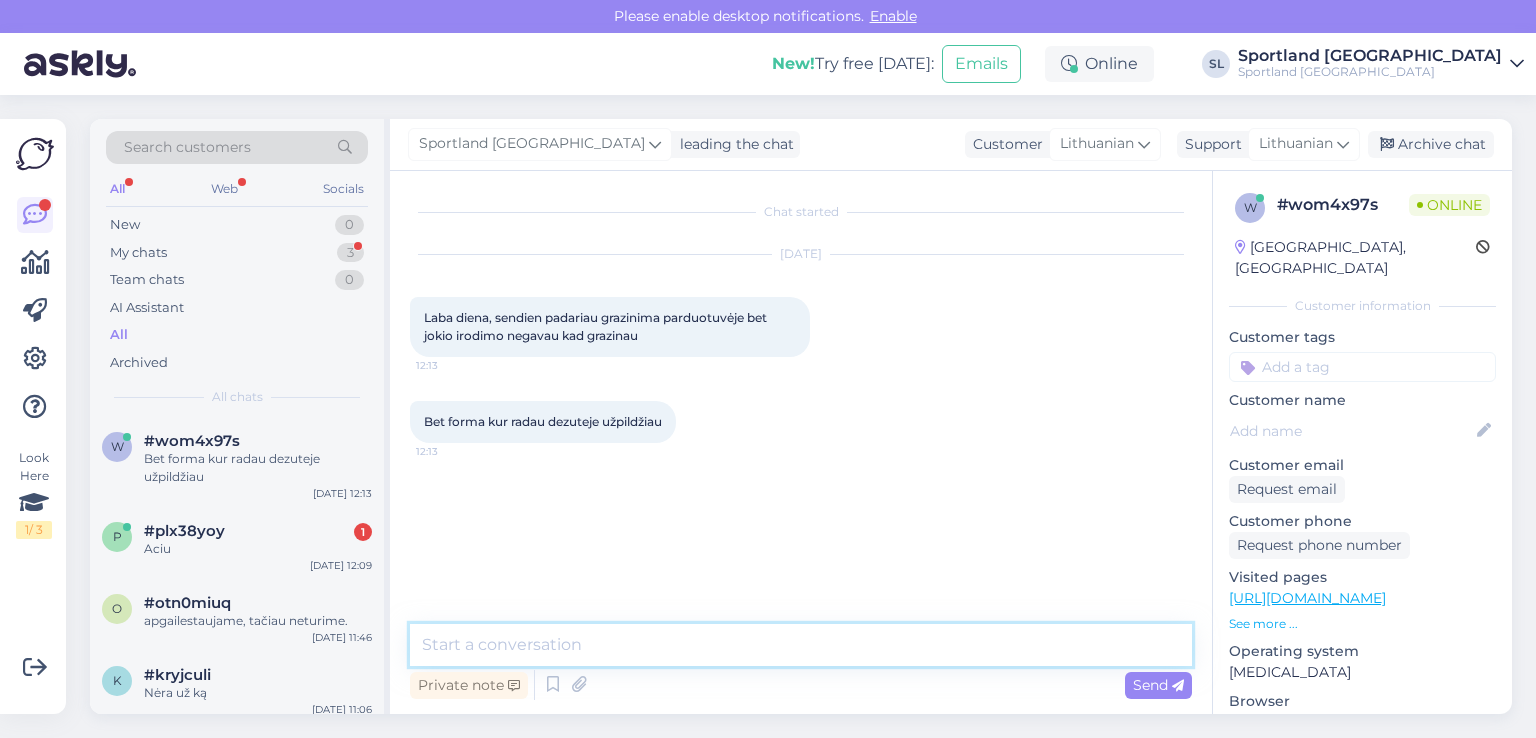 click at bounding box center [801, 645] 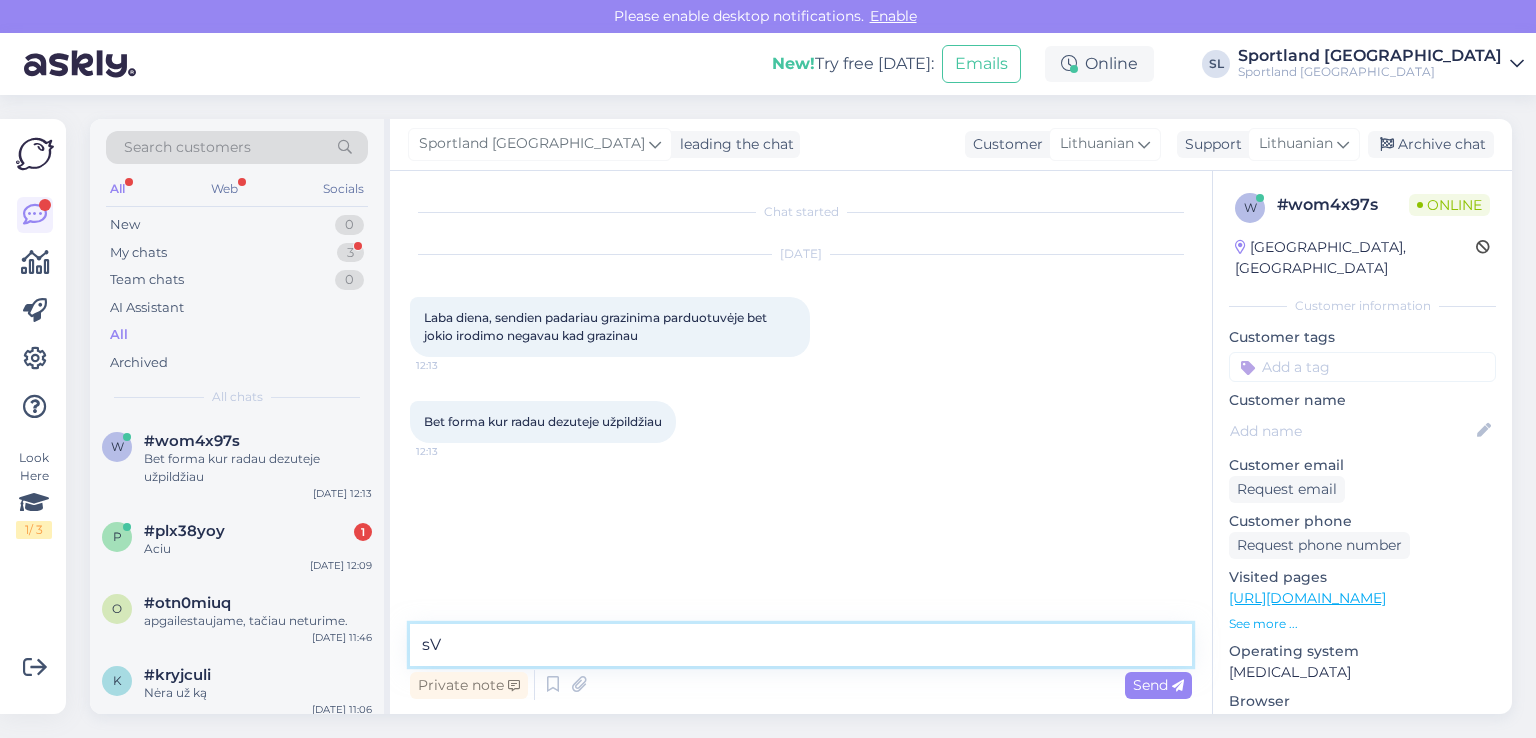 type on "s" 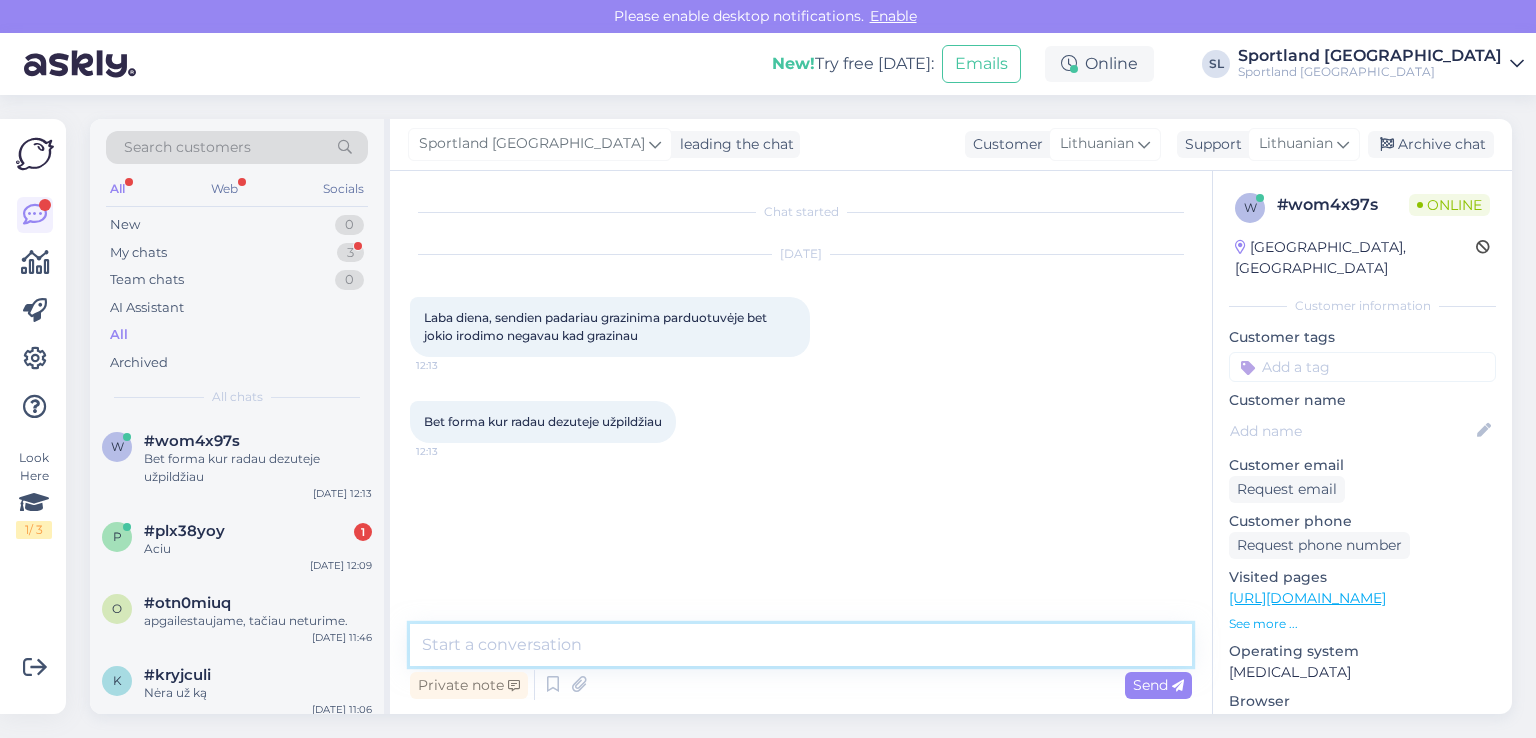 type on "D" 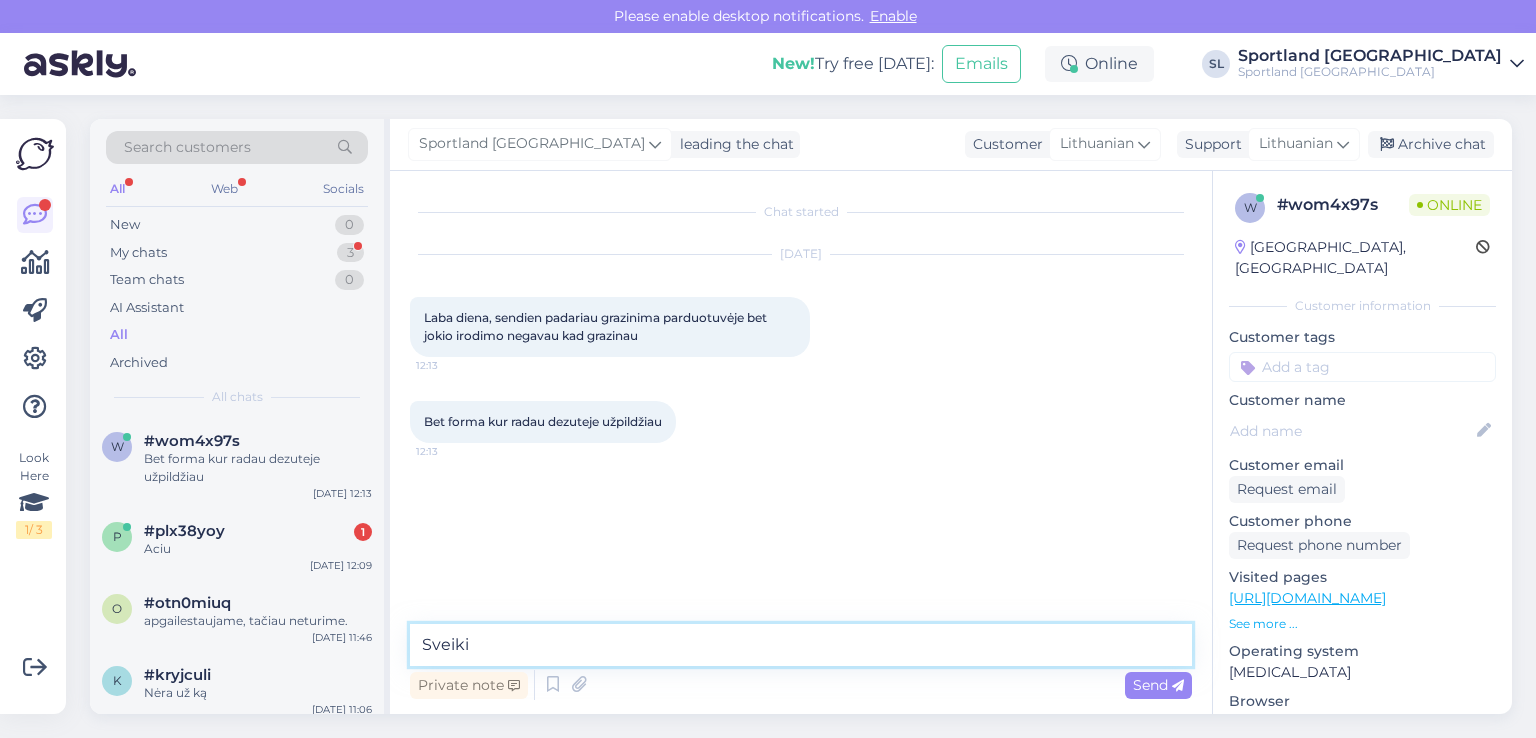 type on "Sveiki" 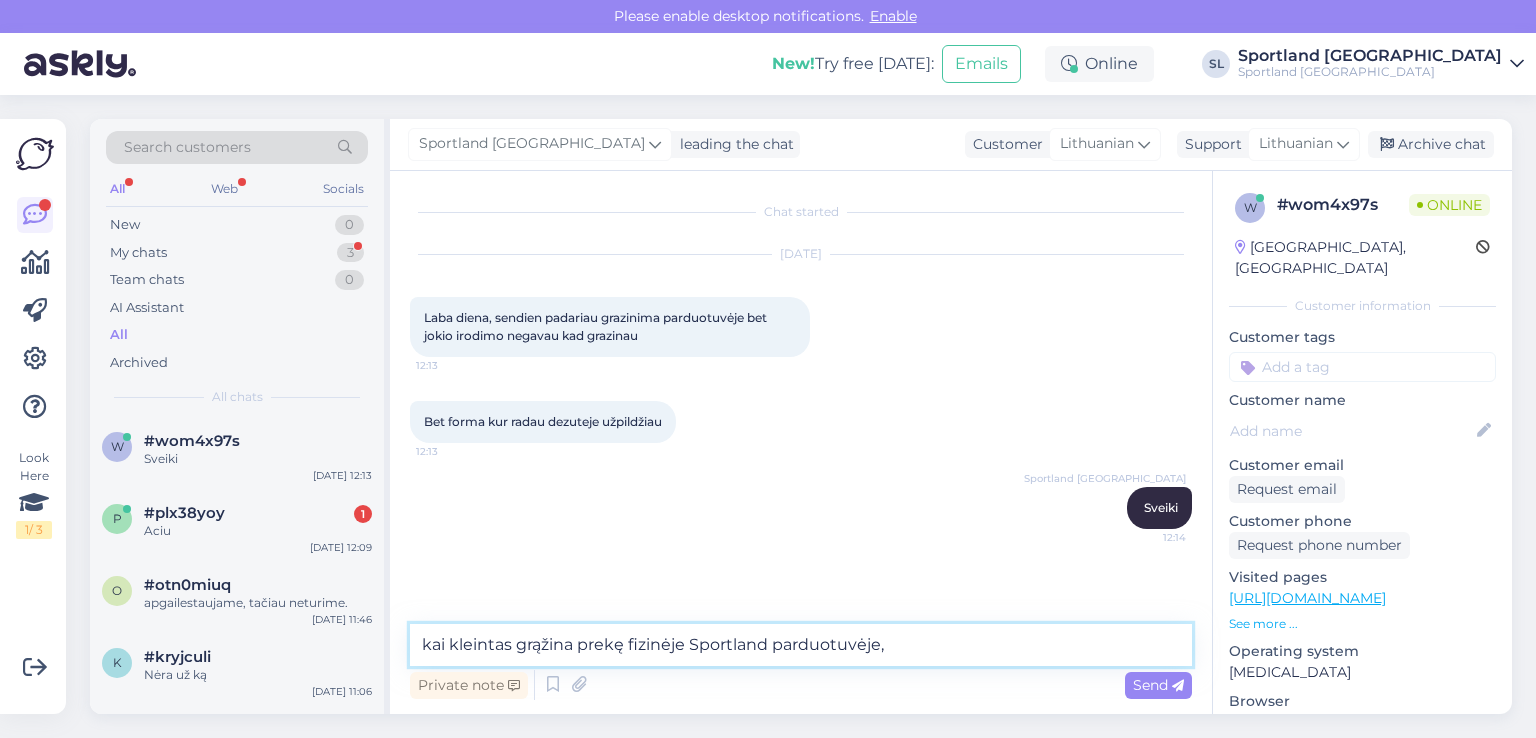 click on "kai kleintas grąžina prekę fizinėje Sportland parduotuvėje," at bounding box center [801, 645] 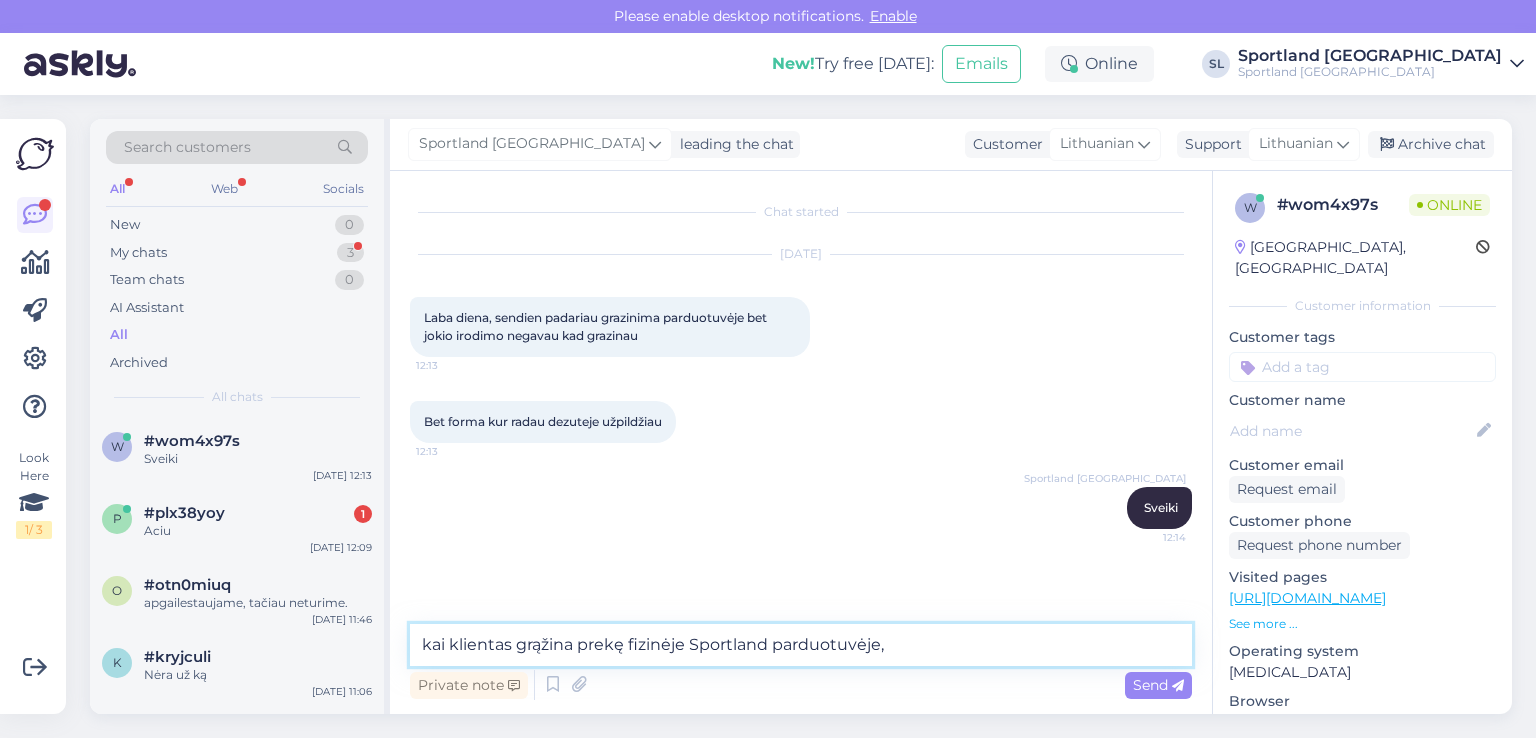 click on "kai klientas grąžina prekę fizinėje Sportland parduotuvėje," at bounding box center [801, 645] 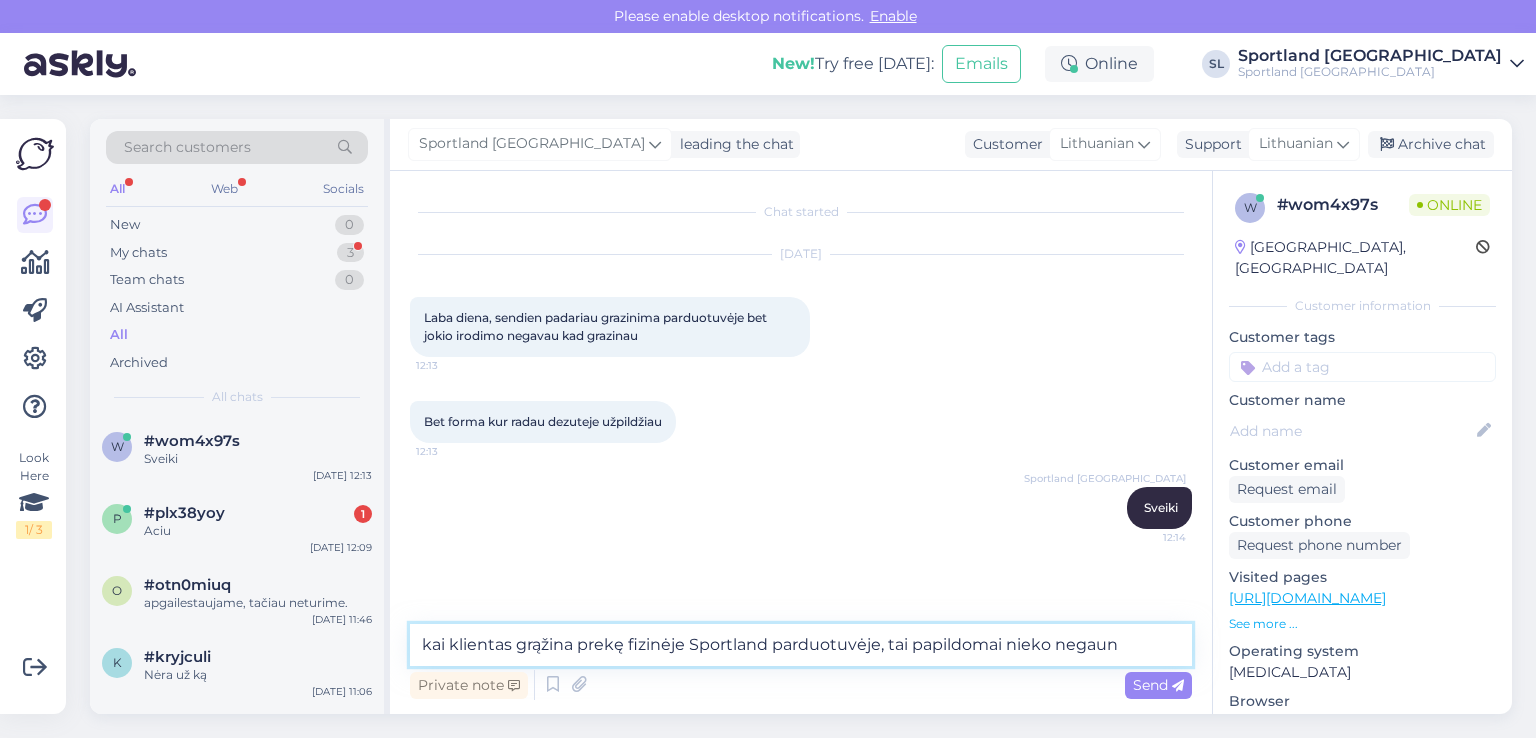 type on "kai klientas grąžina prekę fizinėje Sportland parduotuvėje, tai papildomai nieko negauna" 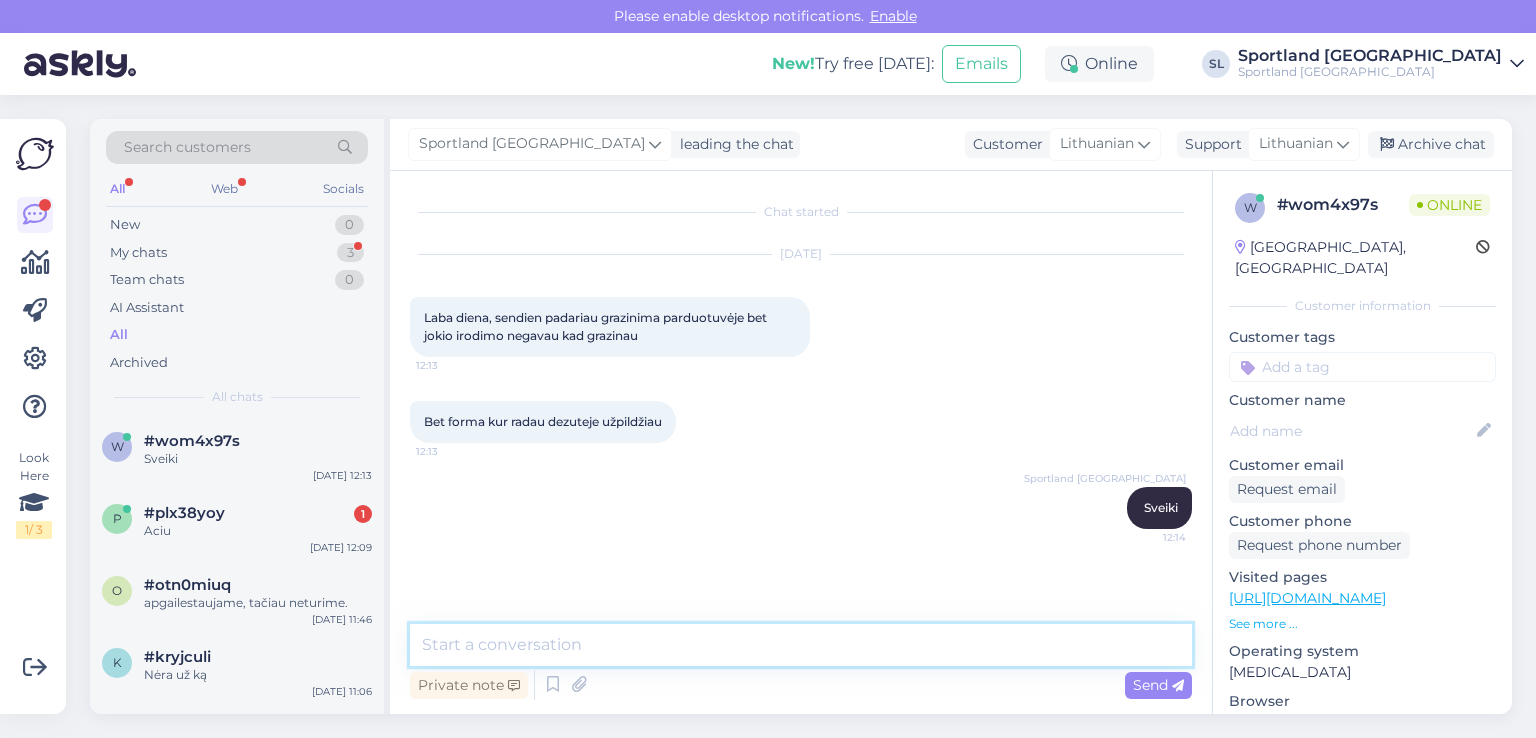 scroll, scrollTop: 49, scrollLeft: 0, axis: vertical 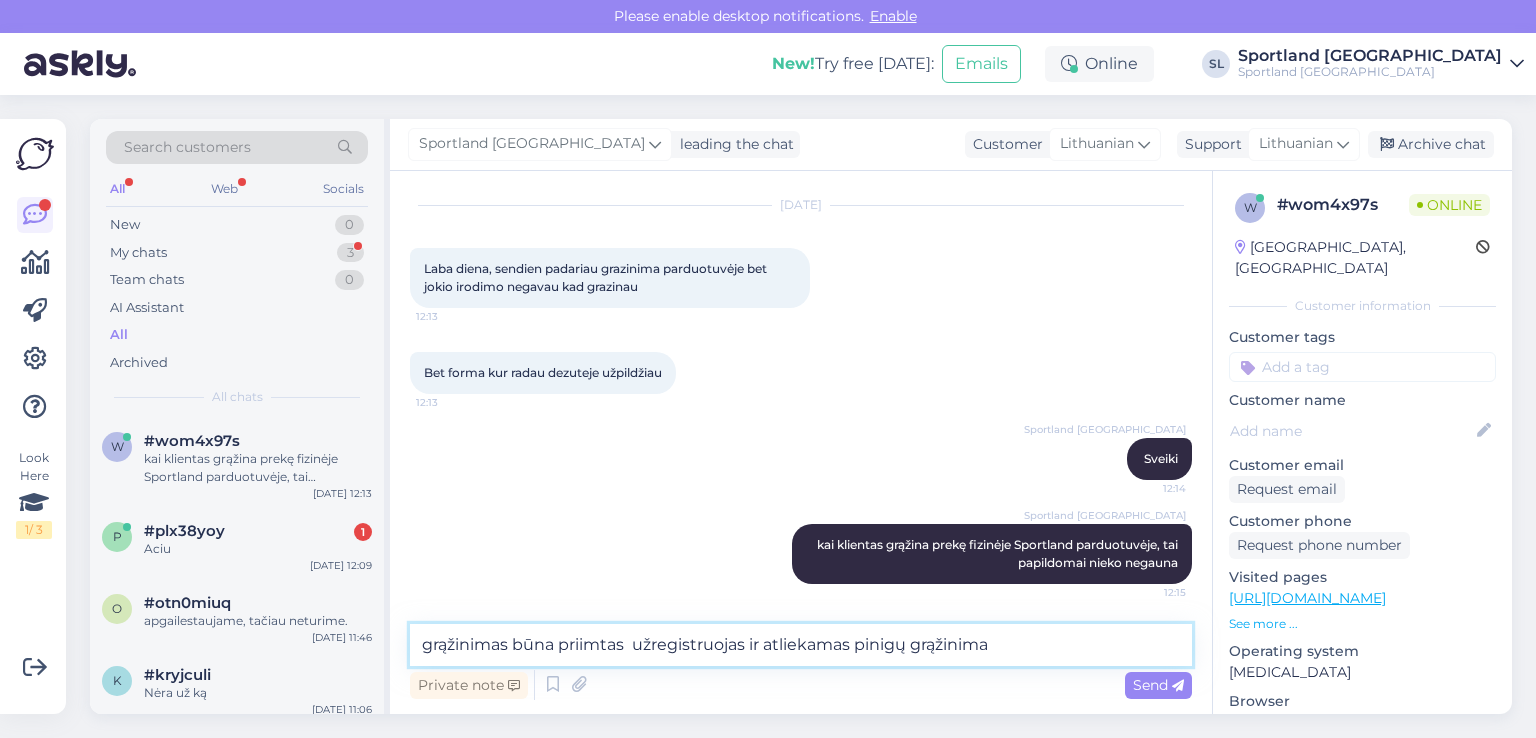 type on "grąžinimas būna priimtas  užregistruojas ir atliekamas pinigų grąžinimas" 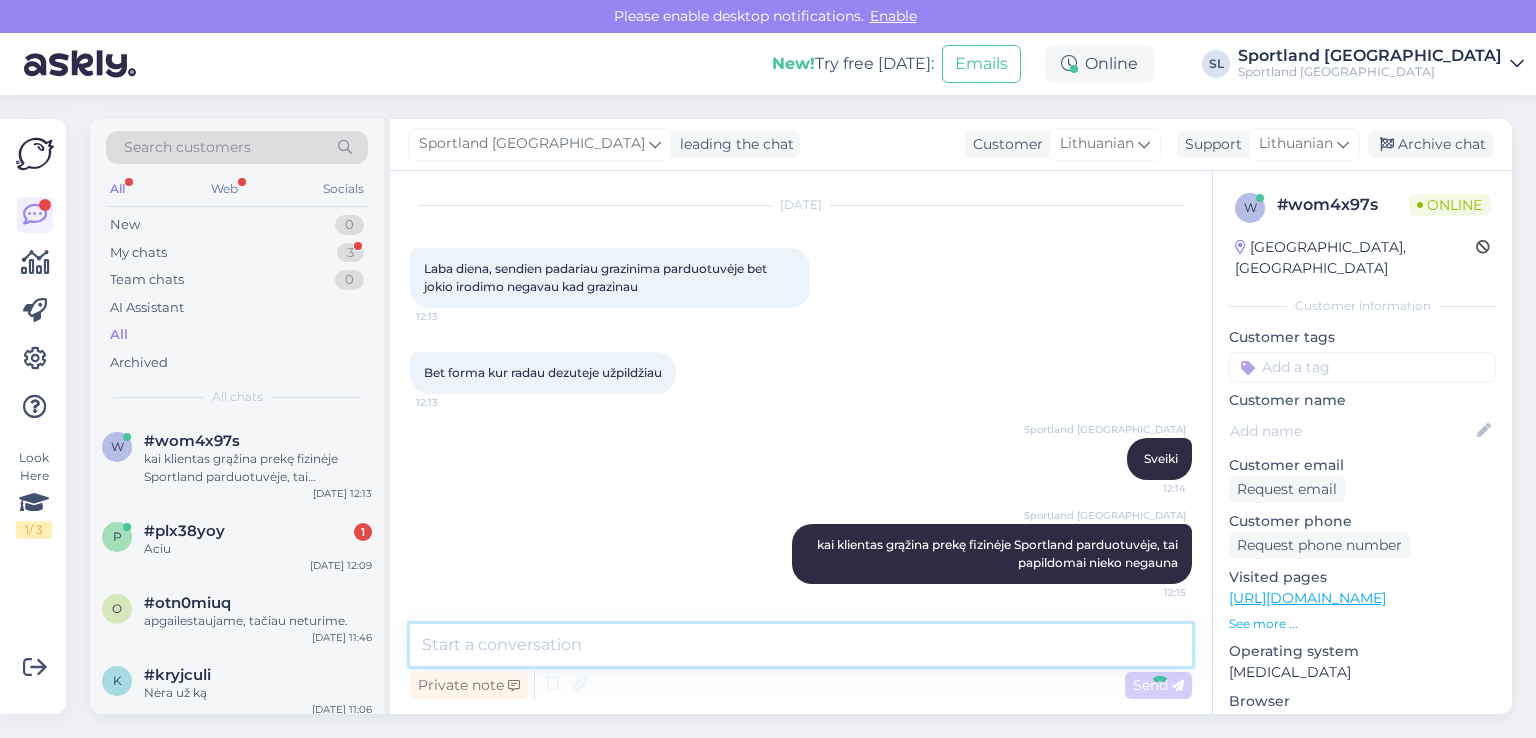scroll, scrollTop: 153, scrollLeft: 0, axis: vertical 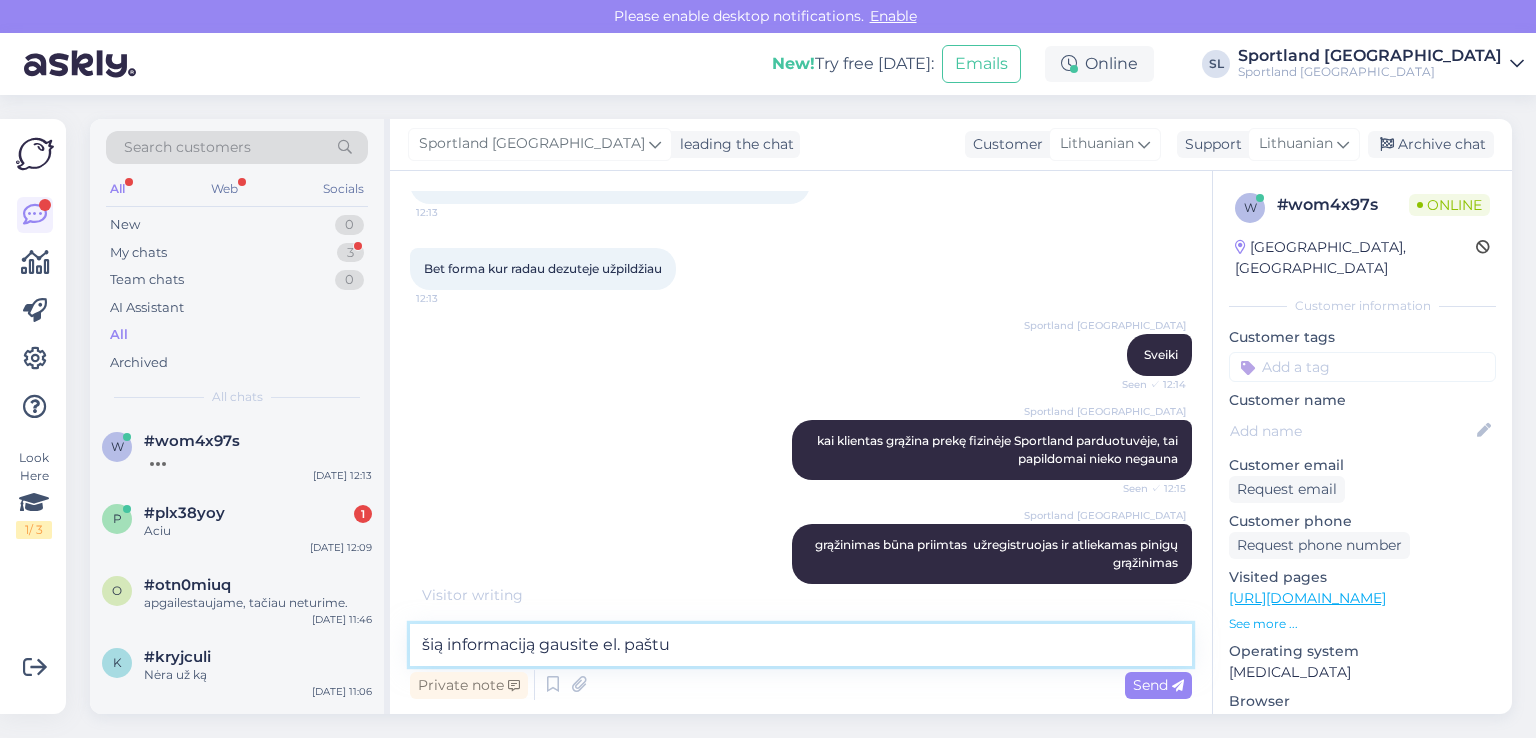 type on "šią informaciją gausite el. paštu" 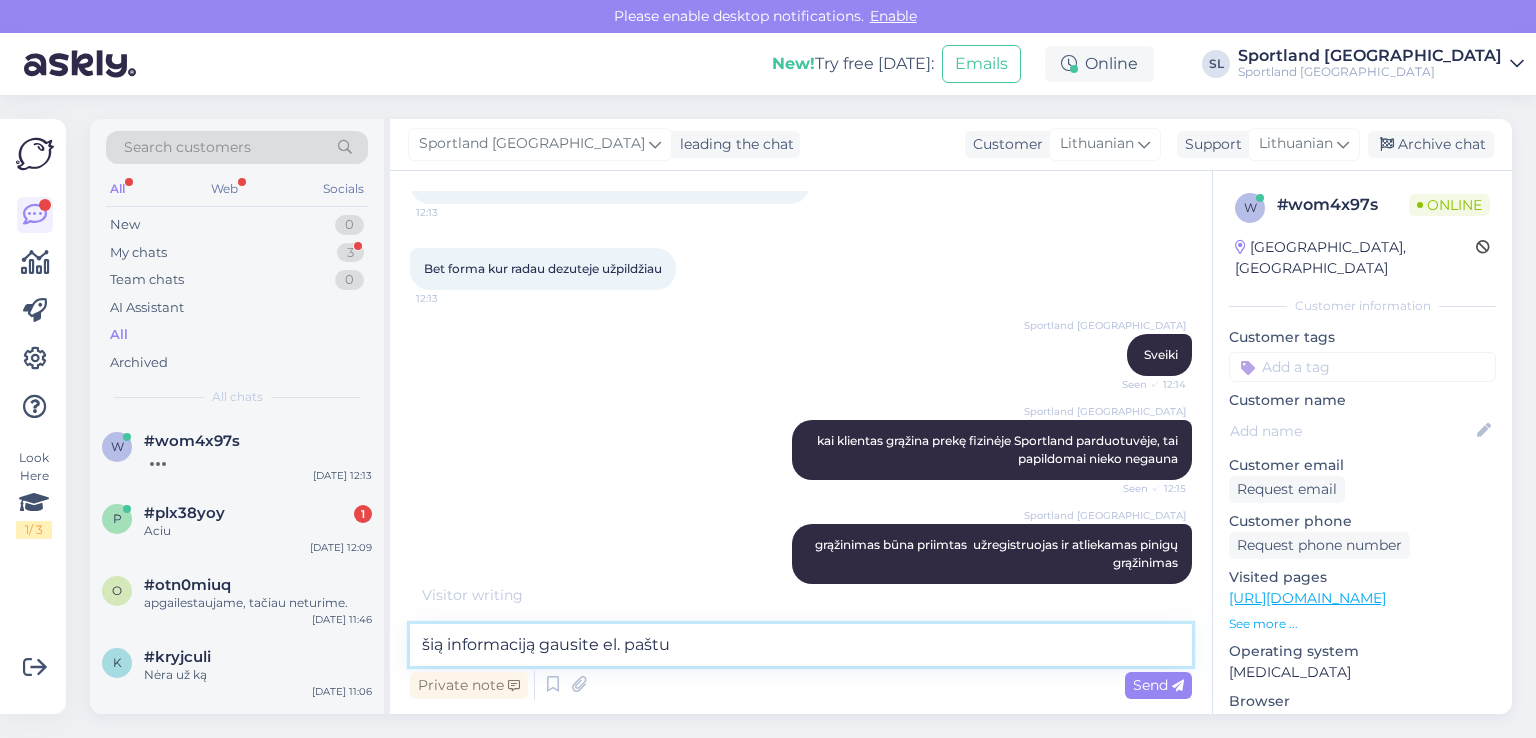 type 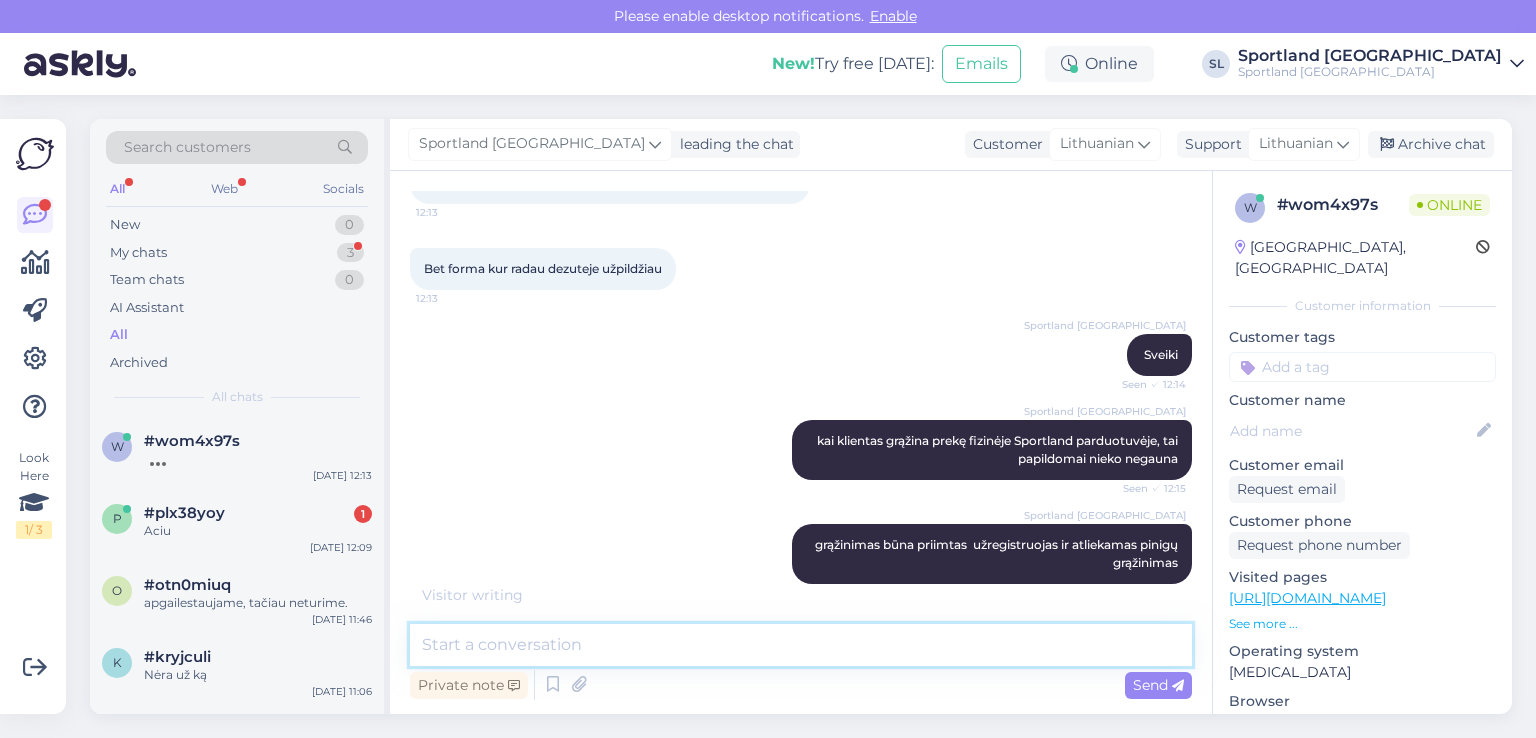 scroll, scrollTop: 240, scrollLeft: 0, axis: vertical 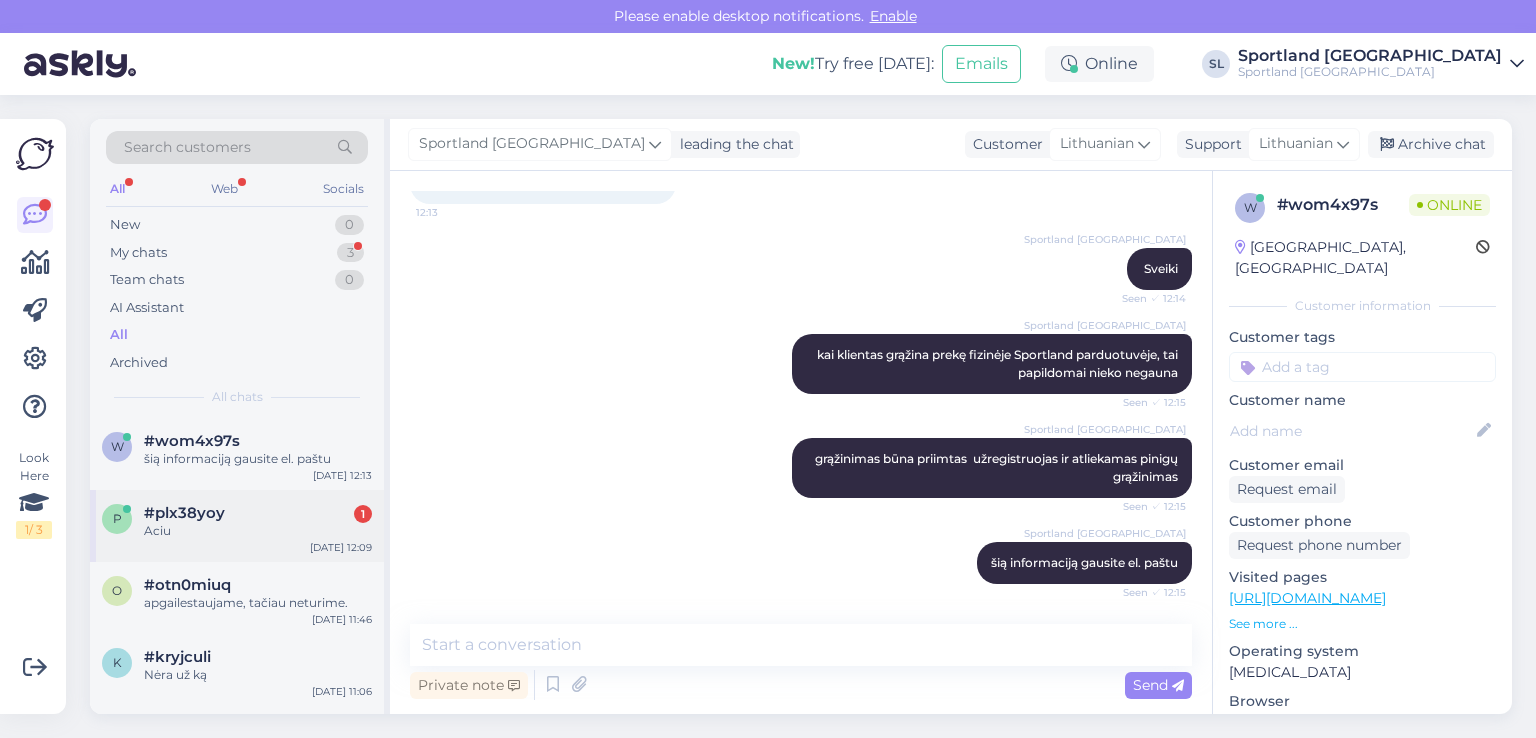 click on "Aciu" at bounding box center [258, 531] 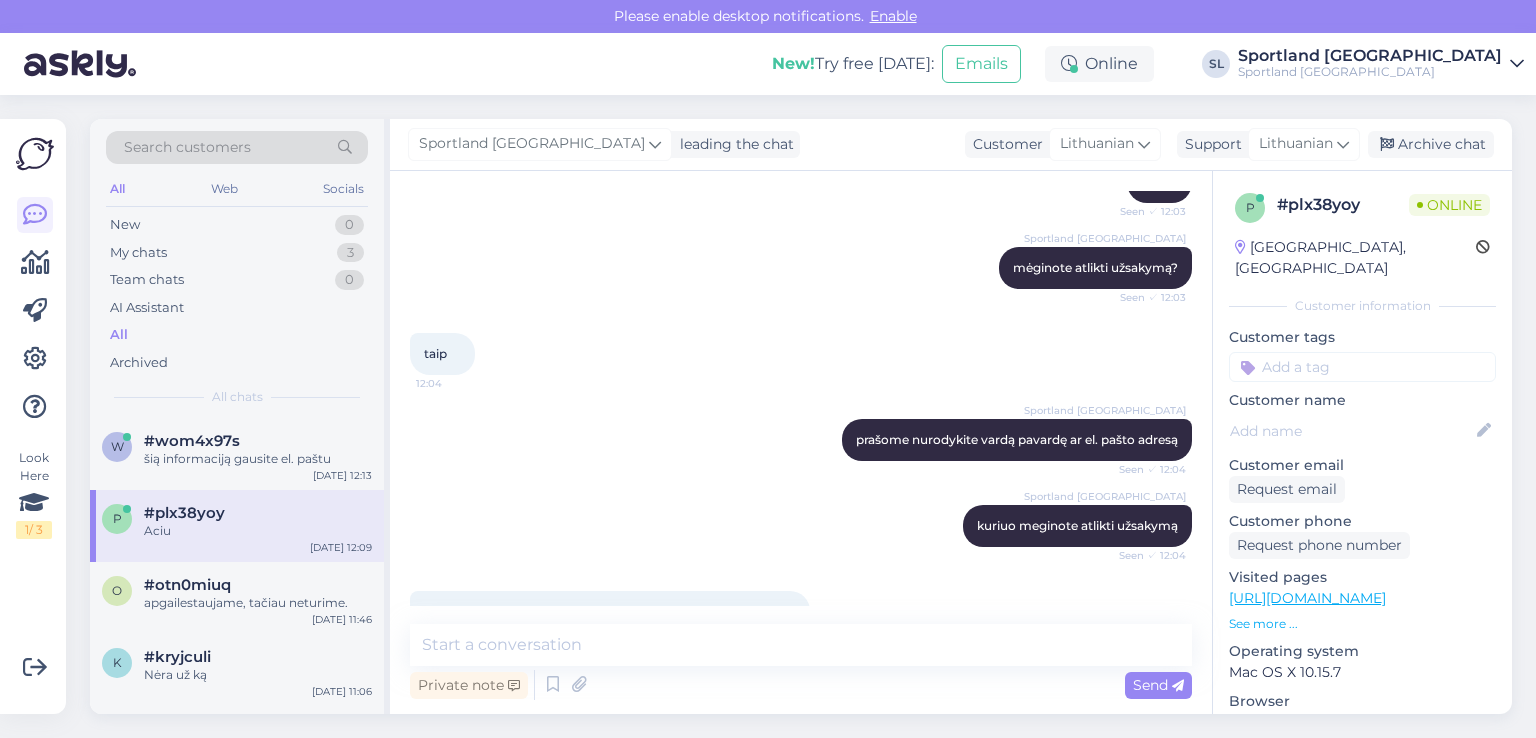 scroll, scrollTop: 1153, scrollLeft: 0, axis: vertical 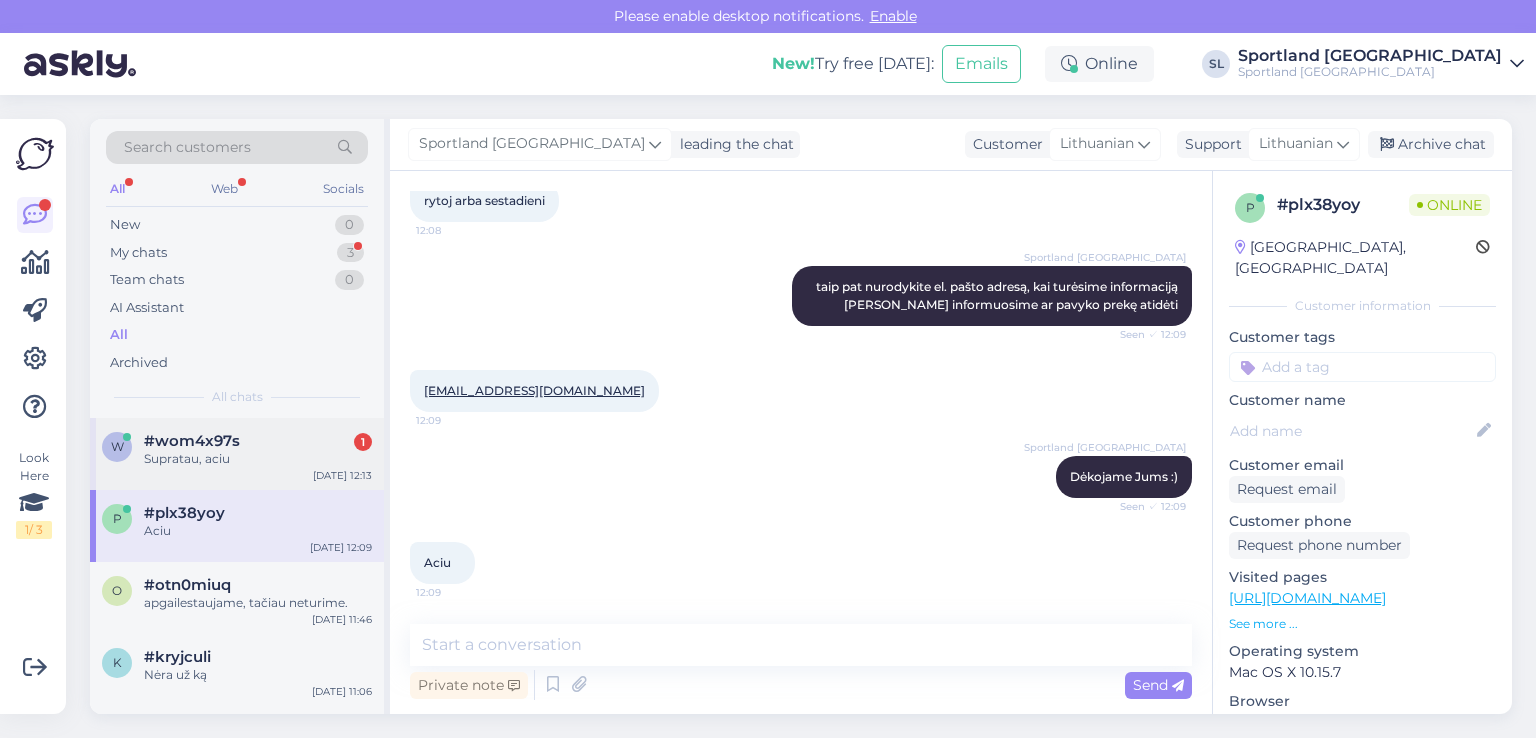 click on "Supratau, aciu" at bounding box center [258, 459] 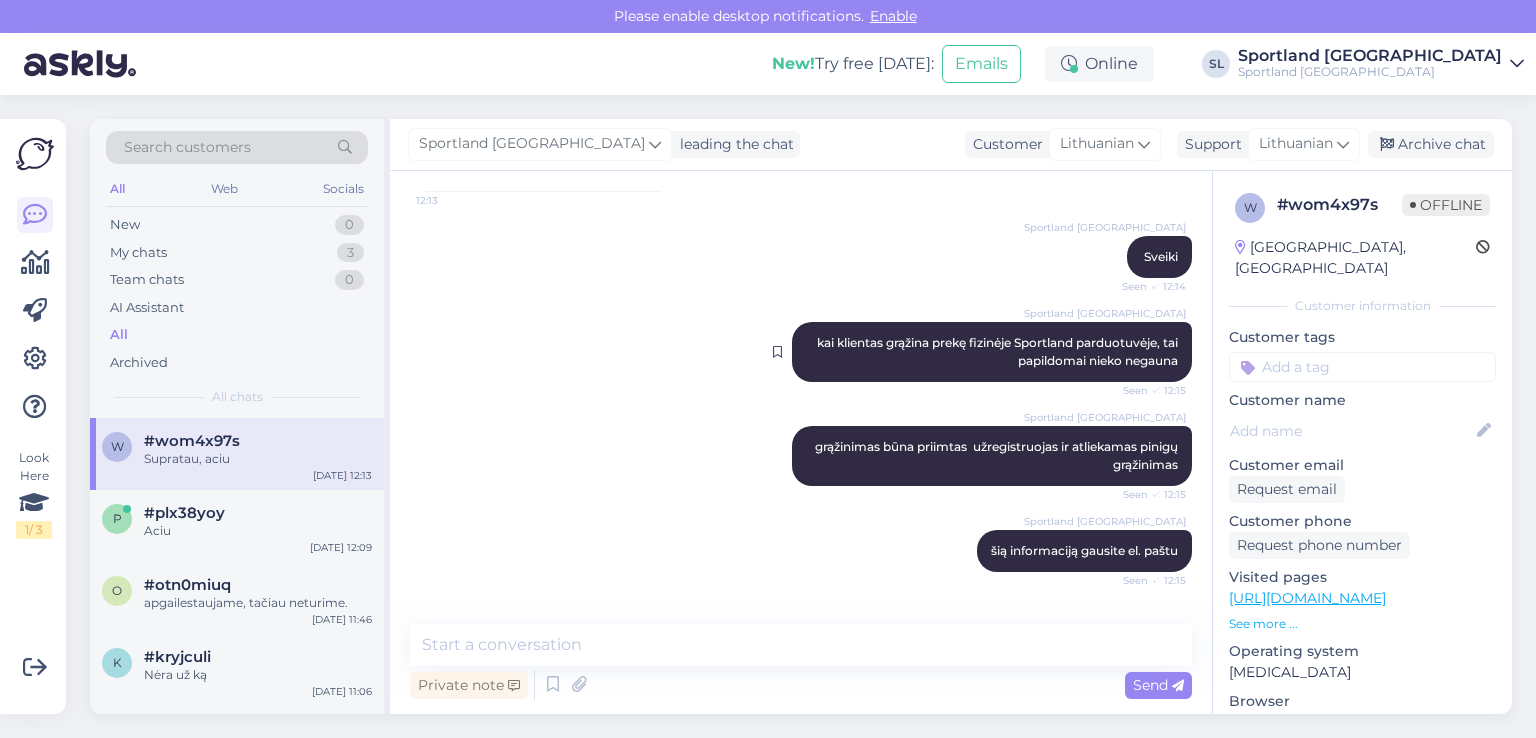 scroll, scrollTop: 325, scrollLeft: 0, axis: vertical 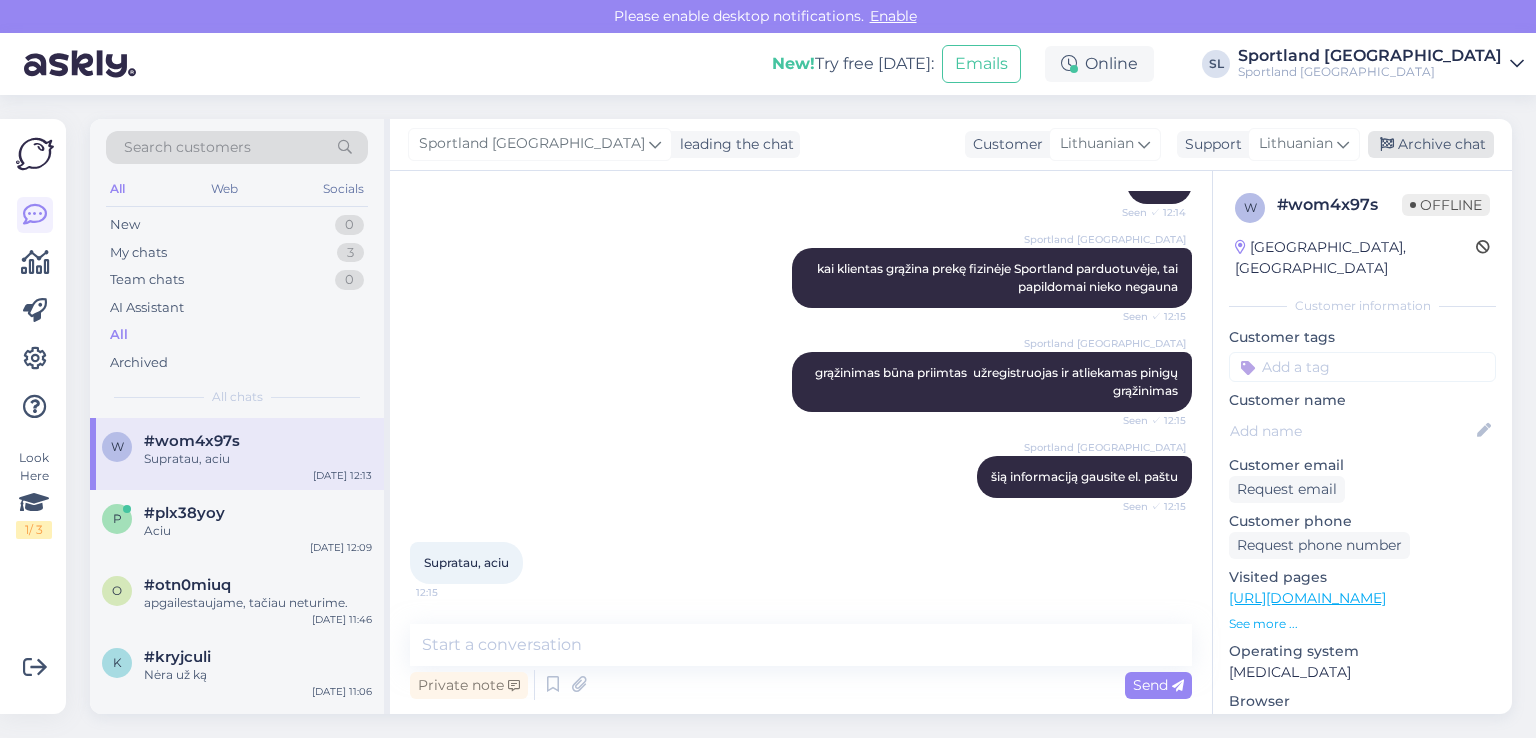 click on "Archive chat" at bounding box center [1431, 144] 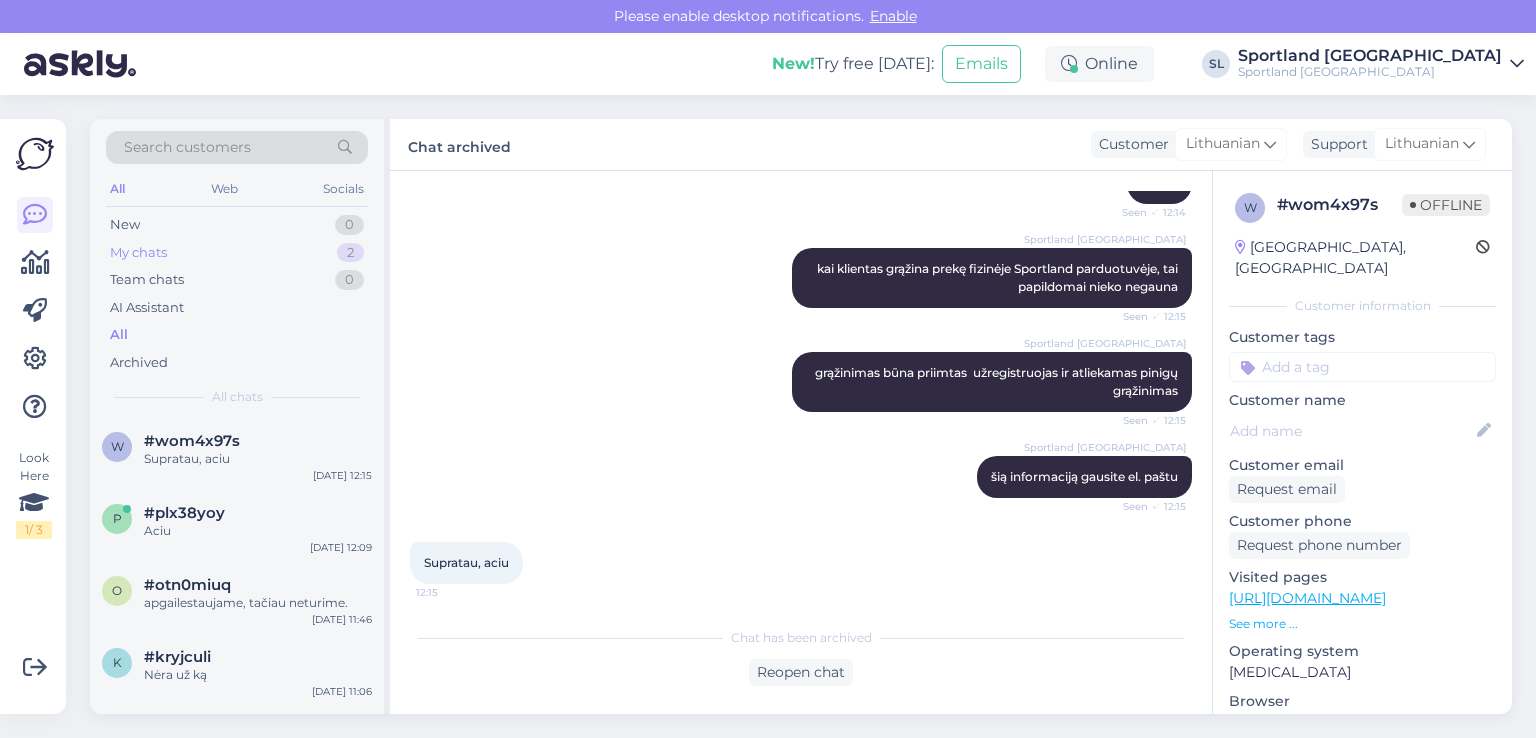 click on "My chats 2" at bounding box center [237, 253] 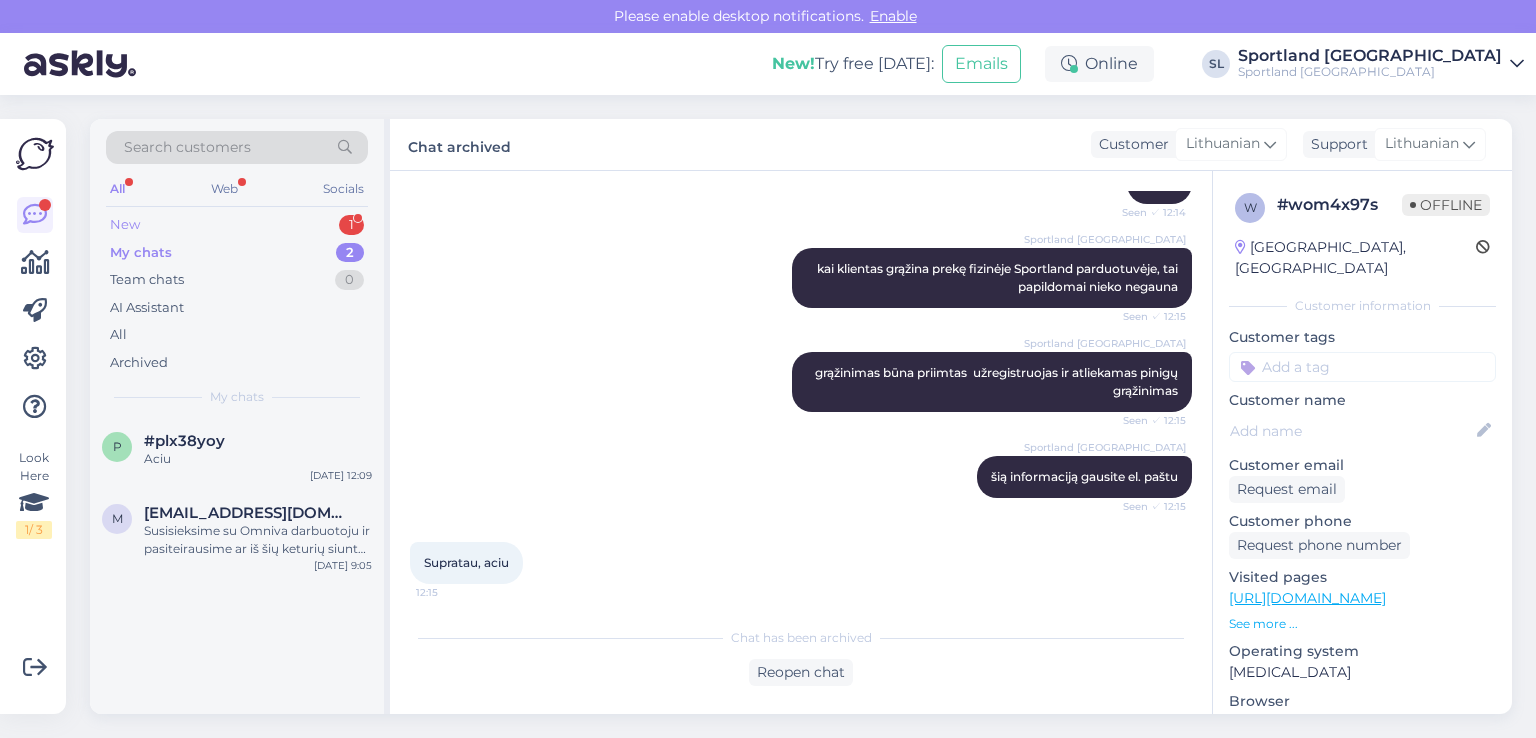 click on "New 1" at bounding box center [237, 225] 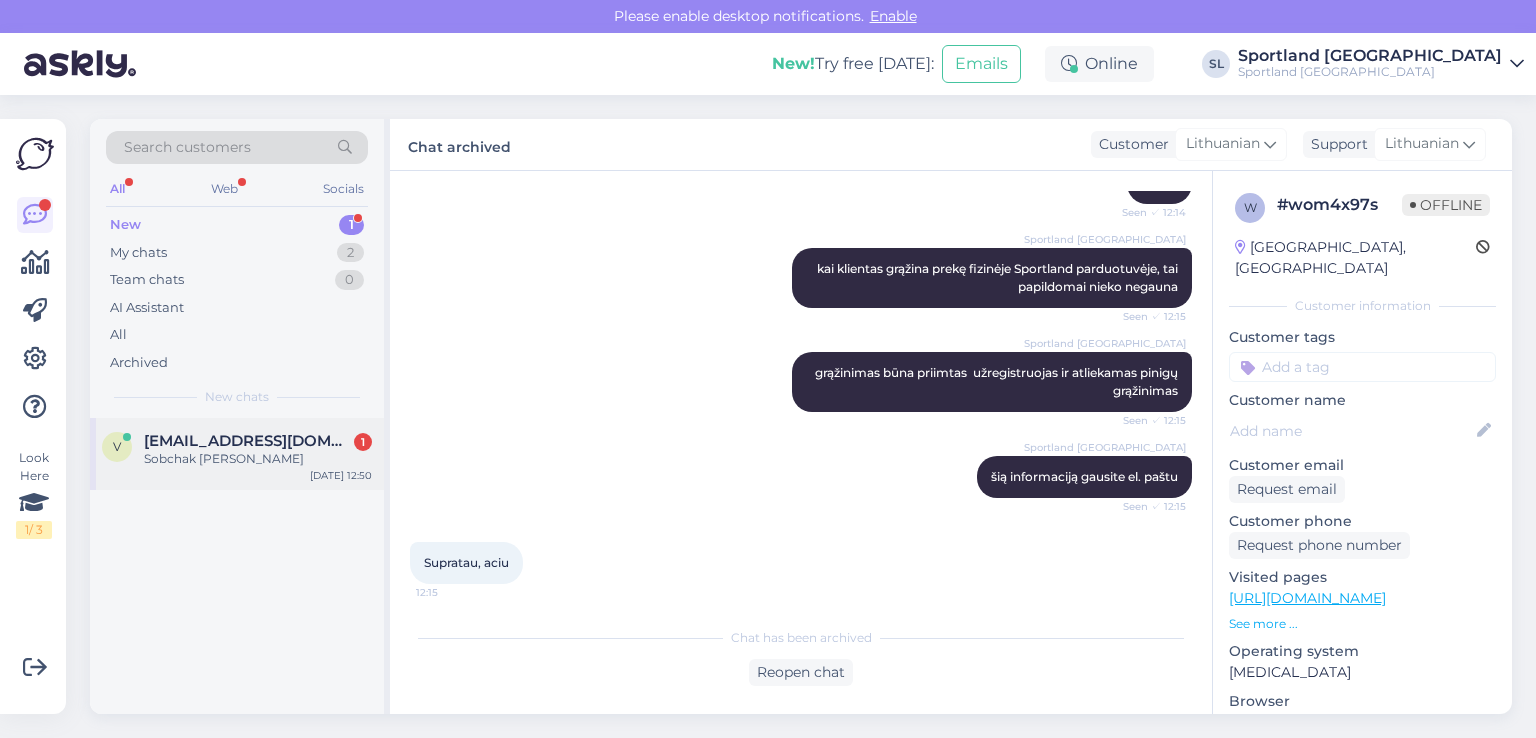 click on "[PERSON_NAME]" at bounding box center [258, 459] 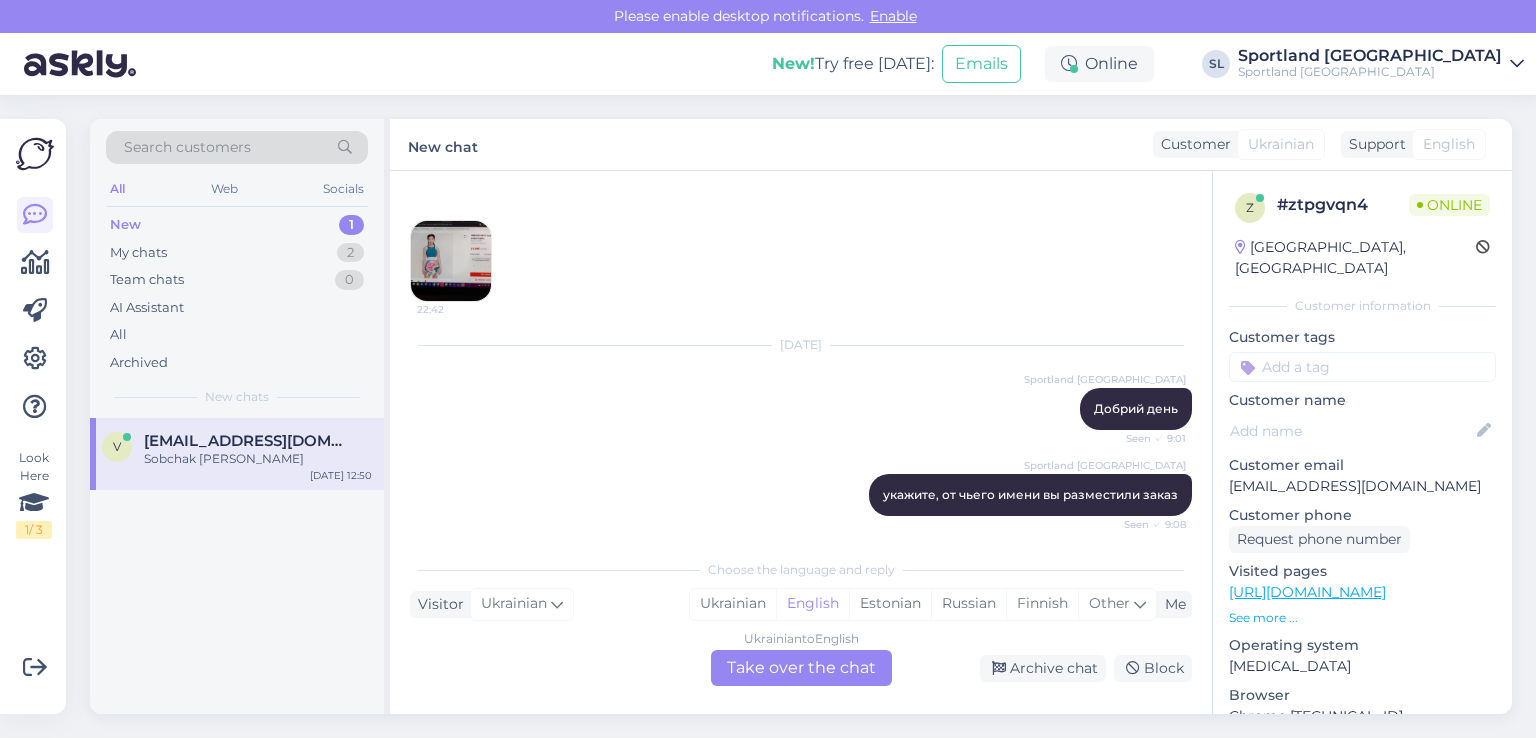 scroll, scrollTop: 417, scrollLeft: 0, axis: vertical 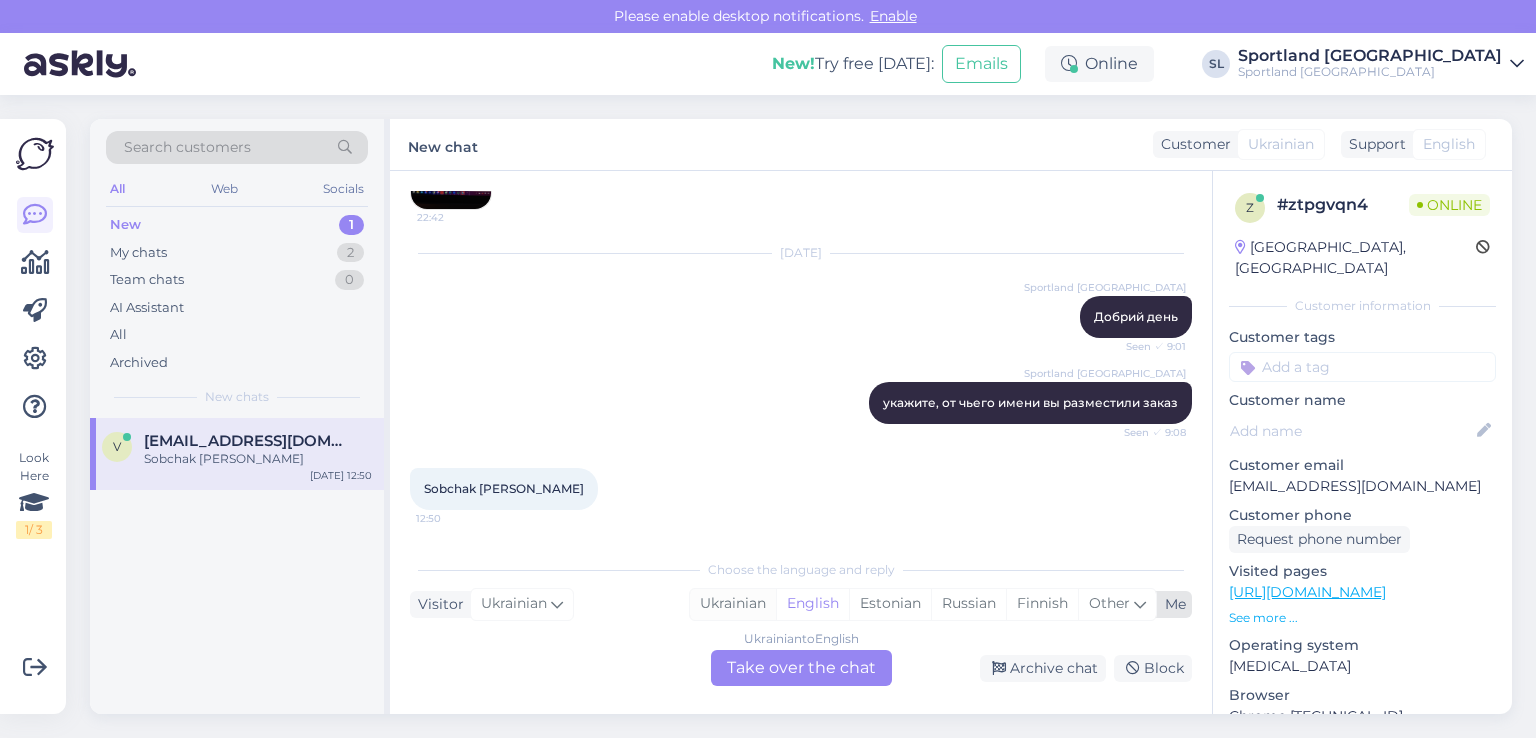 click on "Ukrainian" at bounding box center [733, 604] 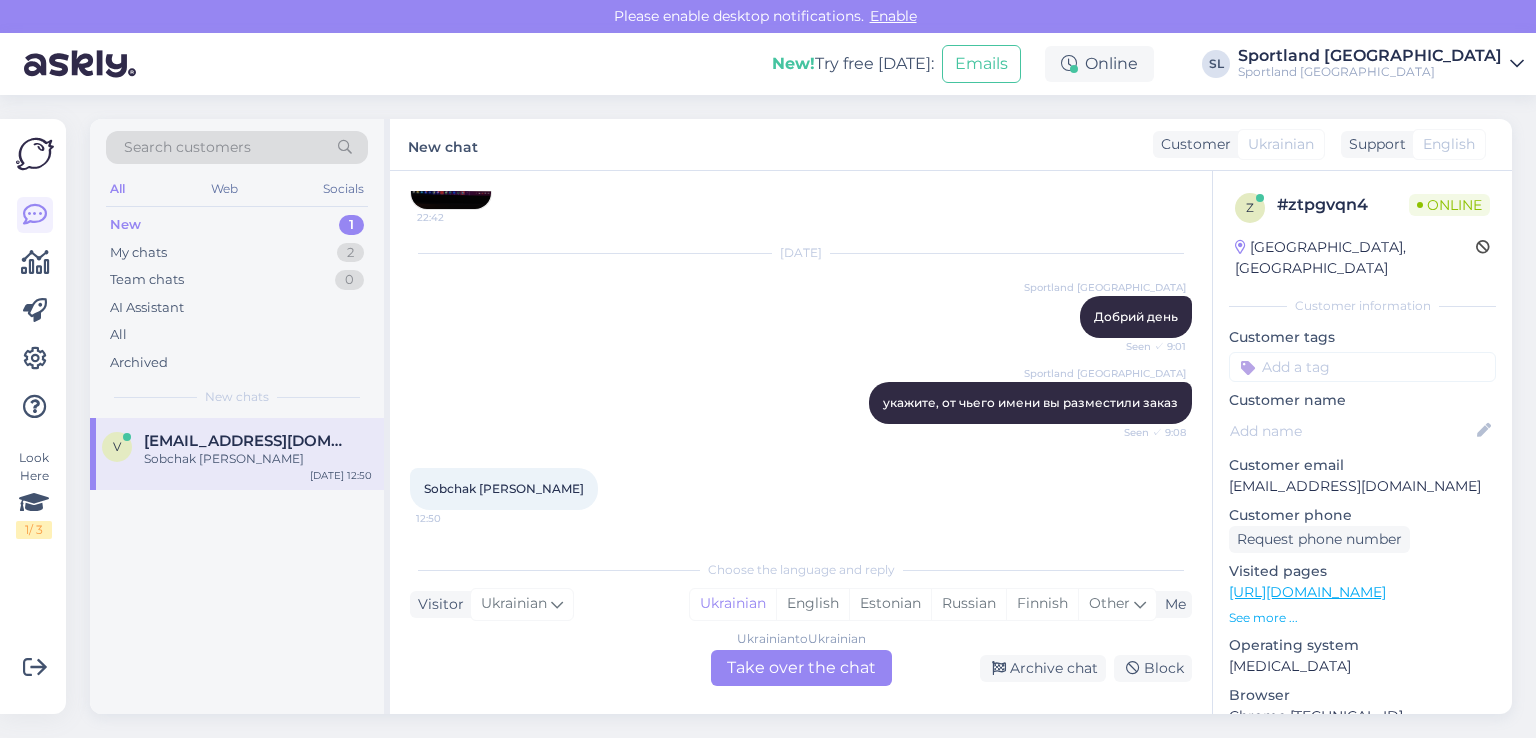click on "Ukrainian  to  Ukrainian Take over the chat" at bounding box center (801, 668) 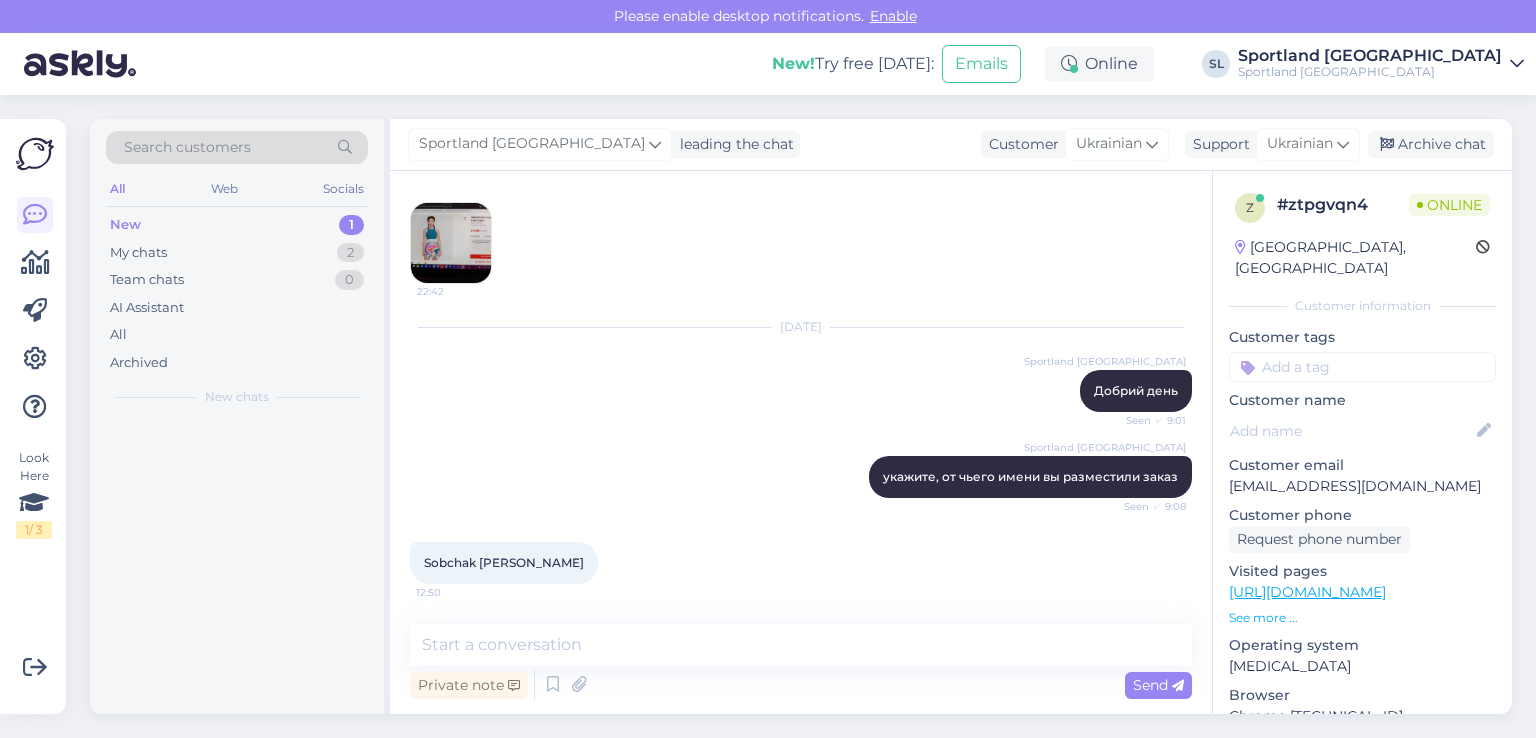scroll, scrollTop: 343, scrollLeft: 0, axis: vertical 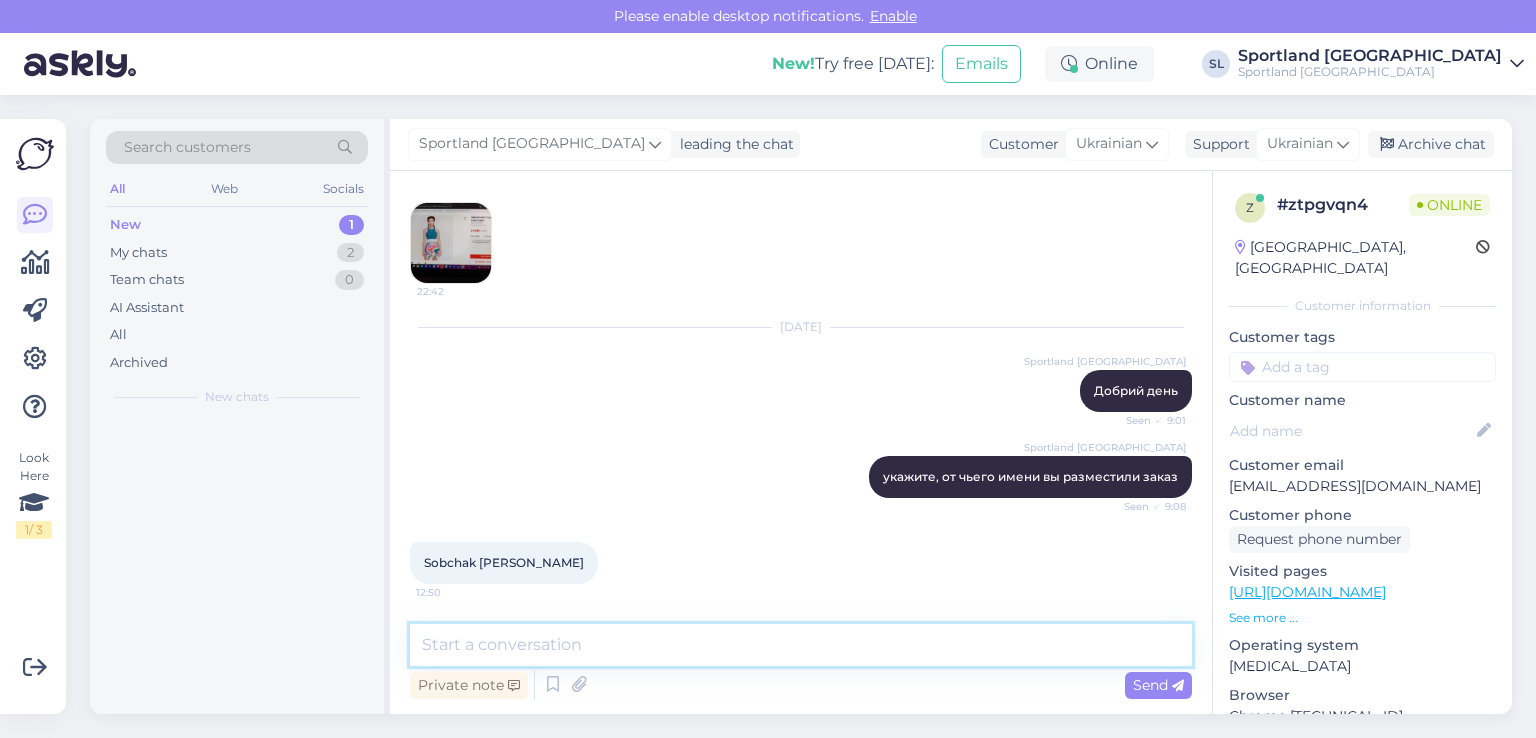 click at bounding box center (801, 645) 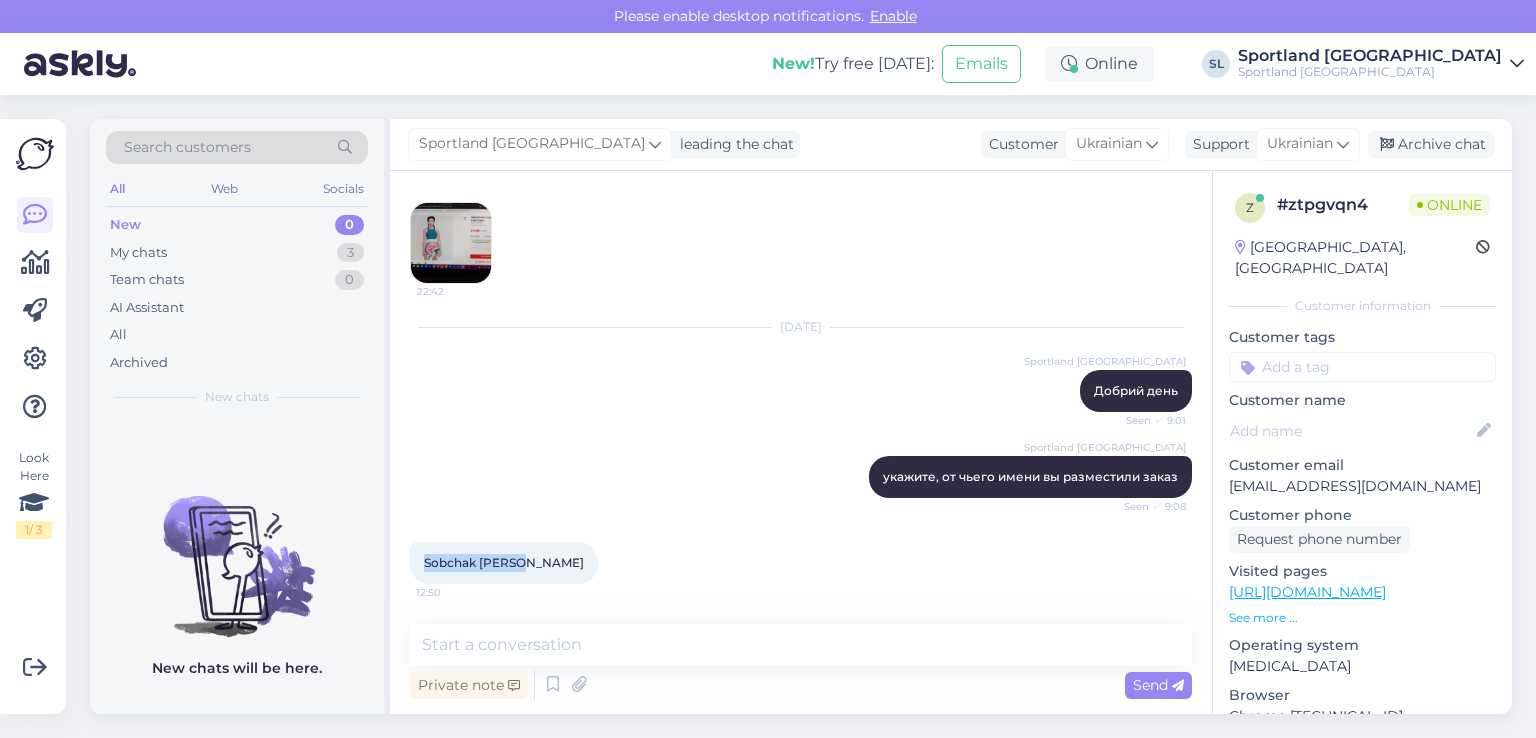 drag, startPoint x: 520, startPoint y: 564, endPoint x: 411, endPoint y: 586, distance: 111.19802 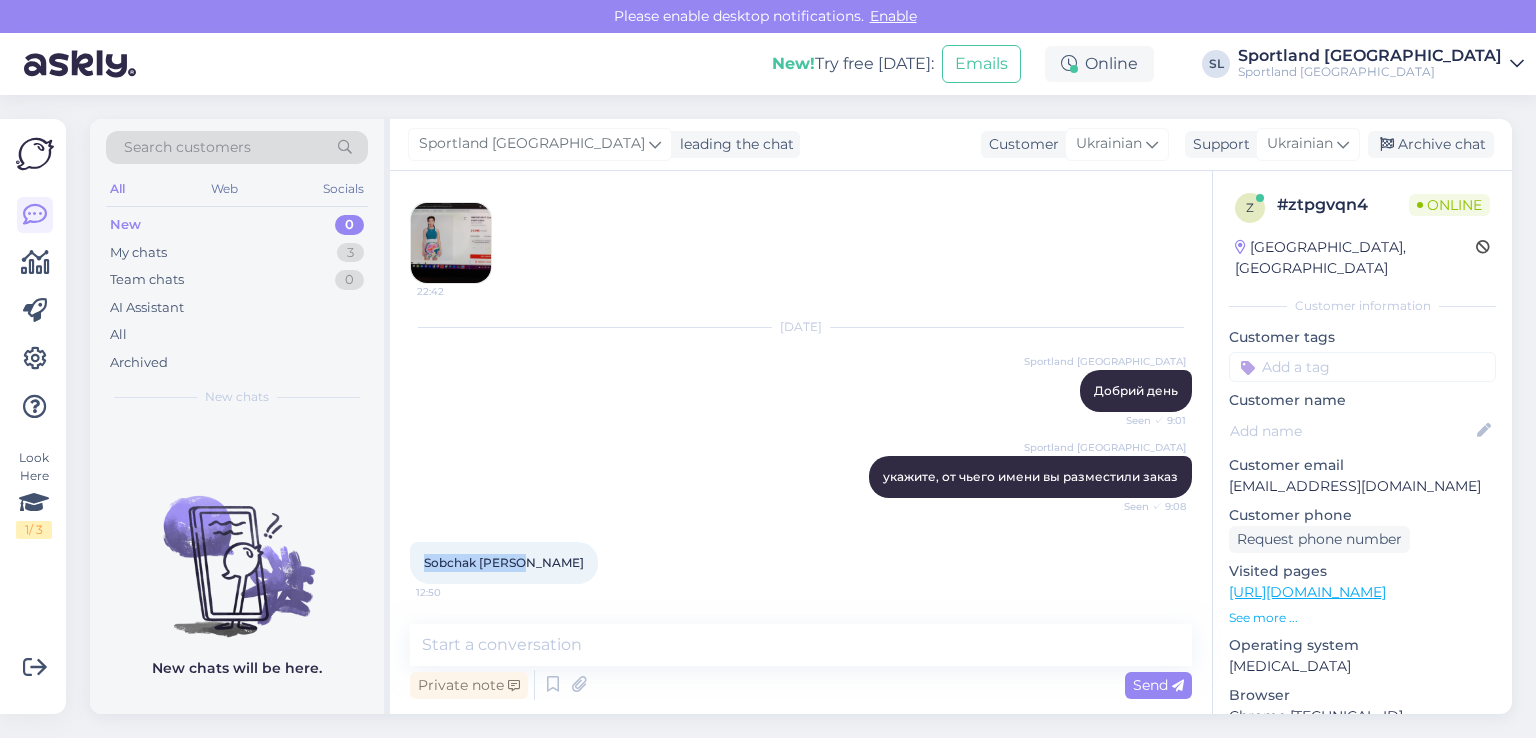 copy on "[PERSON_NAME]" 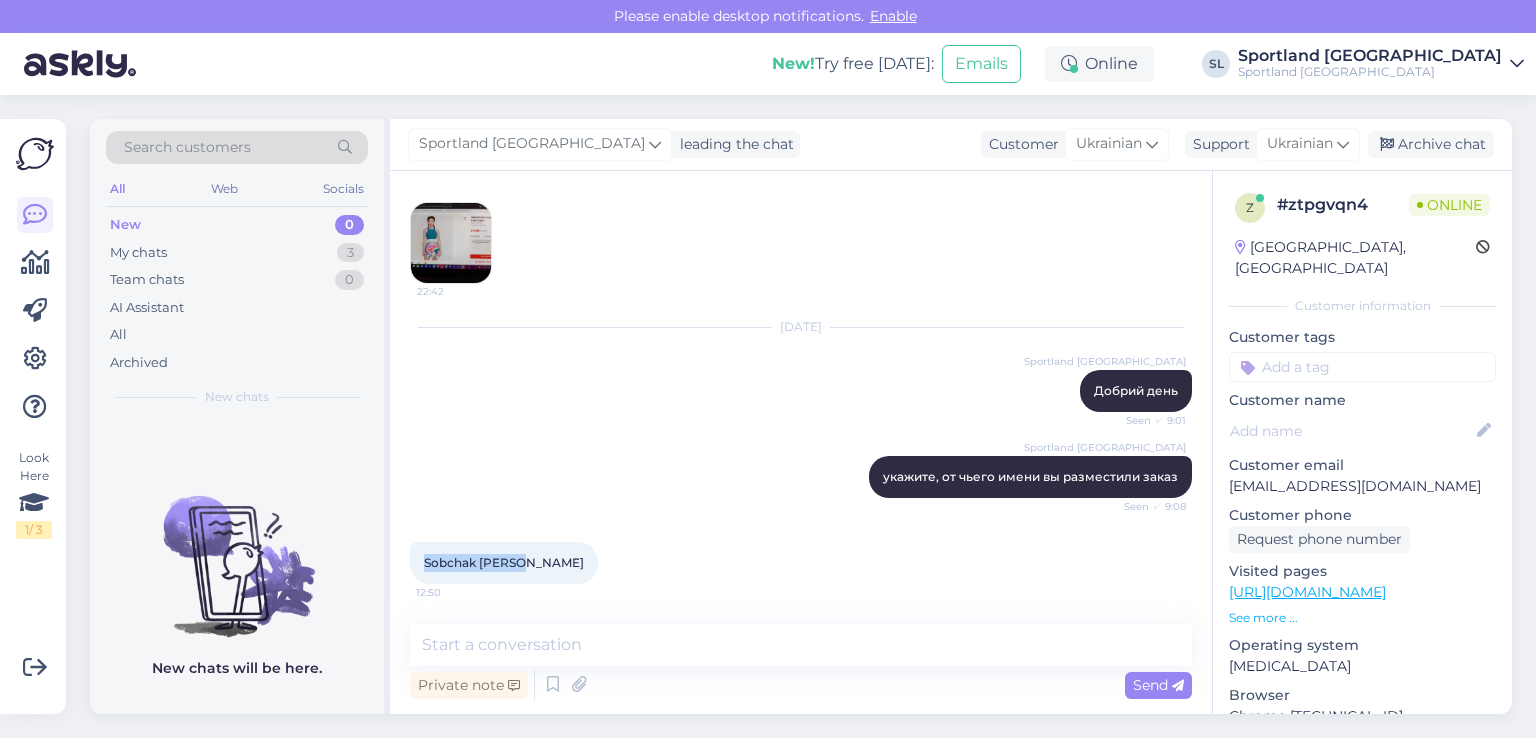 click on "Sobchak Nadiia 12:50" at bounding box center (801, 563) 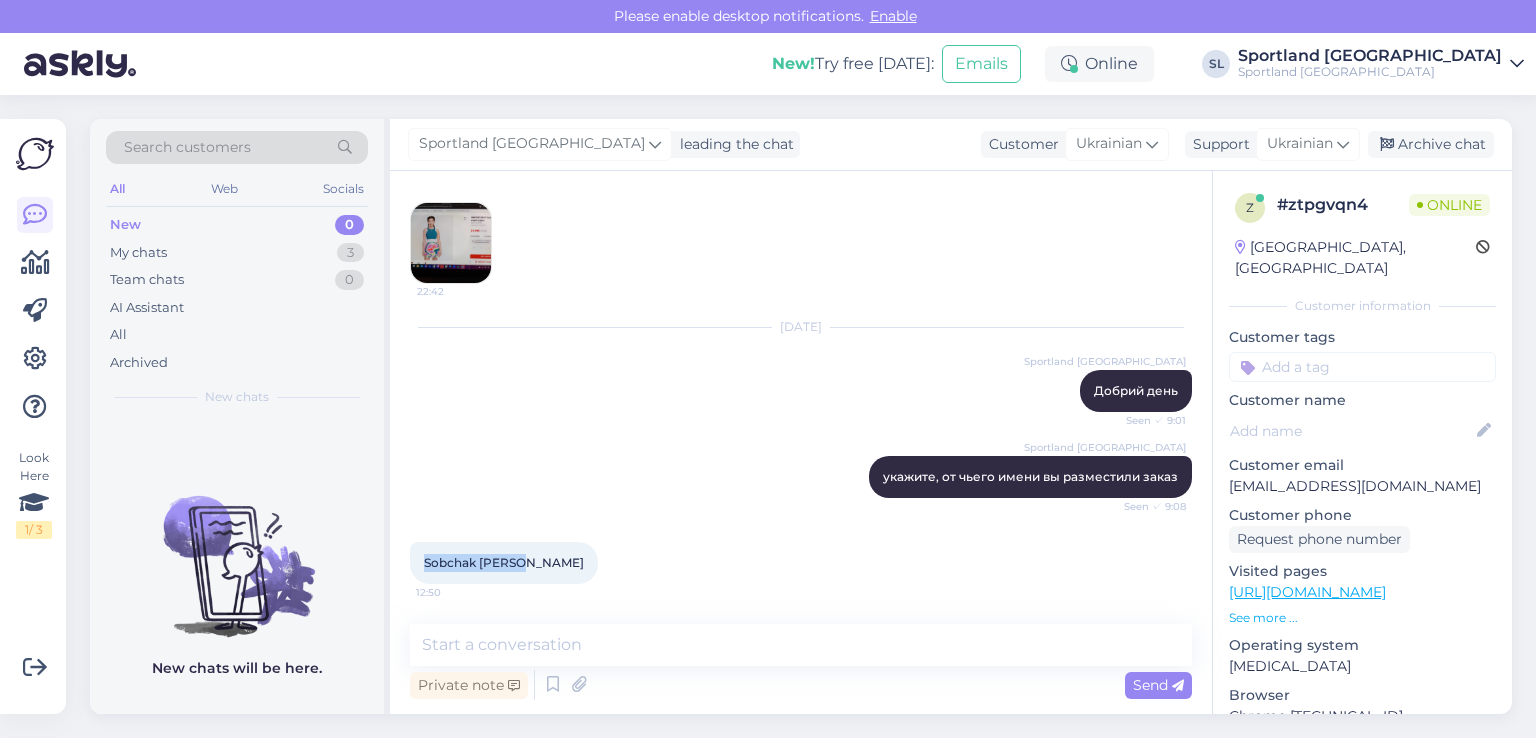 click on "[PERSON_NAME]" at bounding box center [504, 562] 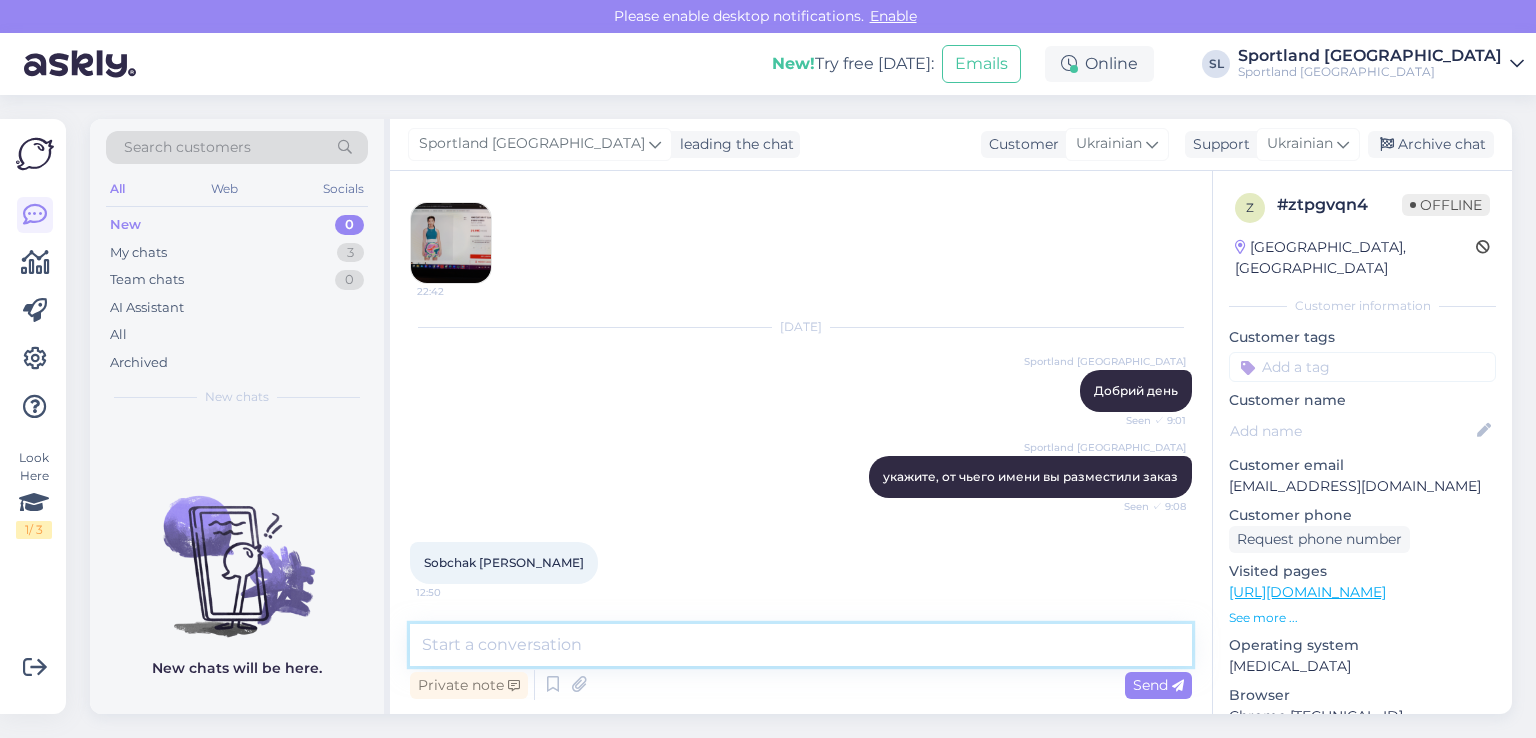 click at bounding box center (801, 645) 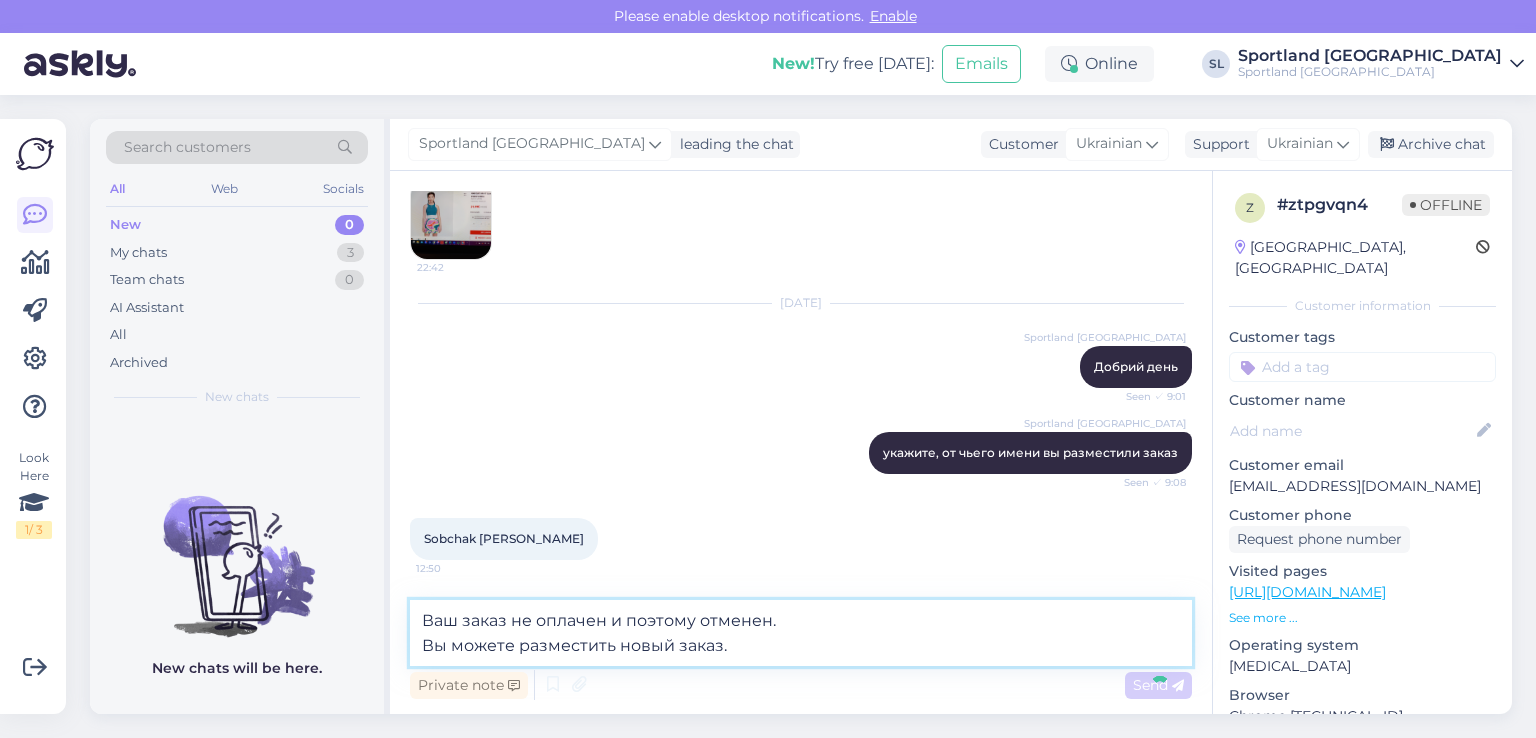 type 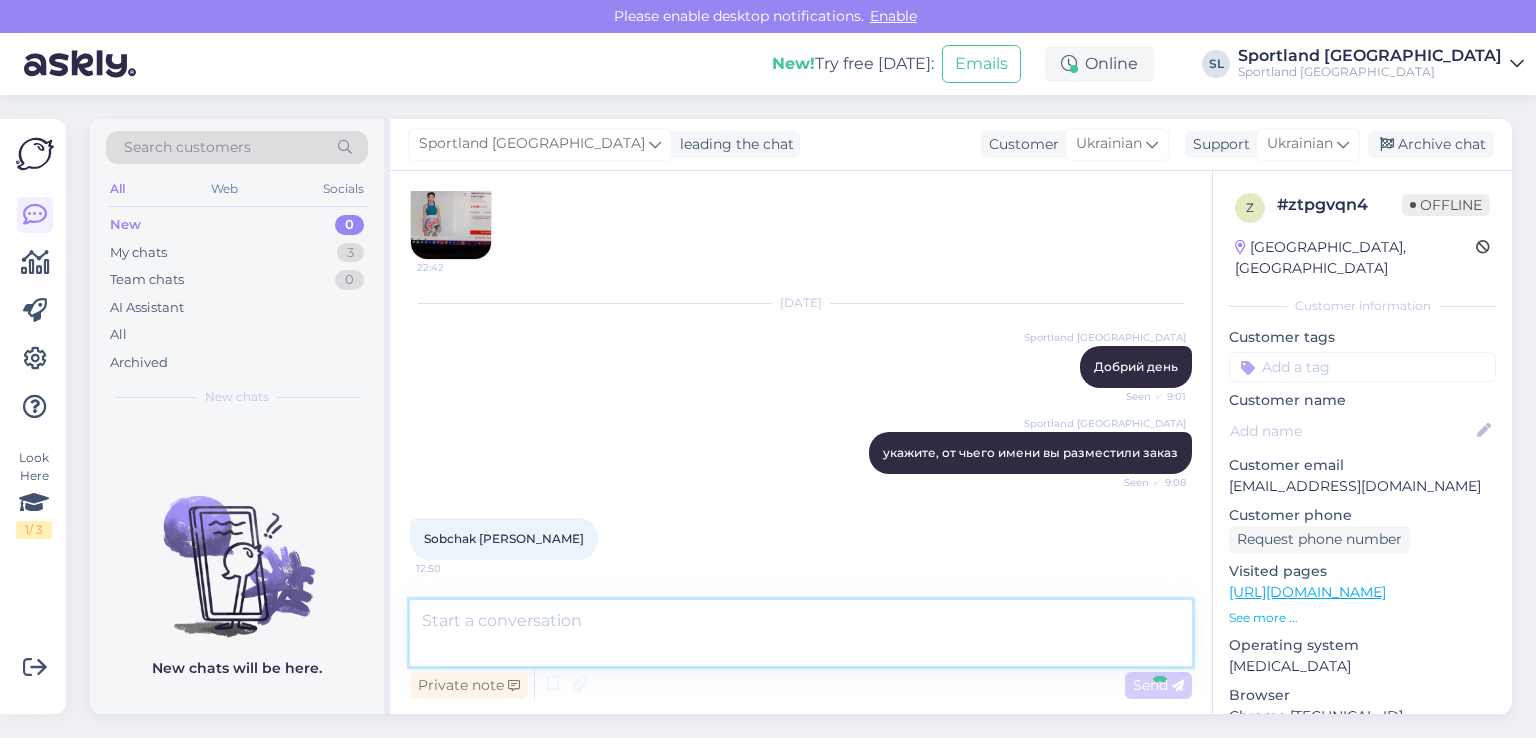 scroll, scrollTop: 447, scrollLeft: 0, axis: vertical 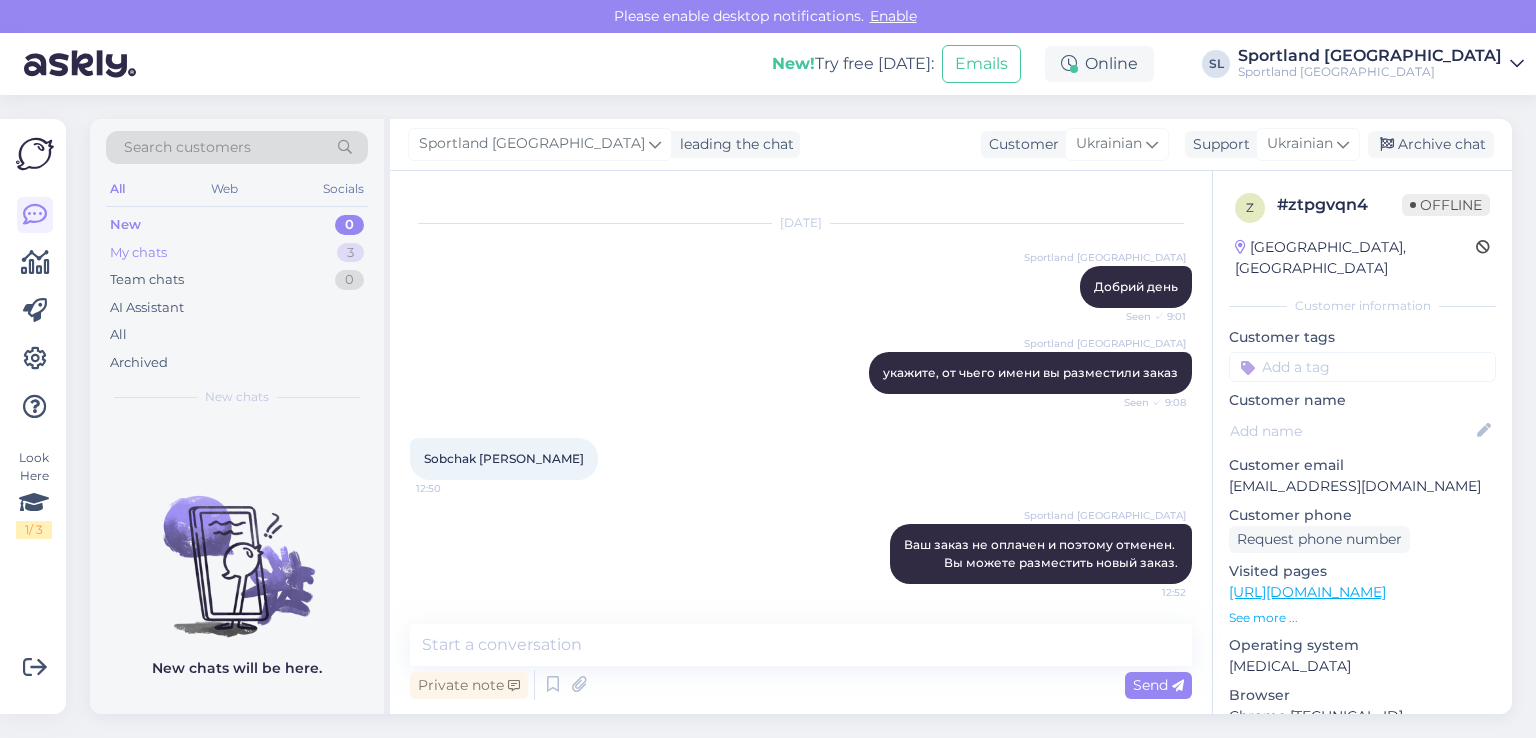 click on "My chats 3" at bounding box center [237, 253] 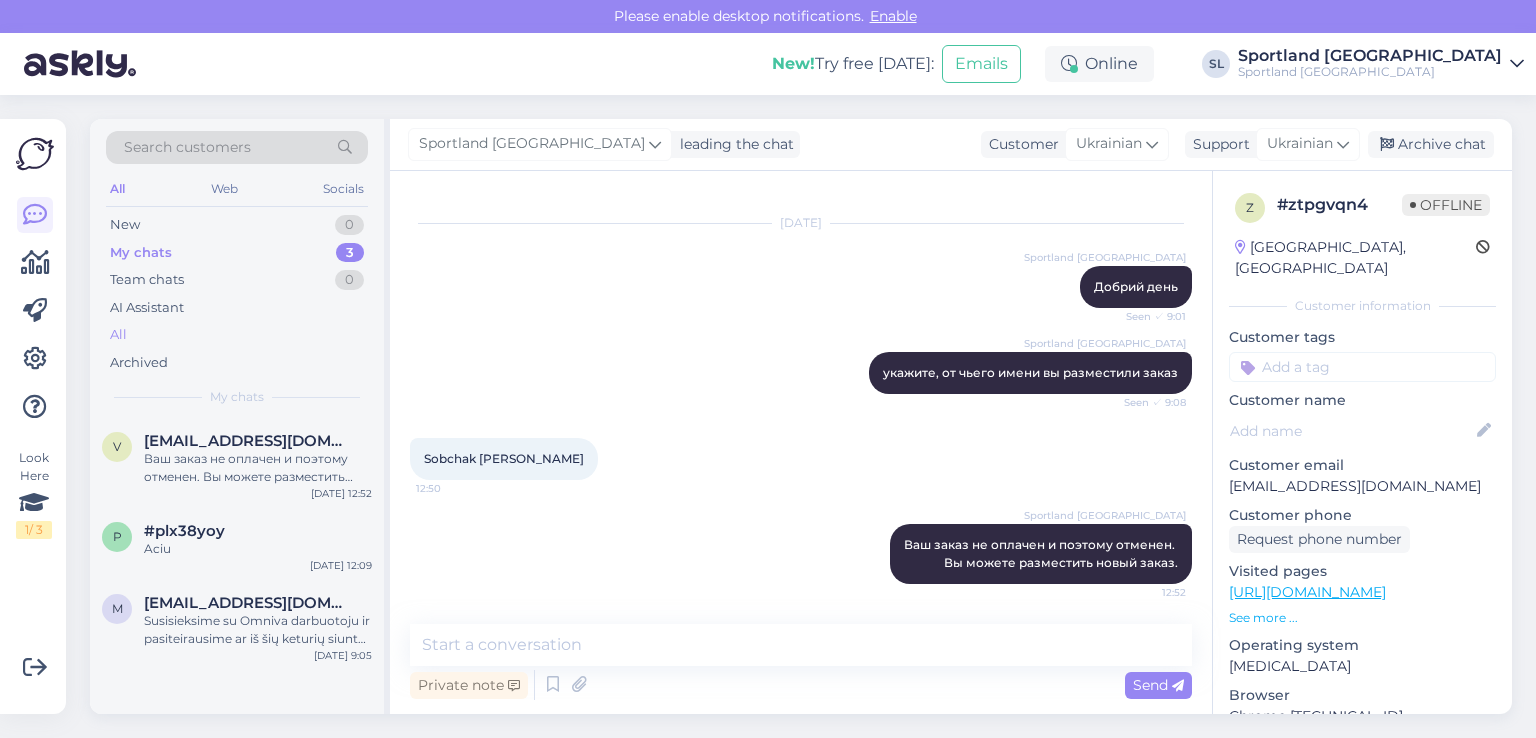 click on "All" at bounding box center (237, 335) 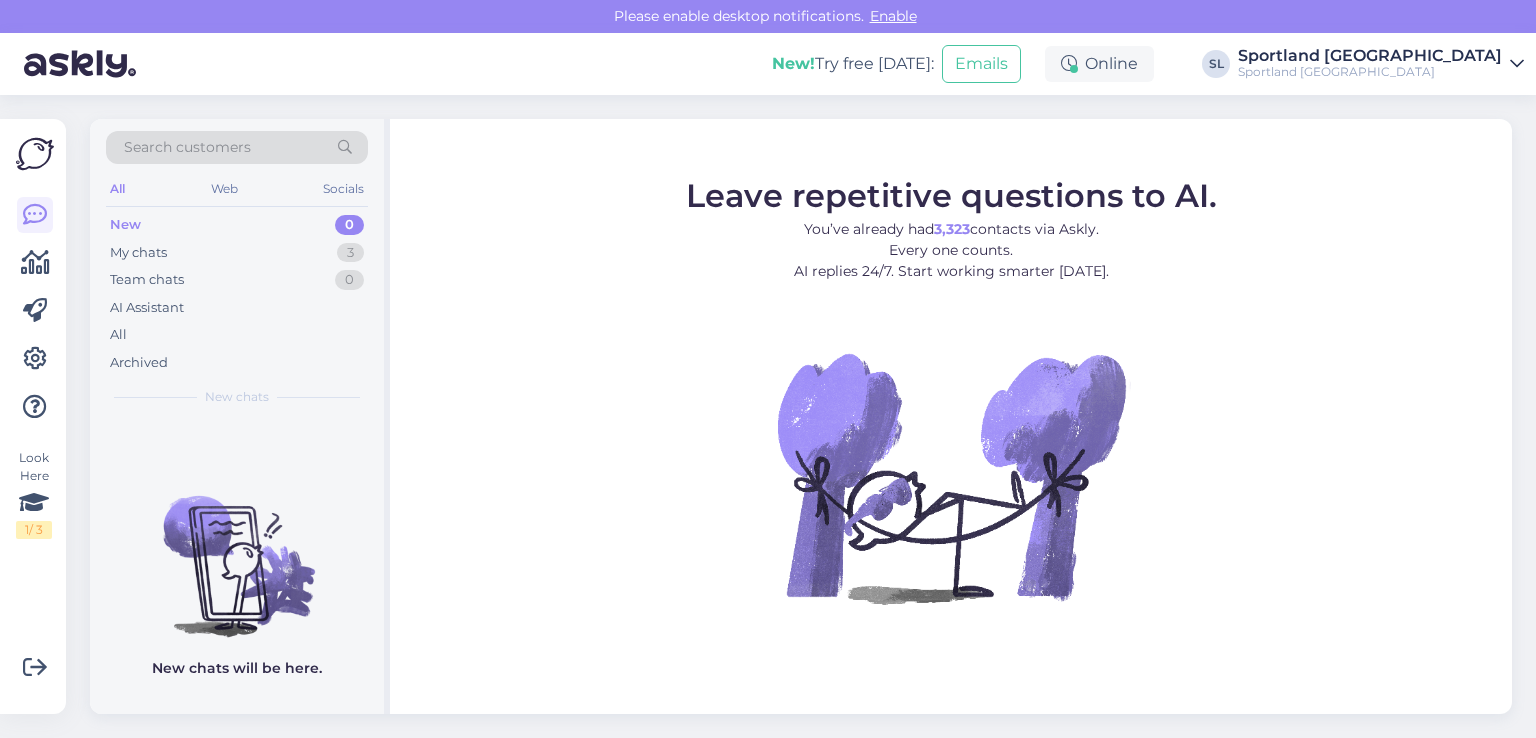 scroll, scrollTop: 0, scrollLeft: 0, axis: both 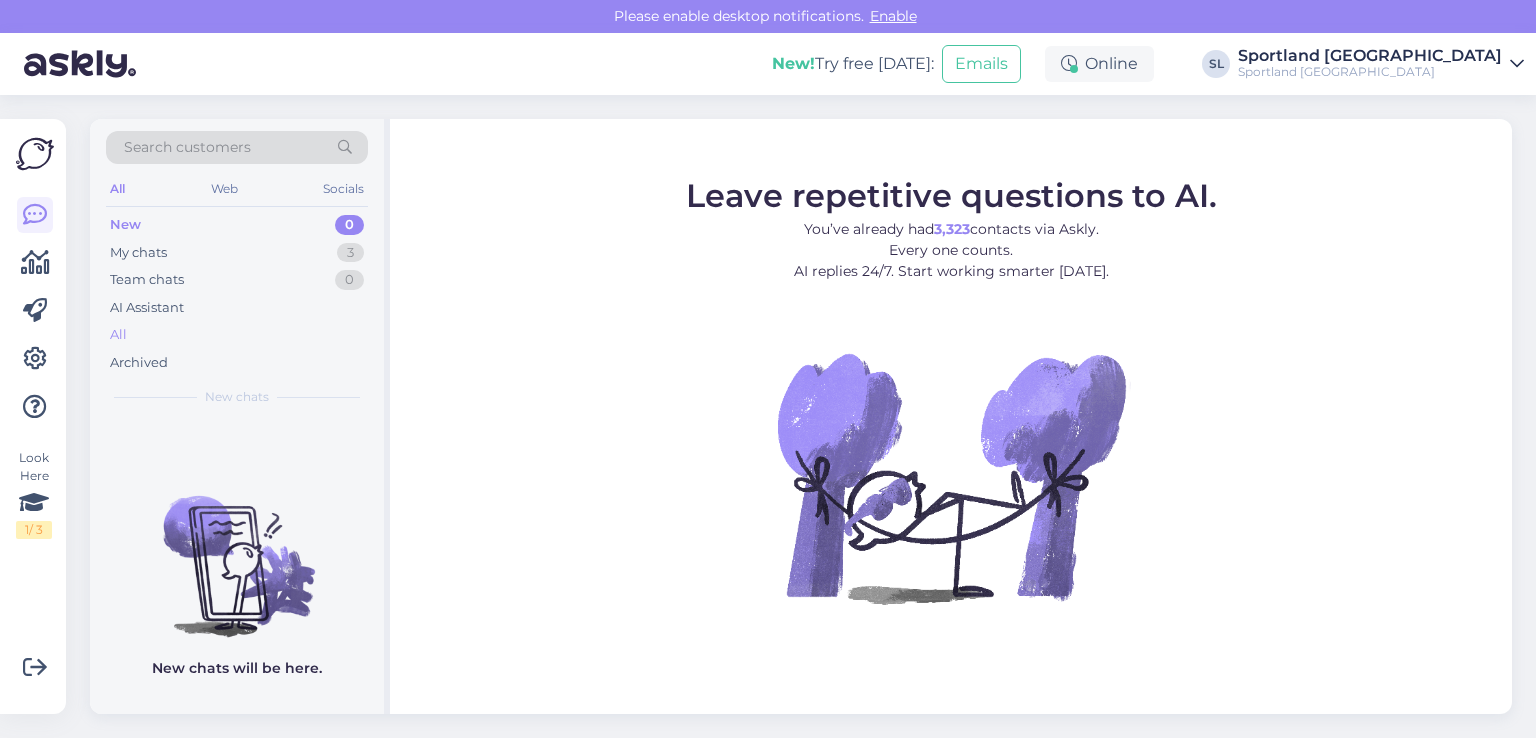click on "All" at bounding box center [237, 335] 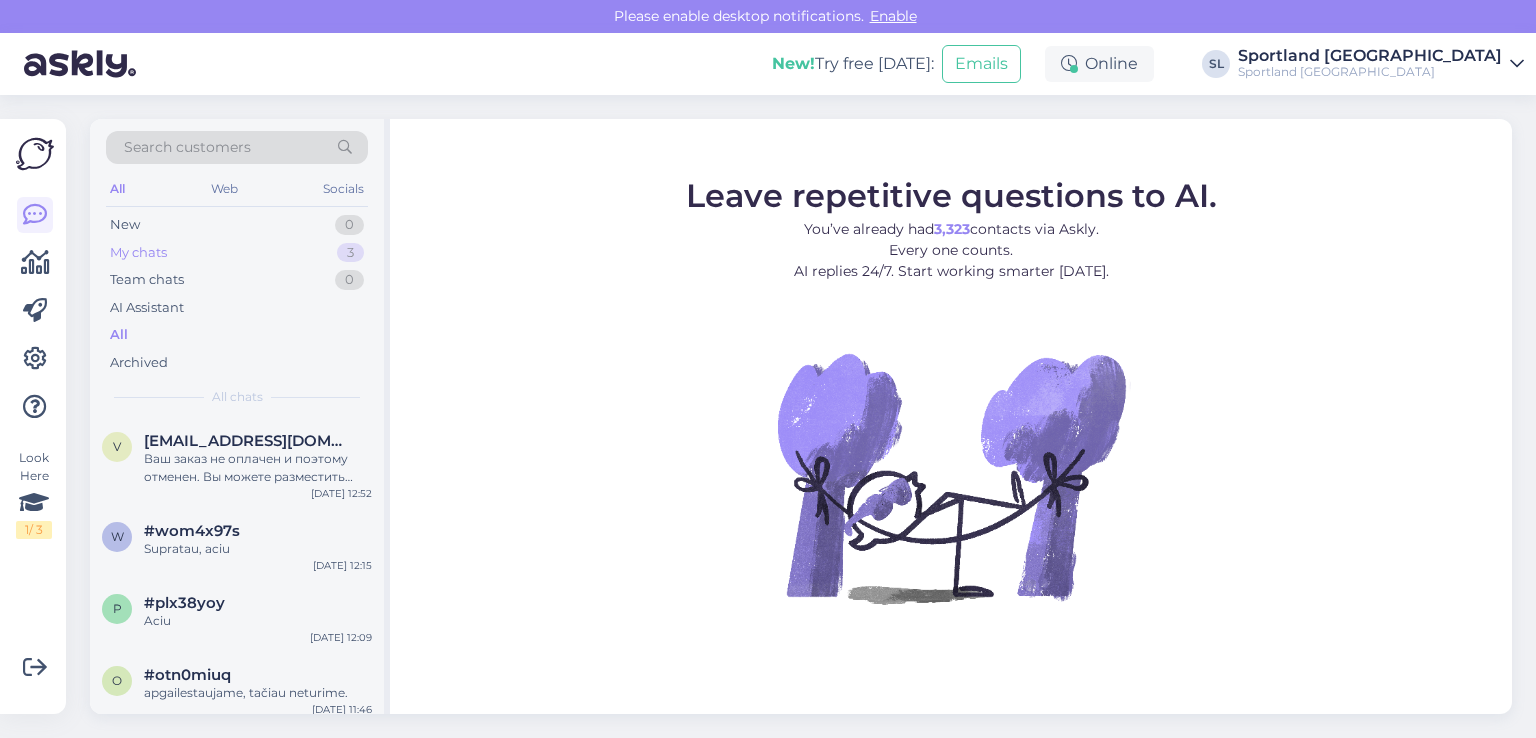 click on "My chats 3" at bounding box center [237, 253] 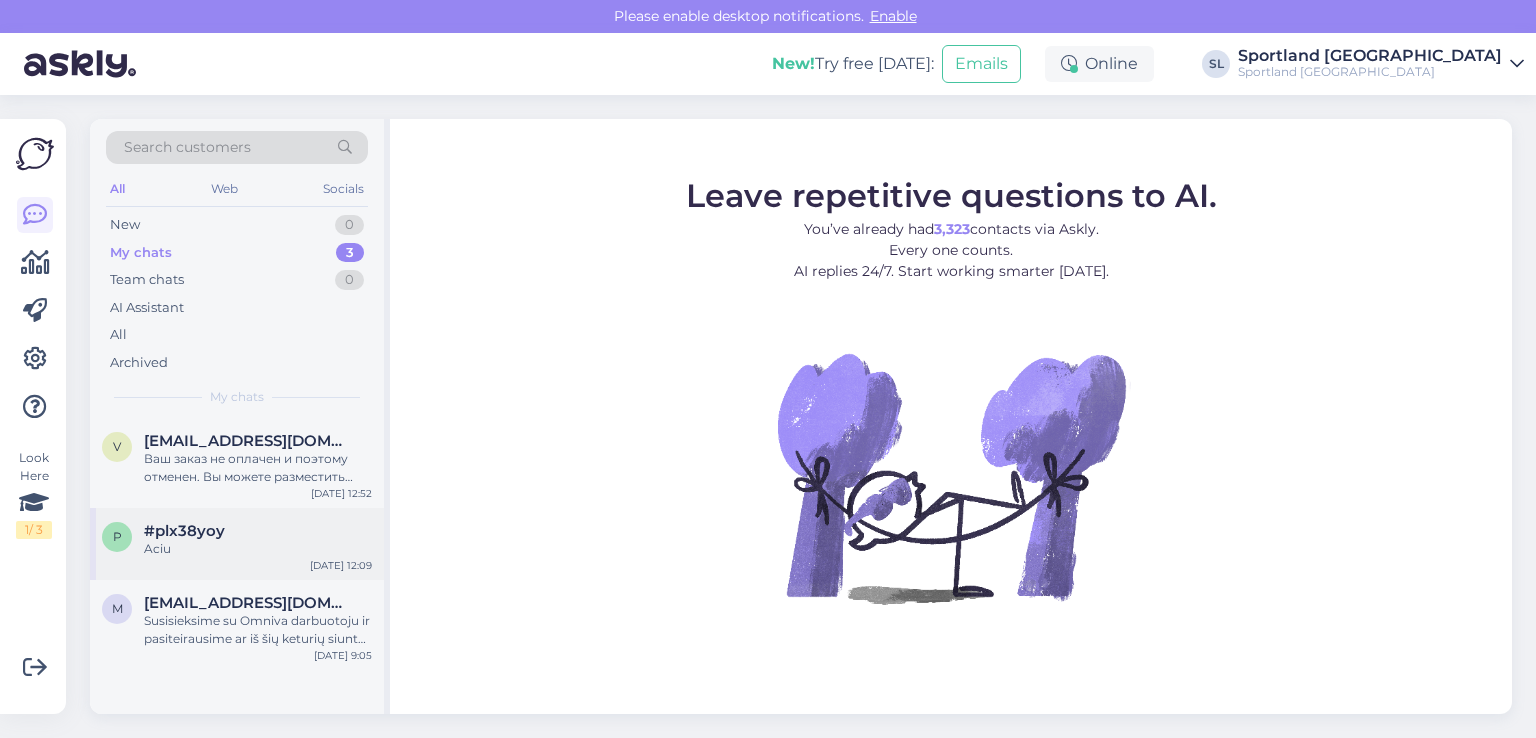 click on "#plx38yoy" at bounding box center (184, 531) 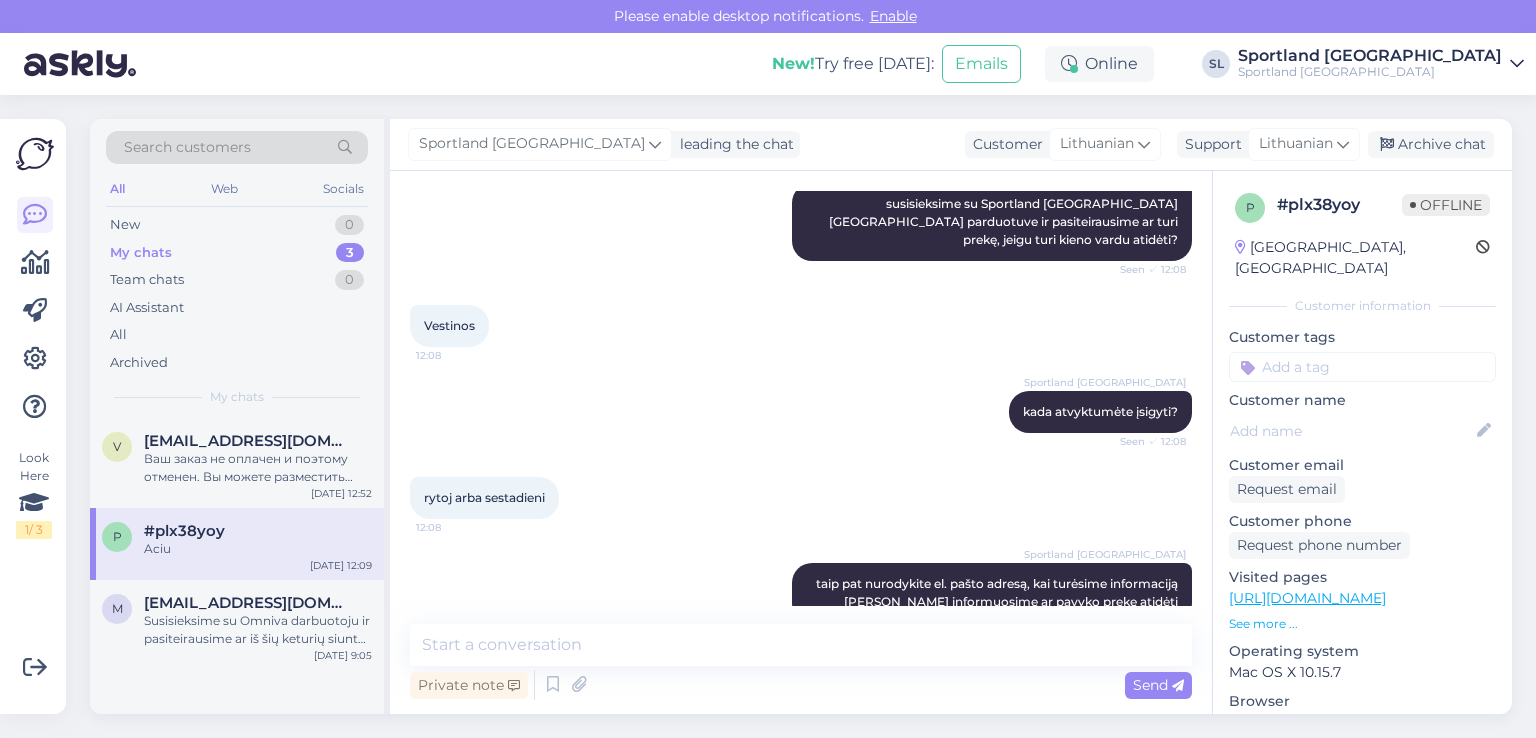 scroll, scrollTop: 853, scrollLeft: 0, axis: vertical 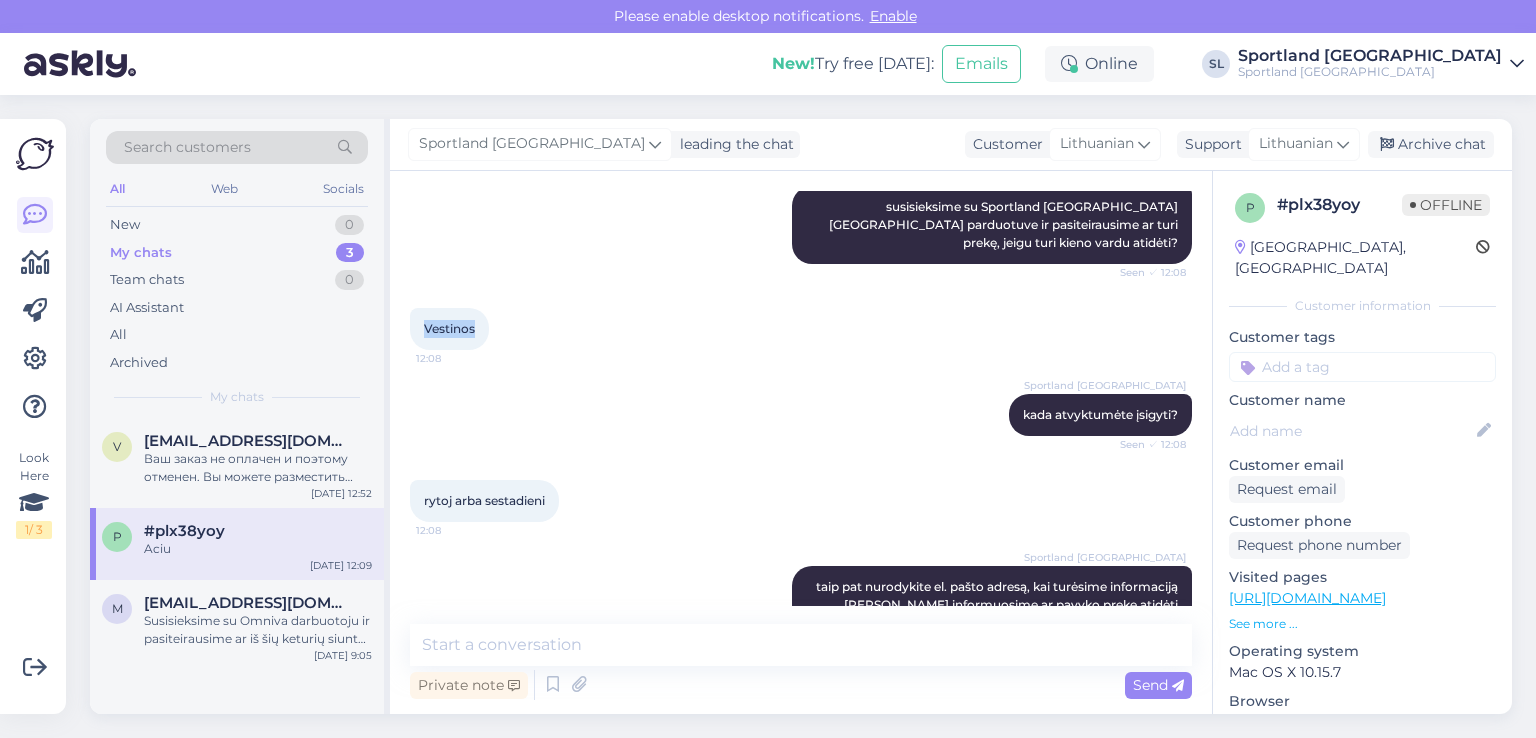 drag, startPoint x: 480, startPoint y: 329, endPoint x: 427, endPoint y: 333, distance: 53.15073 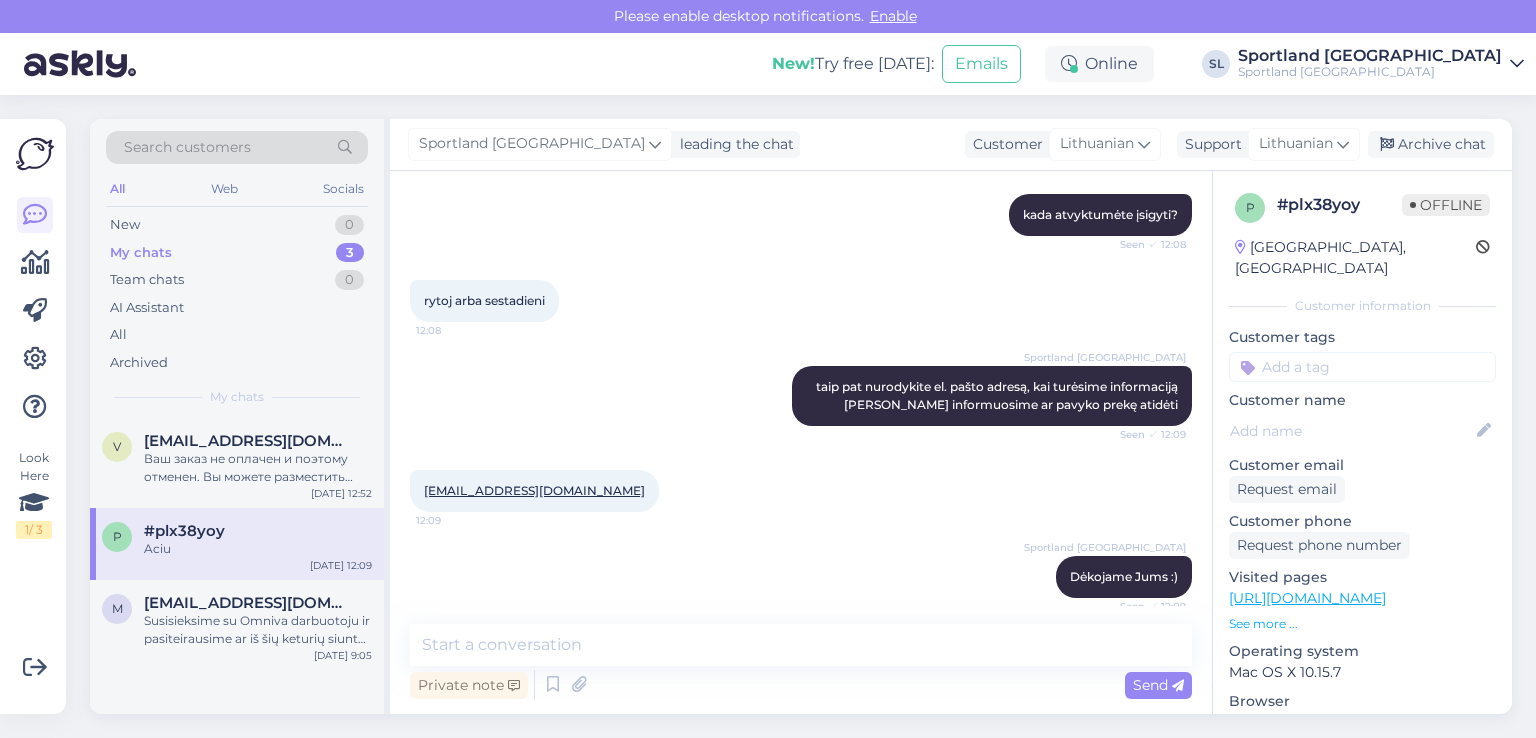 scroll, scrollTop: 1153, scrollLeft: 0, axis: vertical 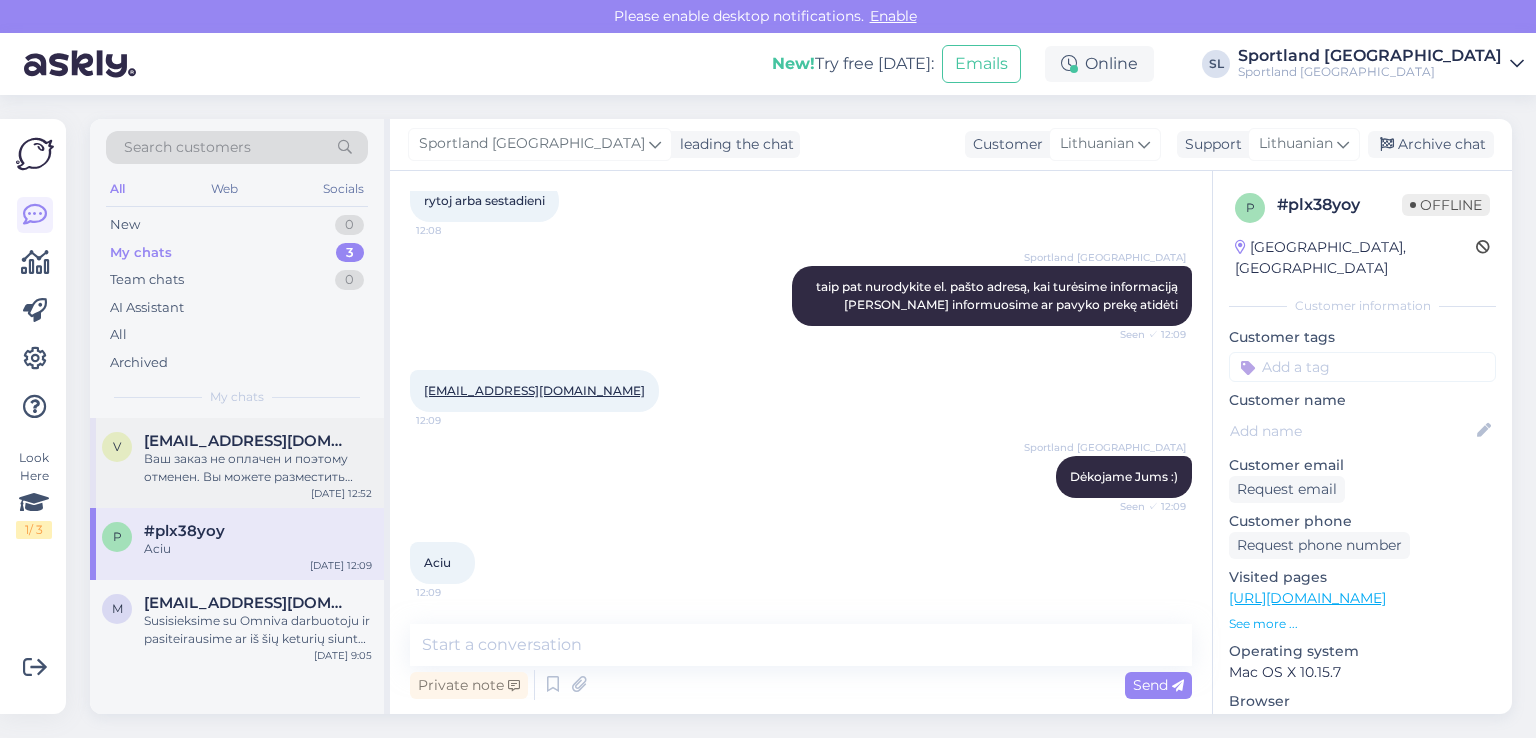 click on "Ваш заказ не оплачен и поэтому отменен.
Вы можете разместить новый заказ." at bounding box center [258, 468] 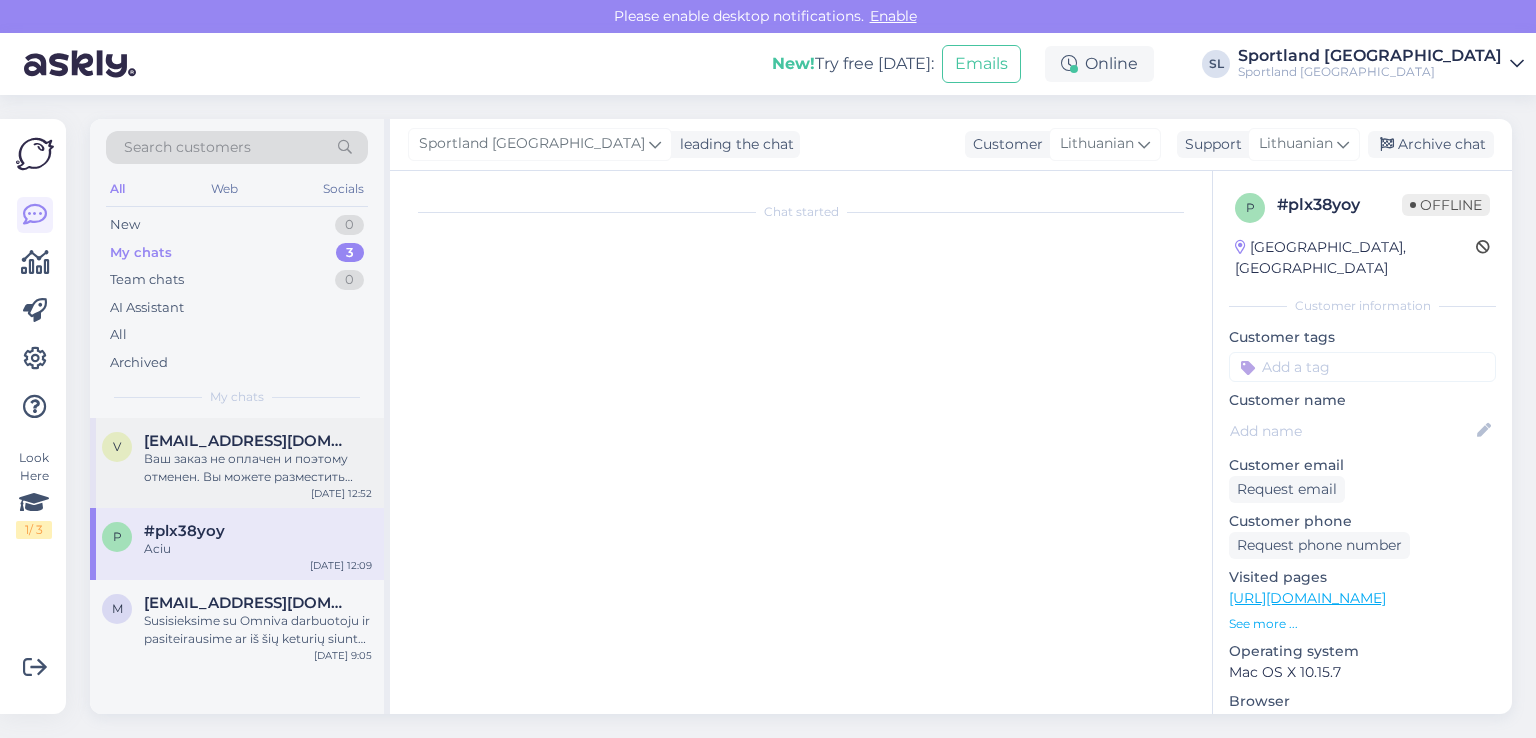 scroll, scrollTop: 447, scrollLeft: 0, axis: vertical 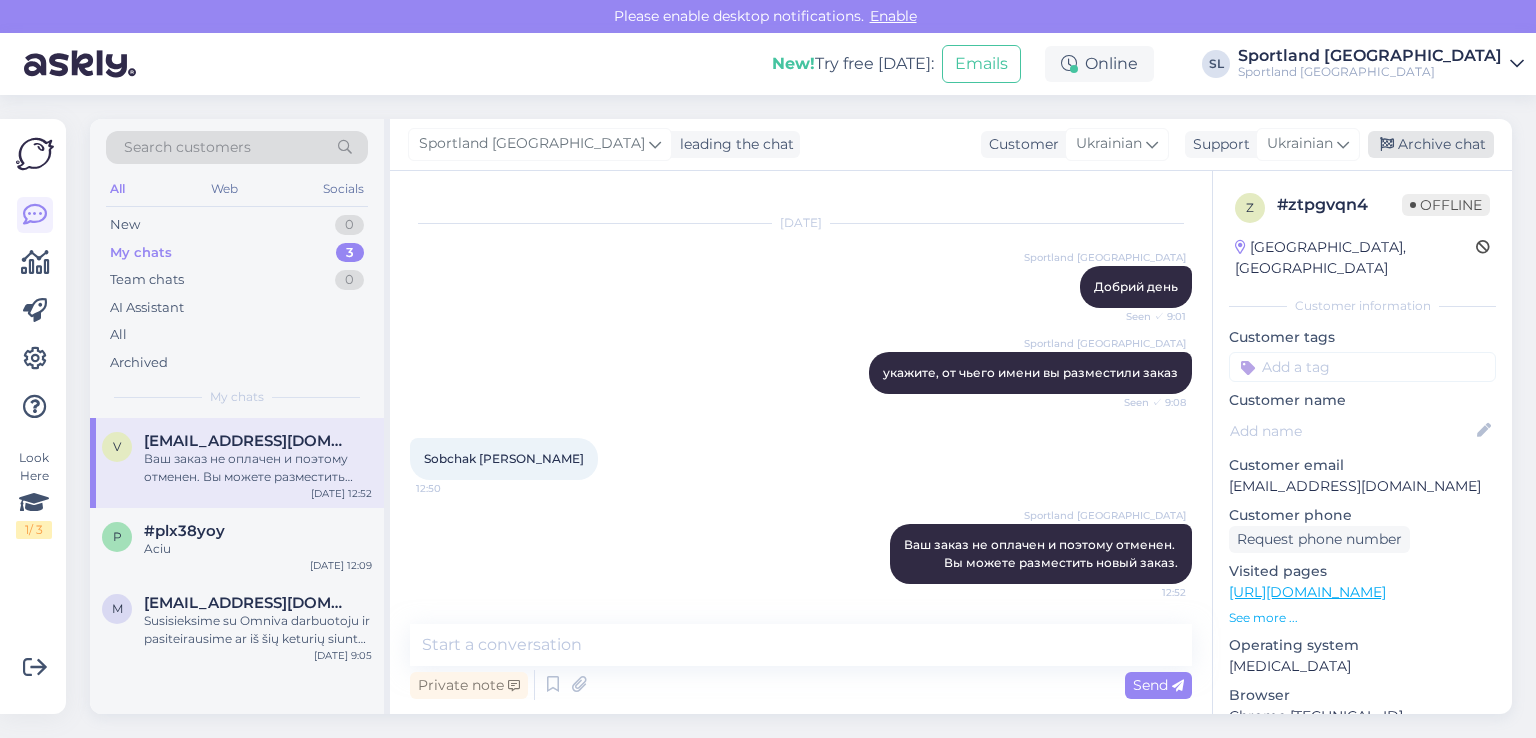 click on "Archive chat" at bounding box center [1431, 144] 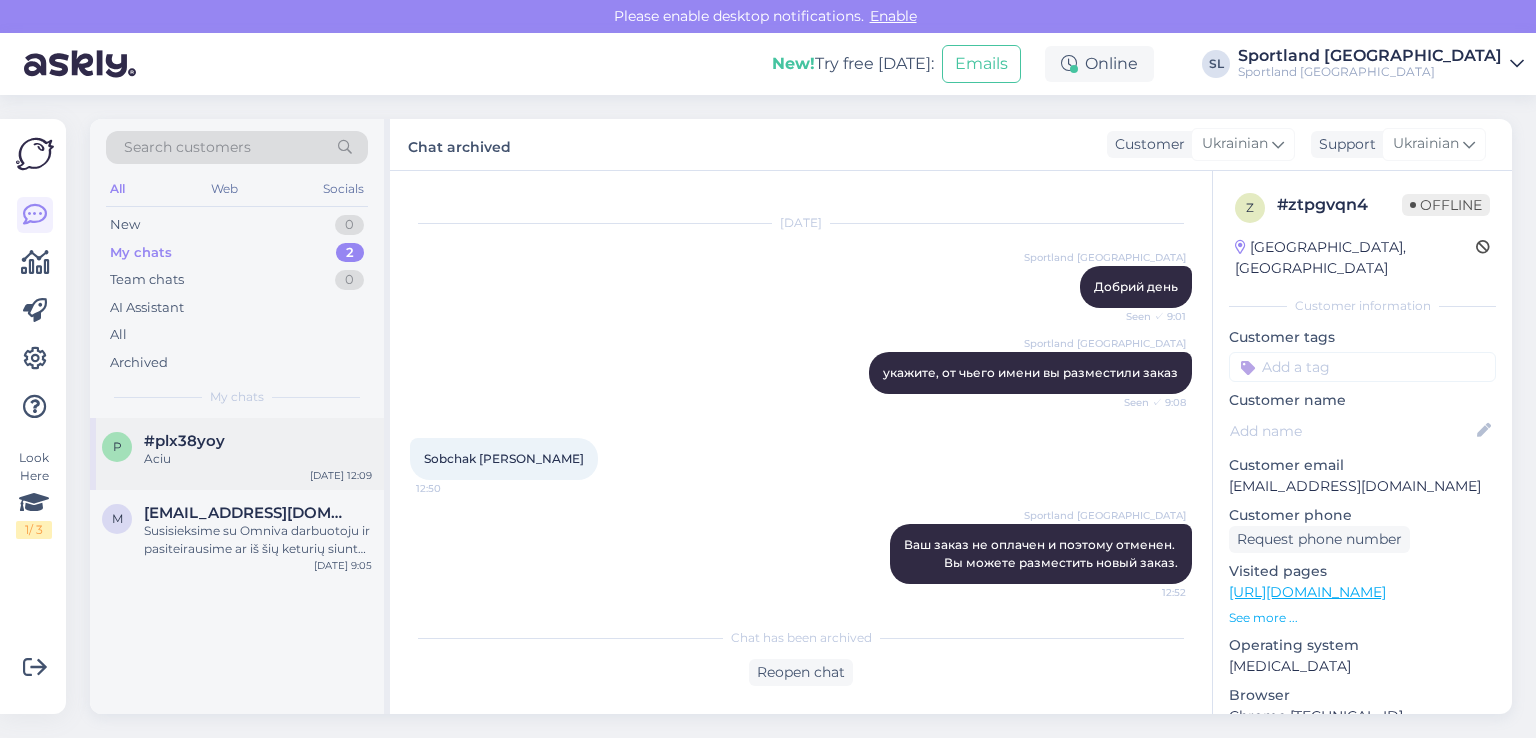 click on "p #plx38yoy Aciu Jul 17 12:09" at bounding box center (237, 454) 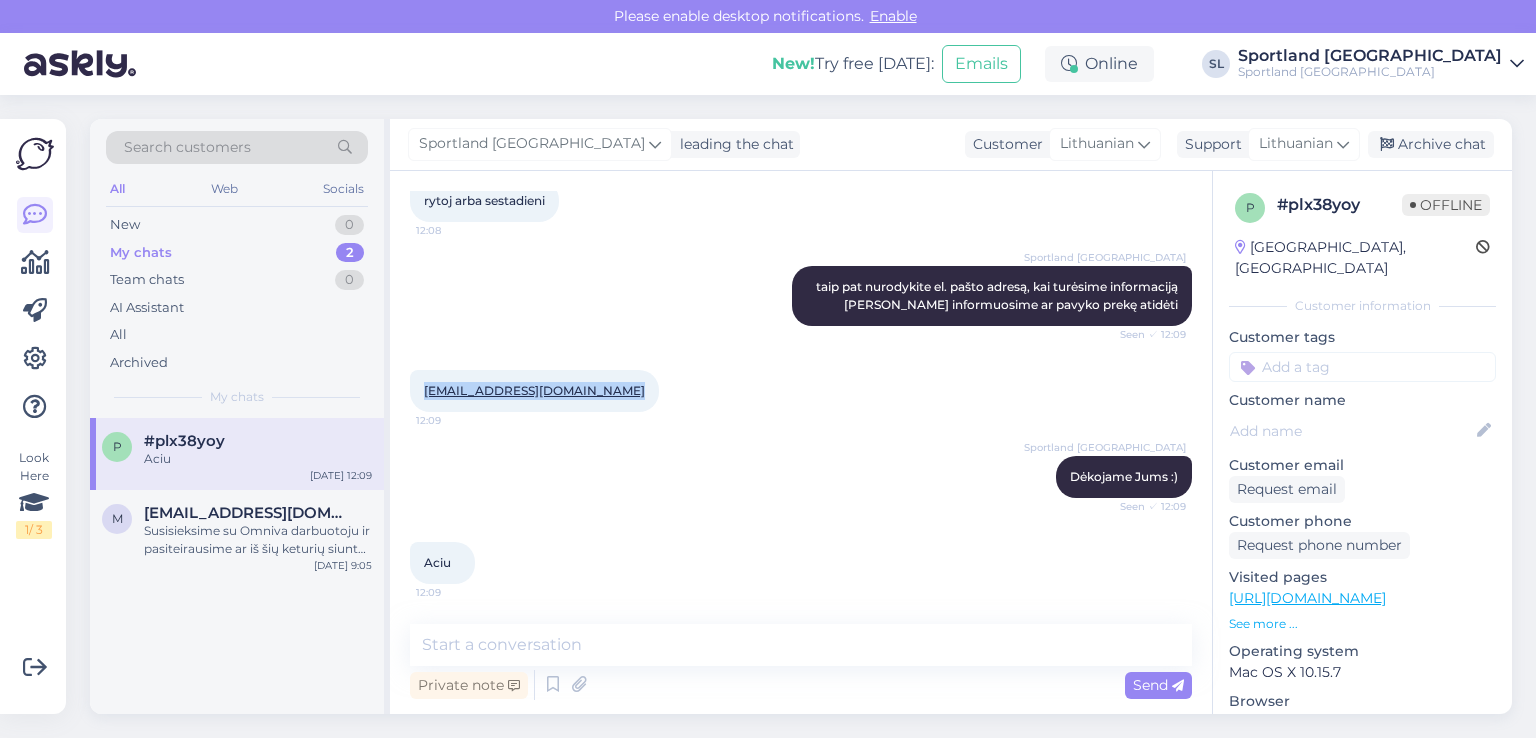 drag, startPoint x: 615, startPoint y: 383, endPoint x: 413, endPoint y: 379, distance: 202.0396 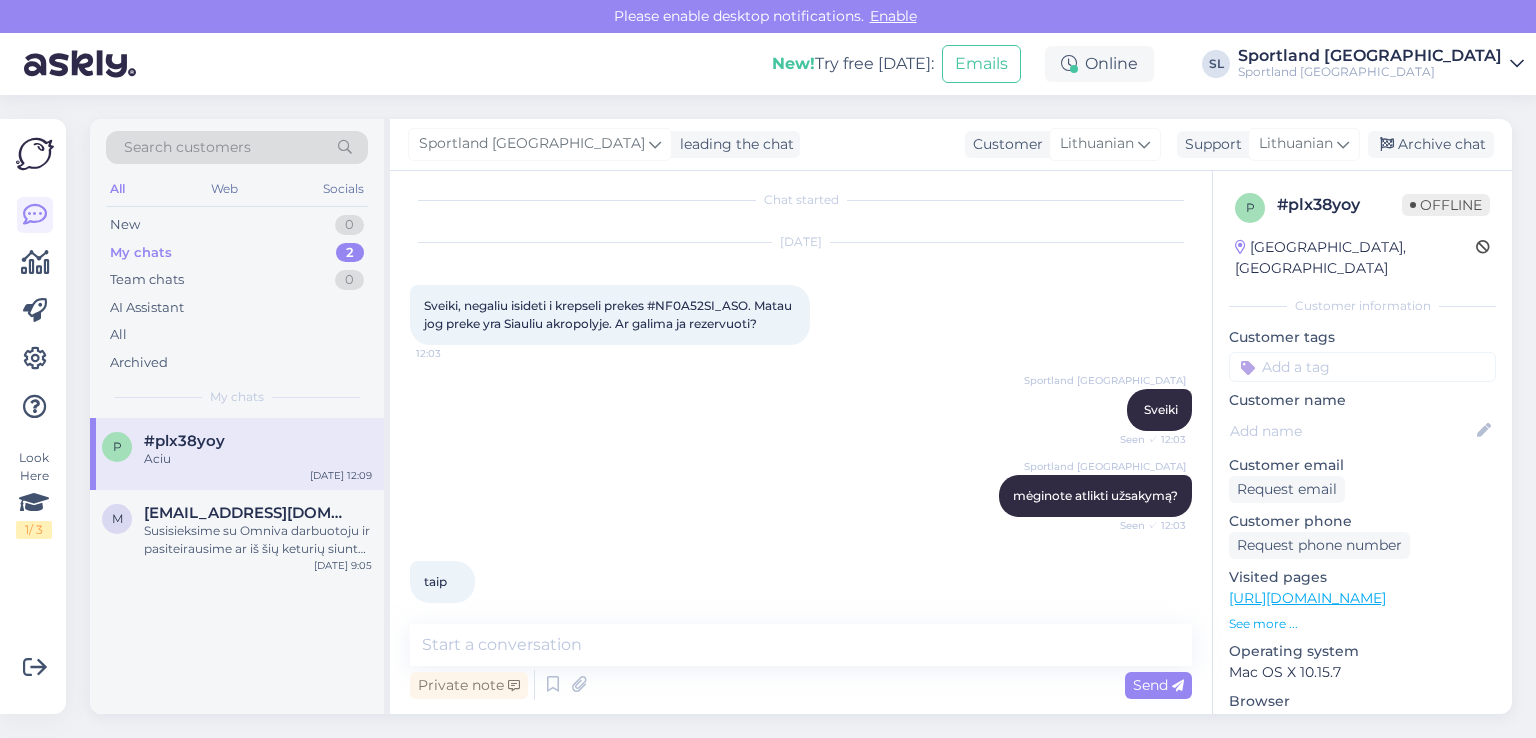 scroll, scrollTop: 0, scrollLeft: 0, axis: both 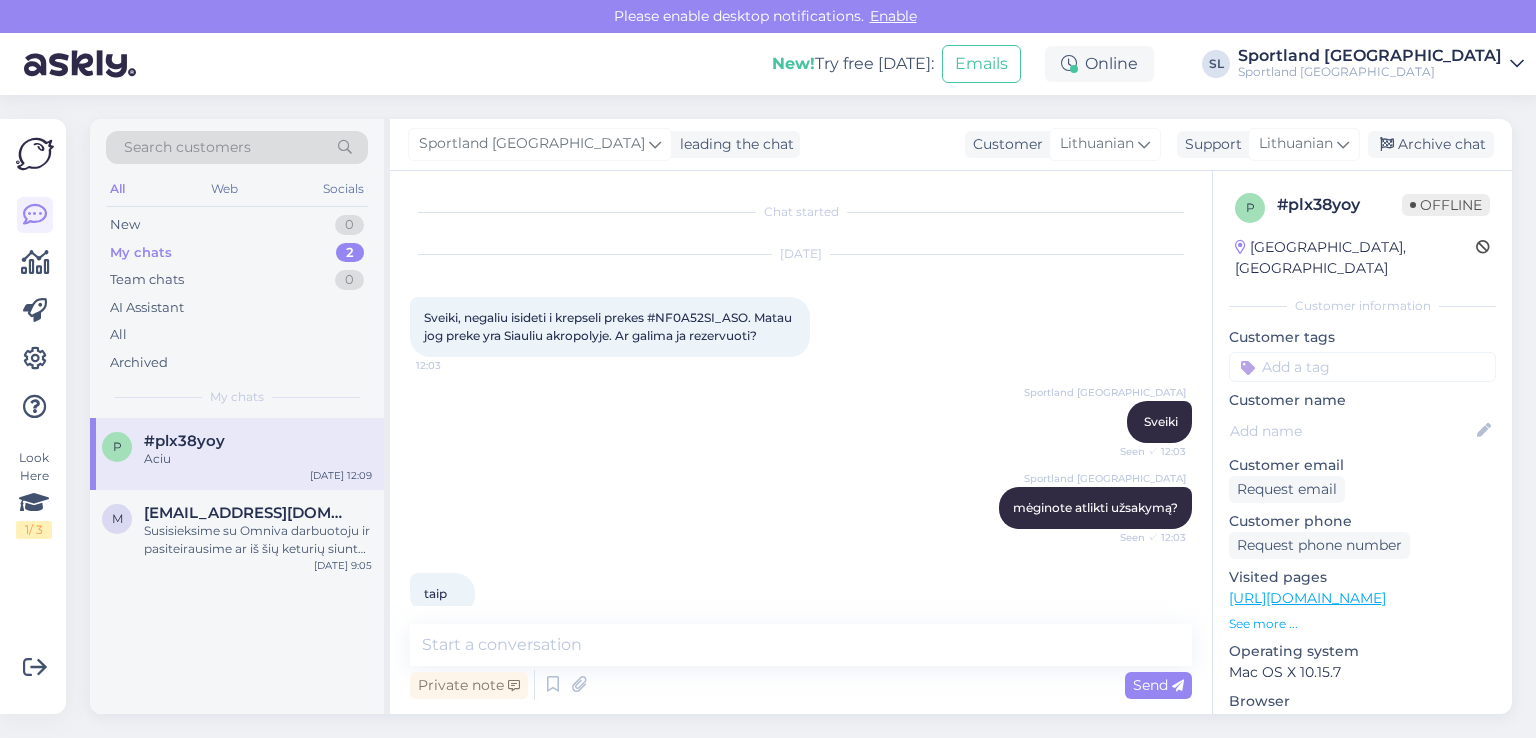 click on "Sveiki, negaliu isideti i krepseli prekes #NF0A52SI_ASO. Matau jog preke yra Siauliu akropolyje. Ar galima ja rezervuoti?" at bounding box center [609, 326] 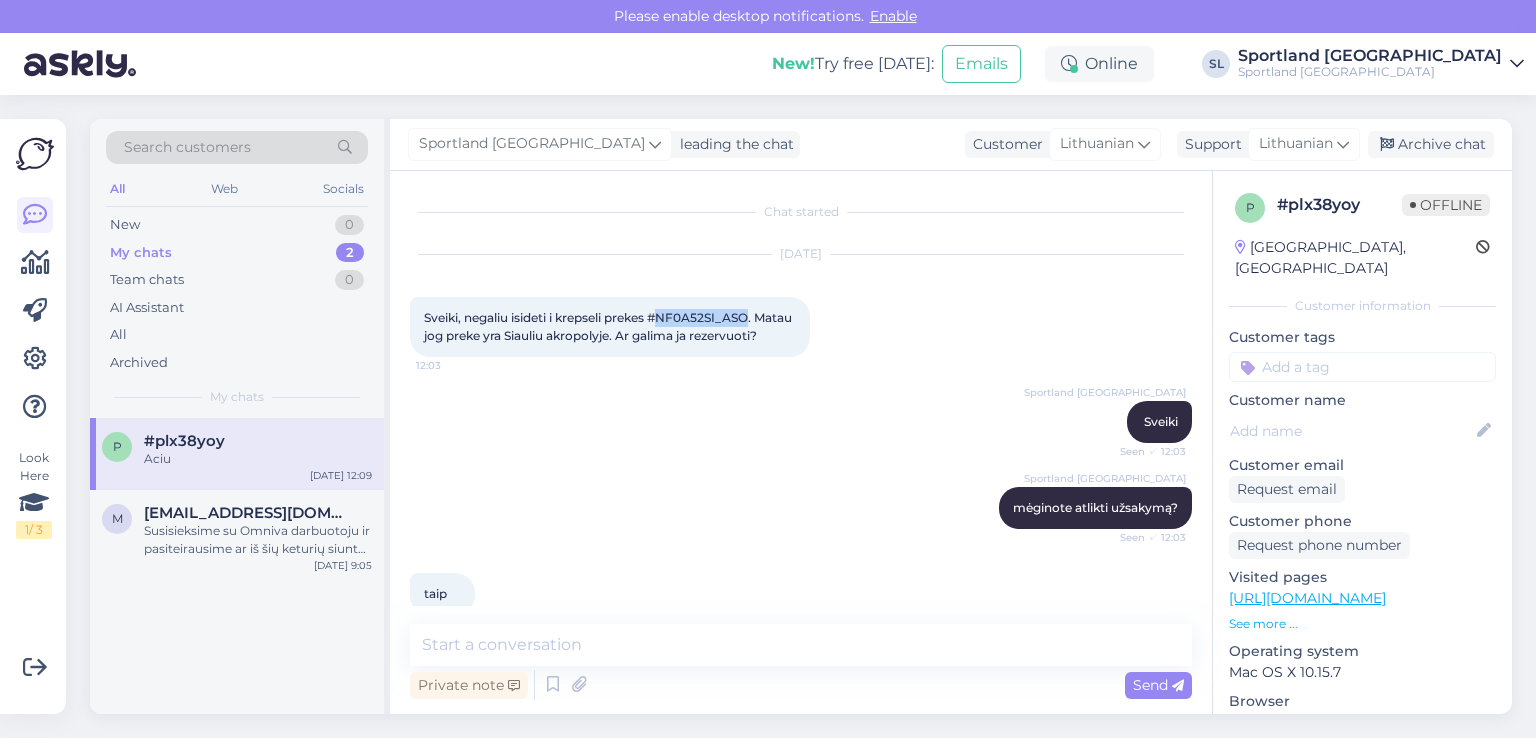 click on "Sveiki, negaliu isideti i krepseli prekes #NF0A52SI_ASO. Matau jog preke yra Siauliu akropolyje. Ar galima ja rezervuoti?" at bounding box center (609, 326) 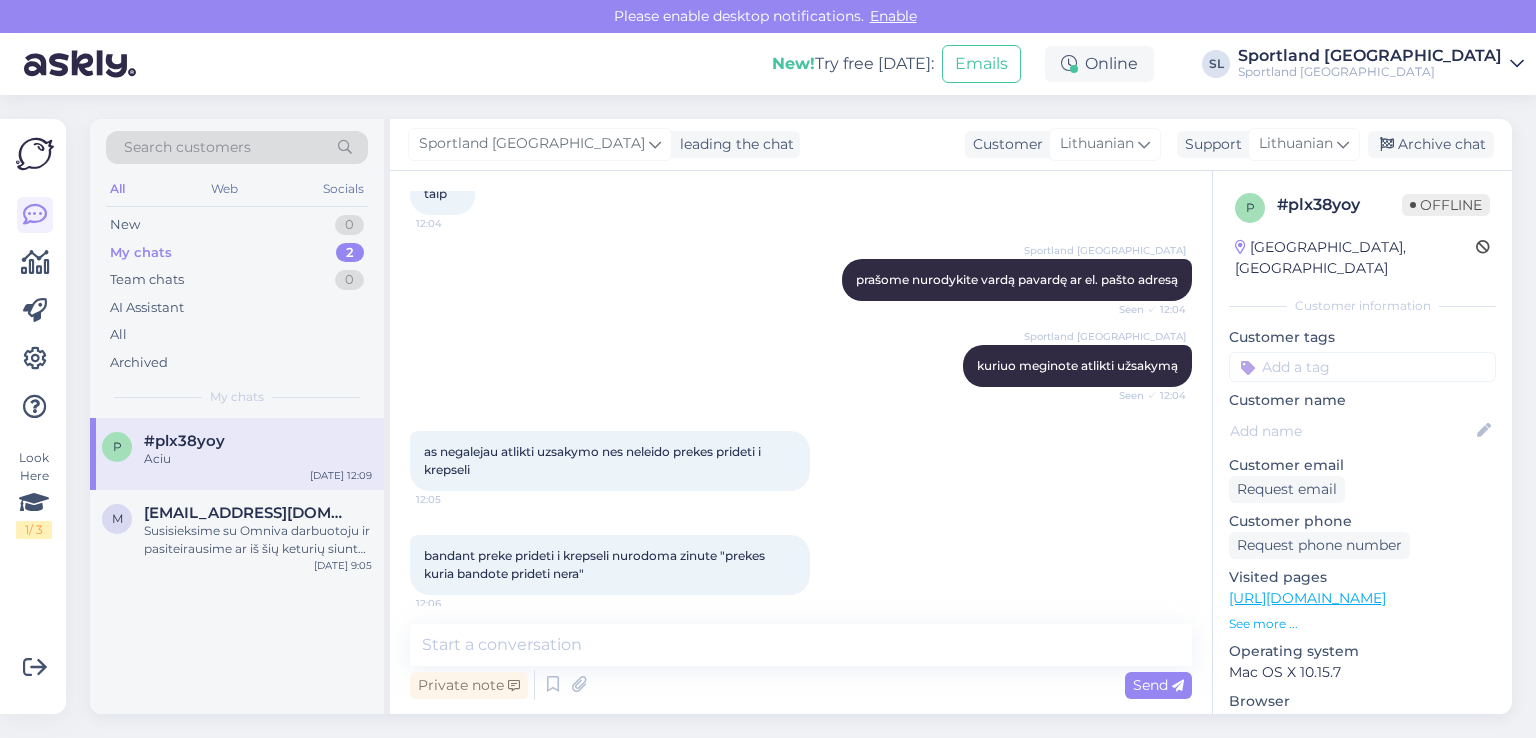 scroll, scrollTop: 0, scrollLeft: 0, axis: both 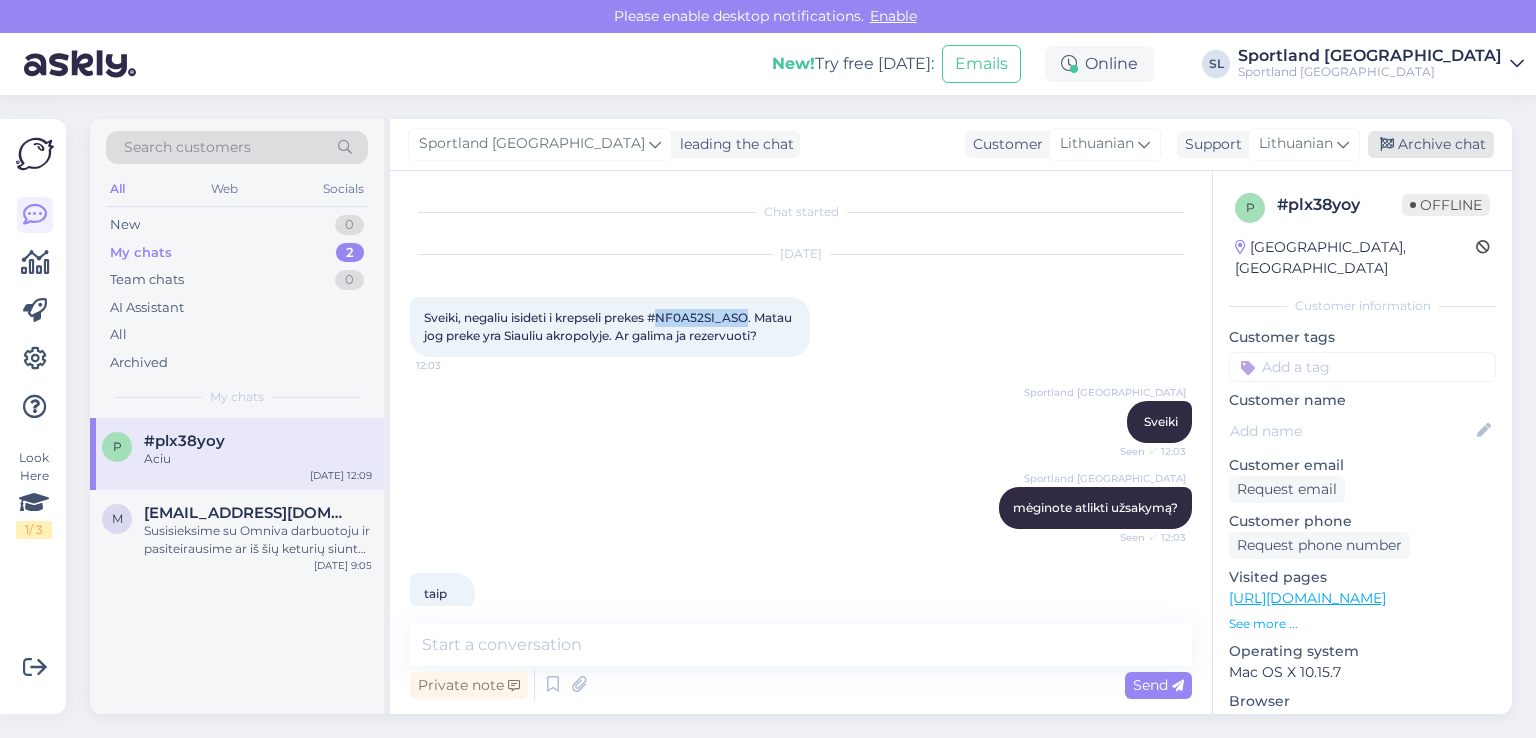 click on "Archive chat" at bounding box center [1431, 144] 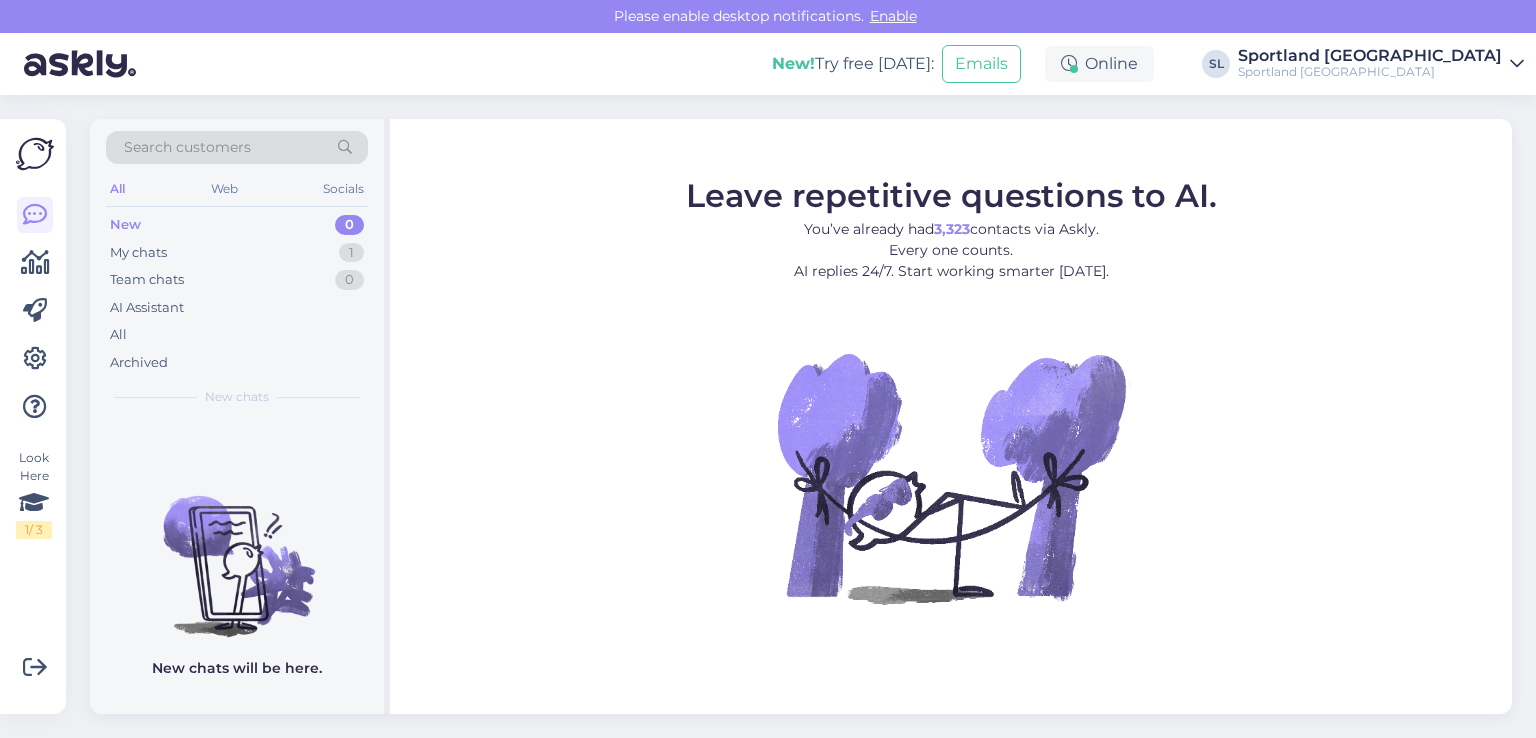 scroll, scrollTop: 0, scrollLeft: 0, axis: both 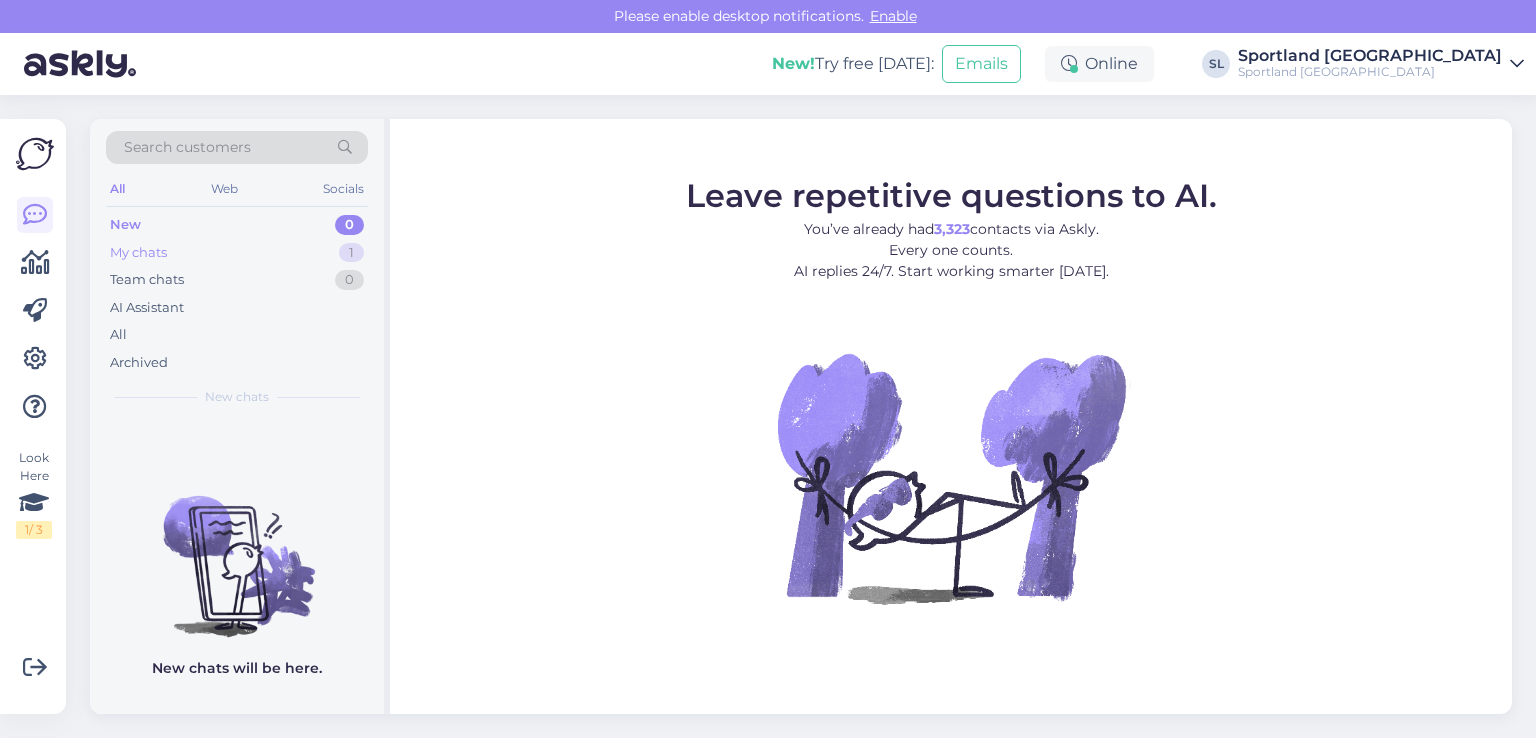 click on "My chats 1" at bounding box center (237, 253) 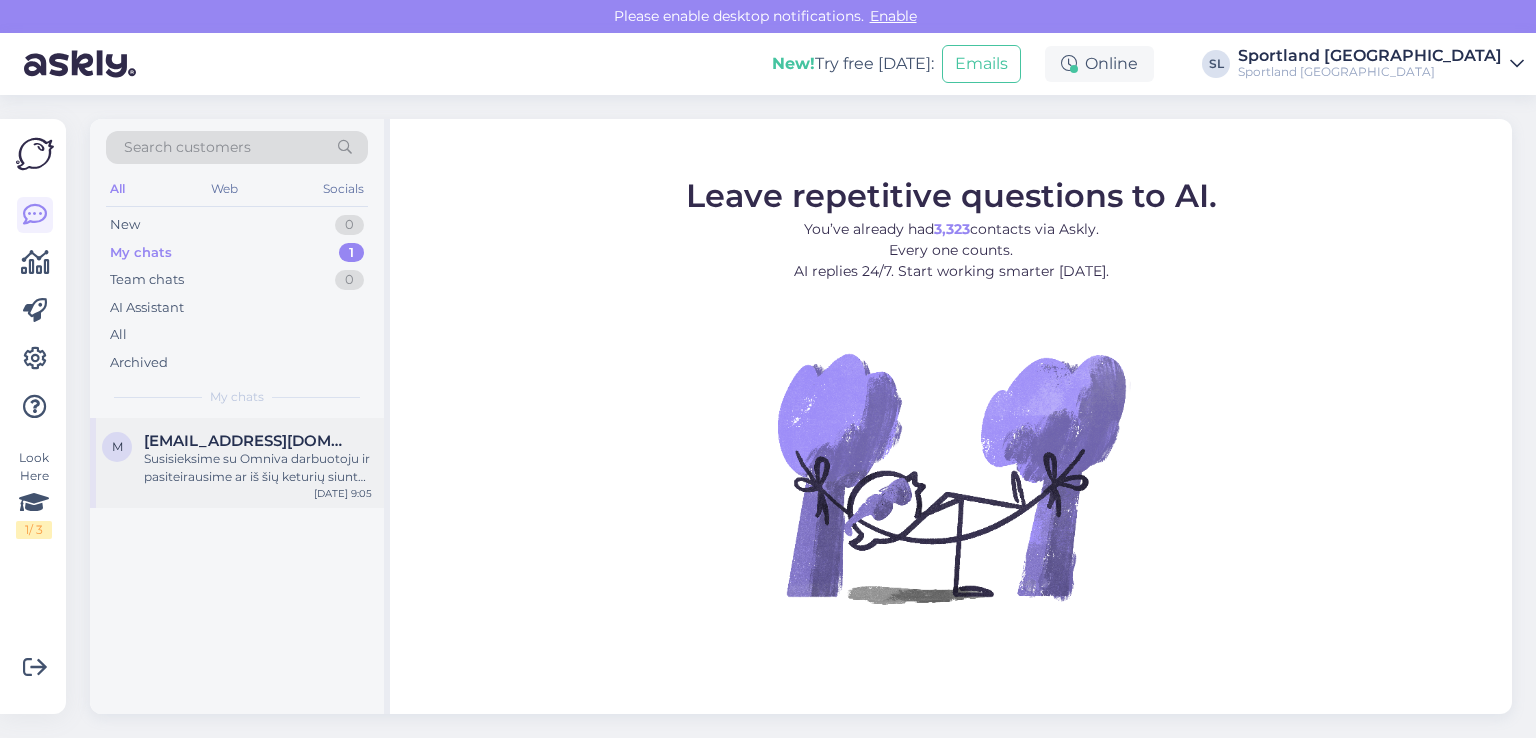 click on "Susisieksime su Omniva darbuotoju ir pasiteirausime ar iš šių keturių siuntų numerių, buvo kažkuris panaudotas grąžinimo kodas ir siunta mums grąžinta." at bounding box center (258, 468) 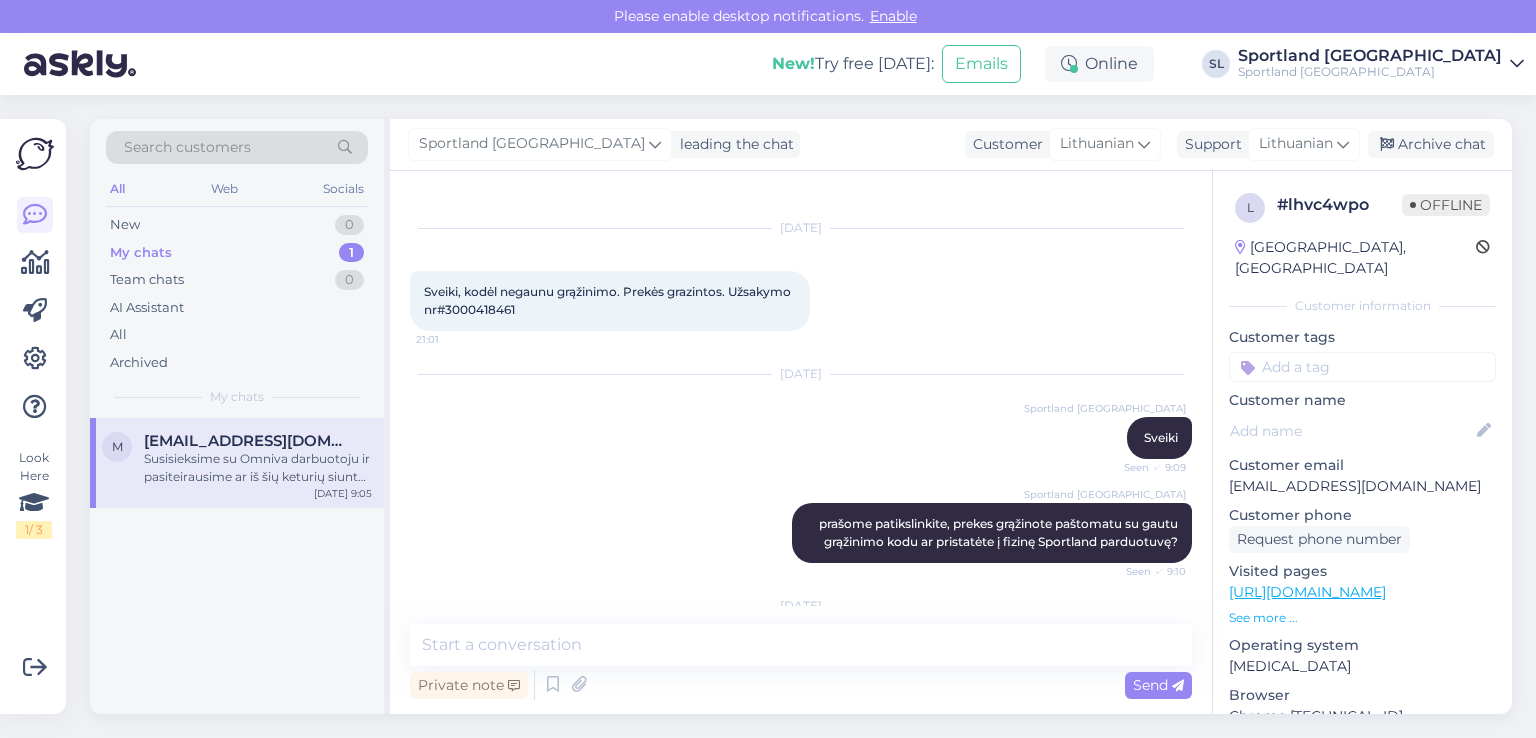scroll, scrollTop: 20, scrollLeft: 0, axis: vertical 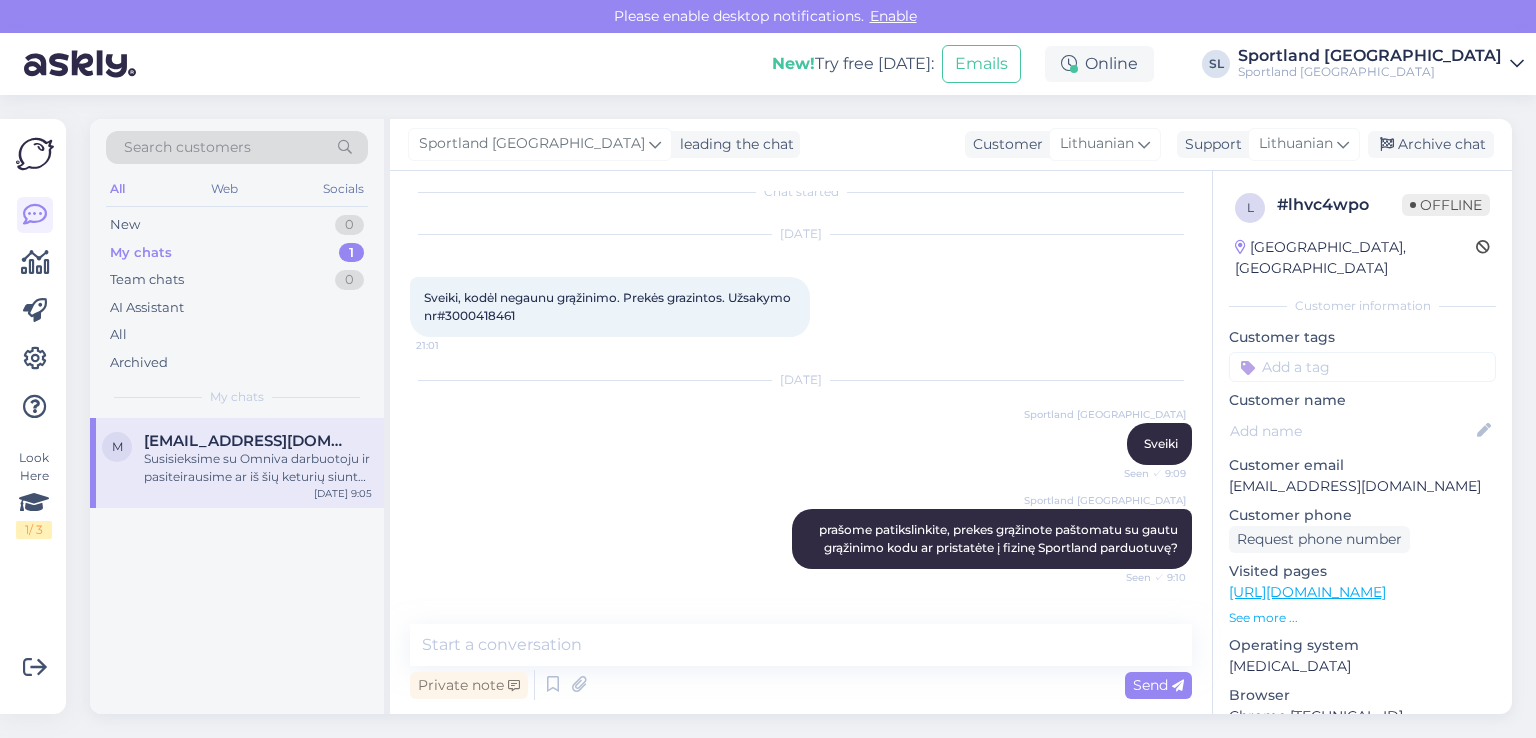 click on "Sveiki, kodėl negaunu grąžinimo. Prekės grazintos. Užsakymo nr#3000418461" at bounding box center [609, 306] 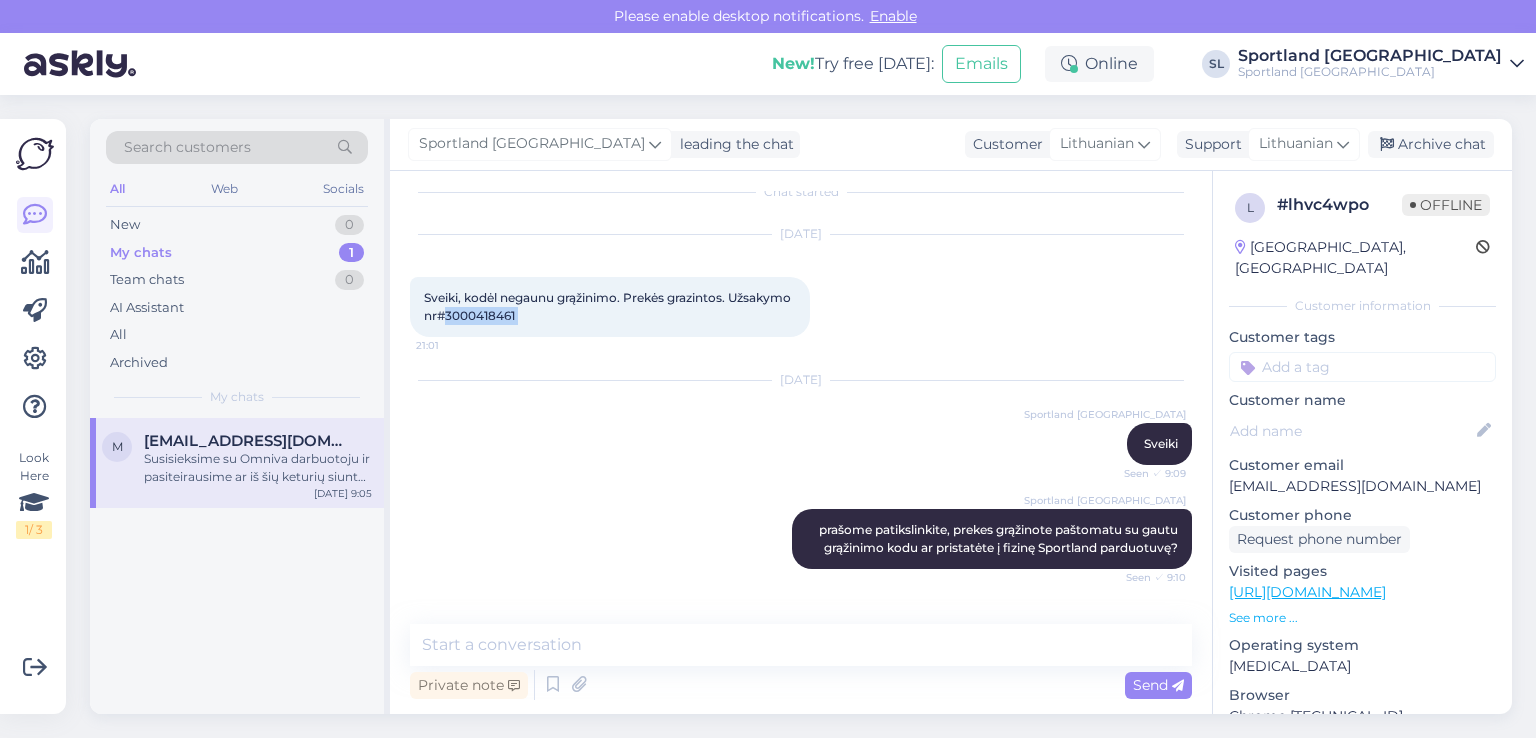 click on "Sveiki, kodėl negaunu grąžinimo. Prekės grazintos. Užsakymo nr#3000418461" at bounding box center [609, 306] 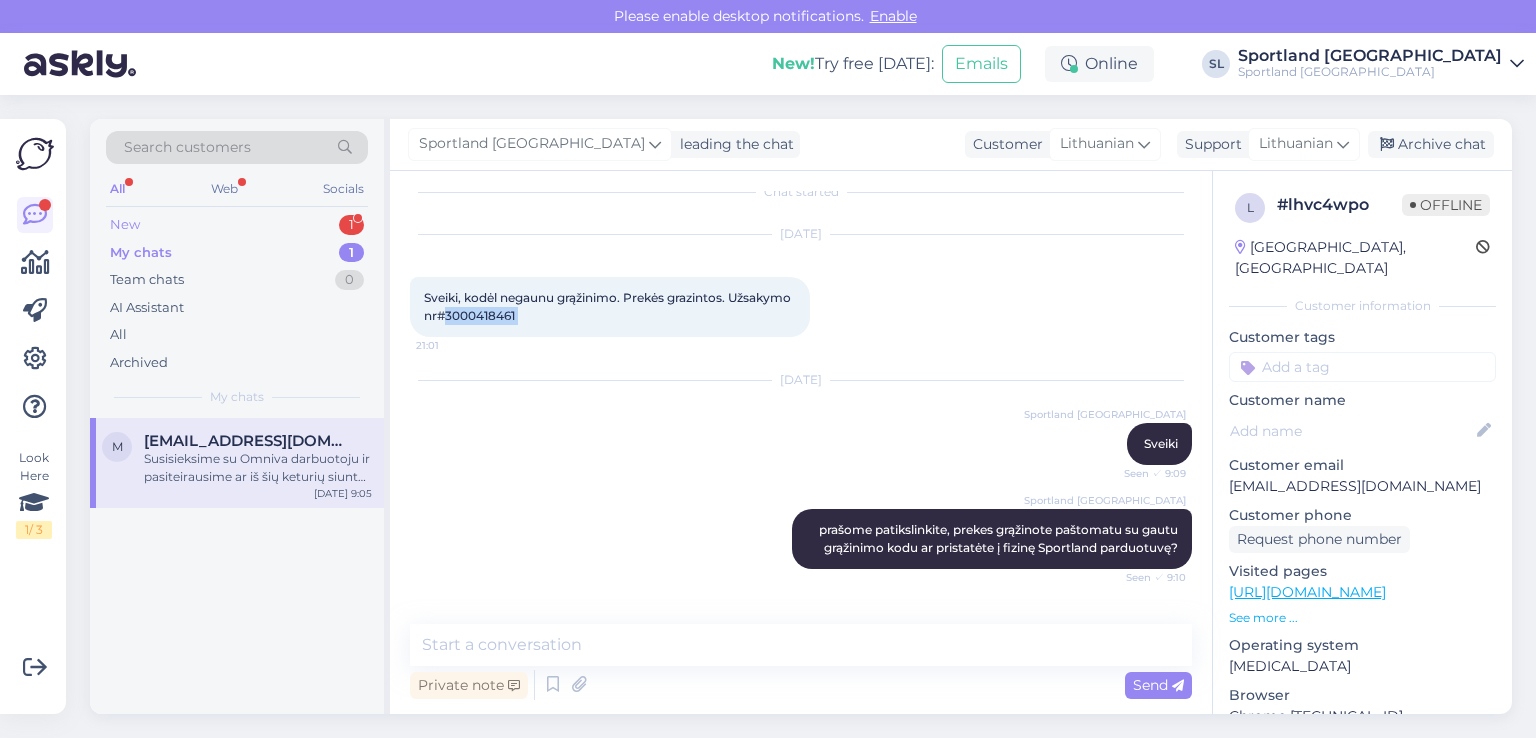 click on "New 1" at bounding box center [237, 225] 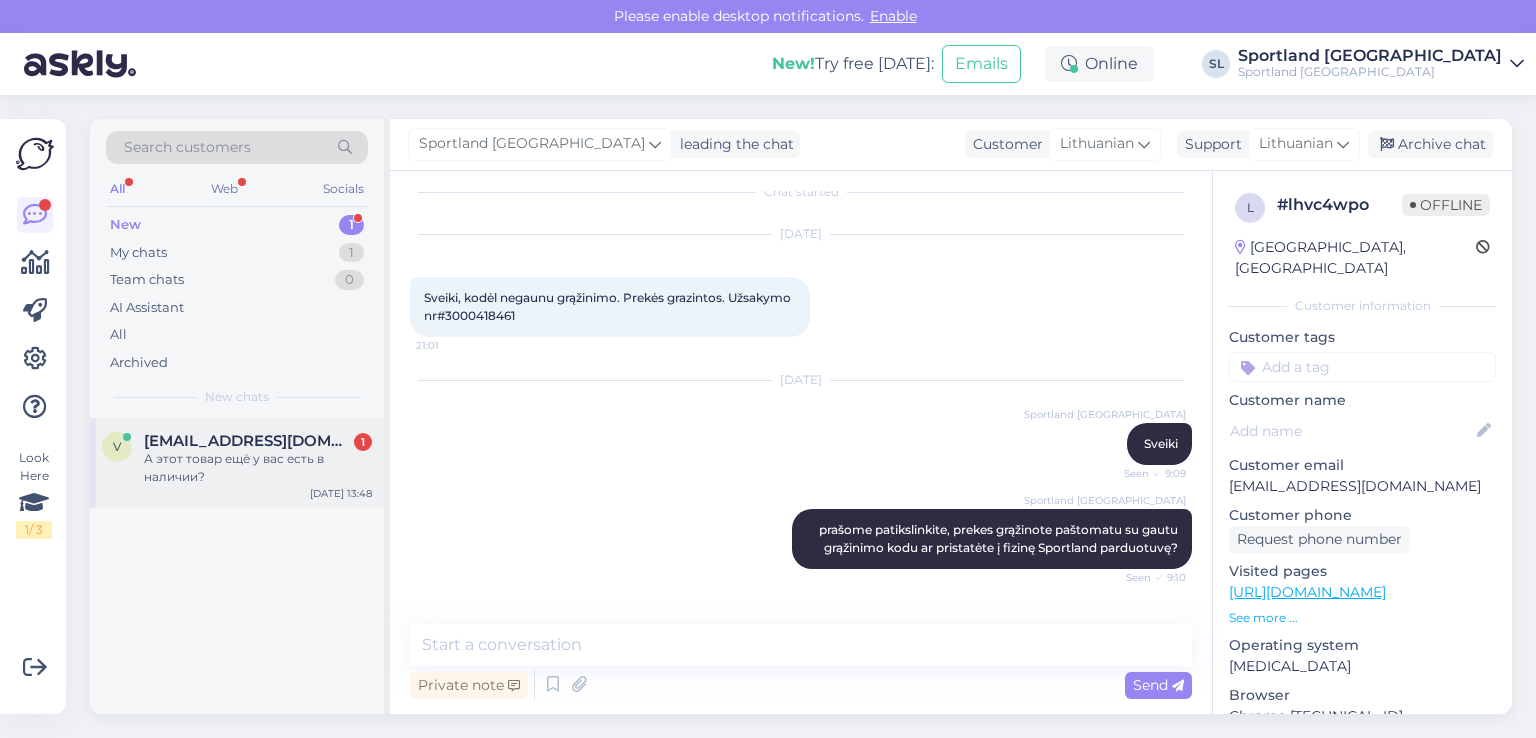 click on "А этот товар ещё у вас есть в наличии?" at bounding box center [258, 468] 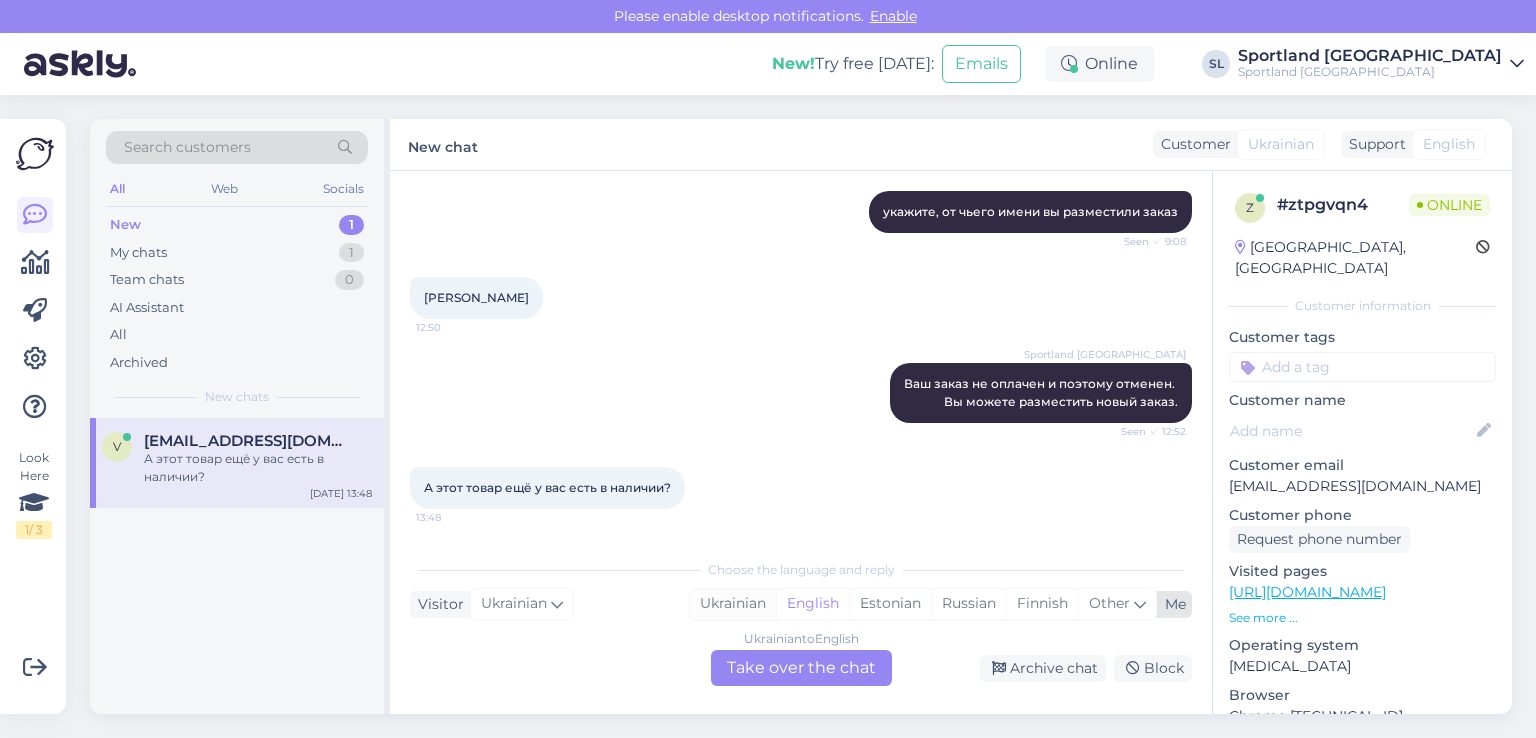click on "Ukrainian" at bounding box center (733, 604) 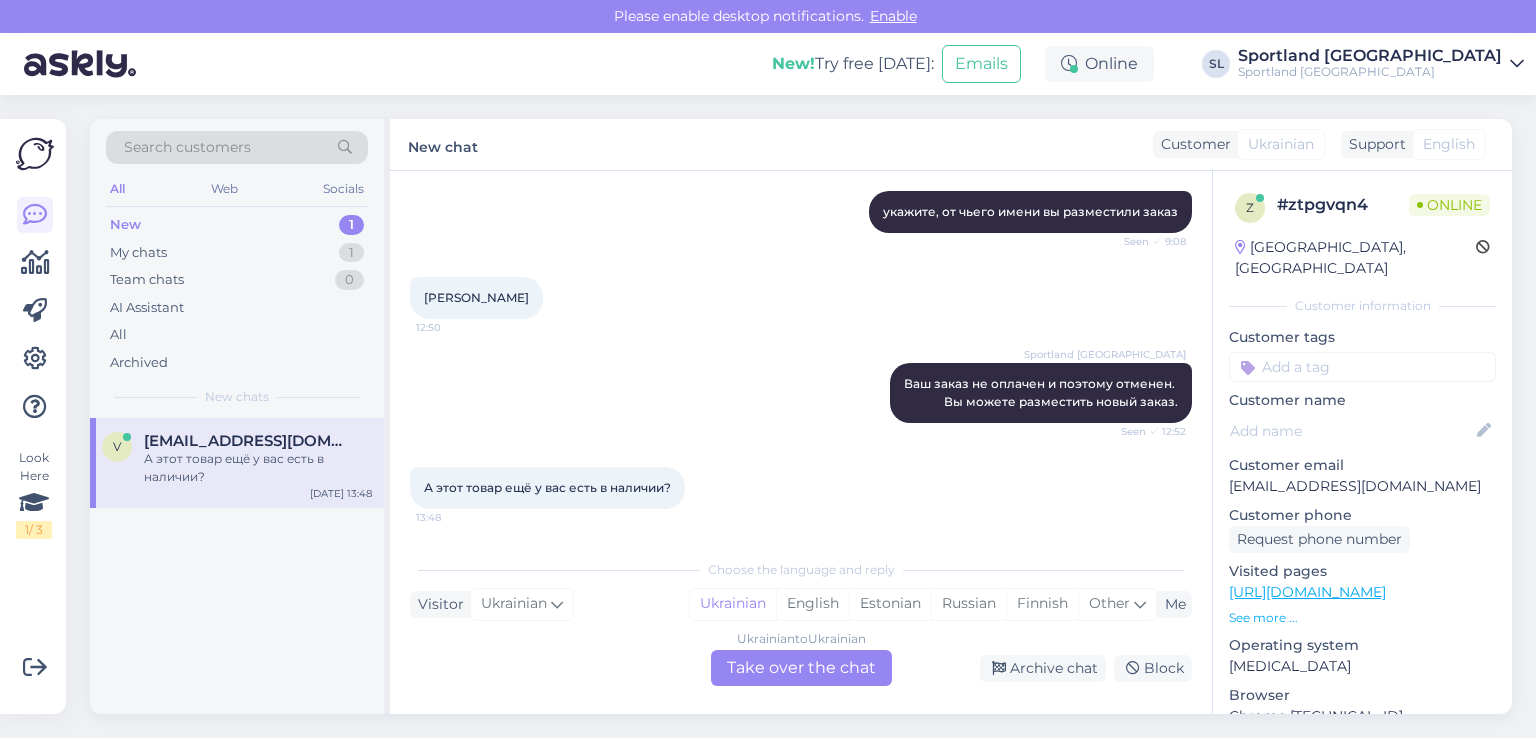 click on "Ukrainian  to  Ukrainian Take over the chat" at bounding box center (801, 668) 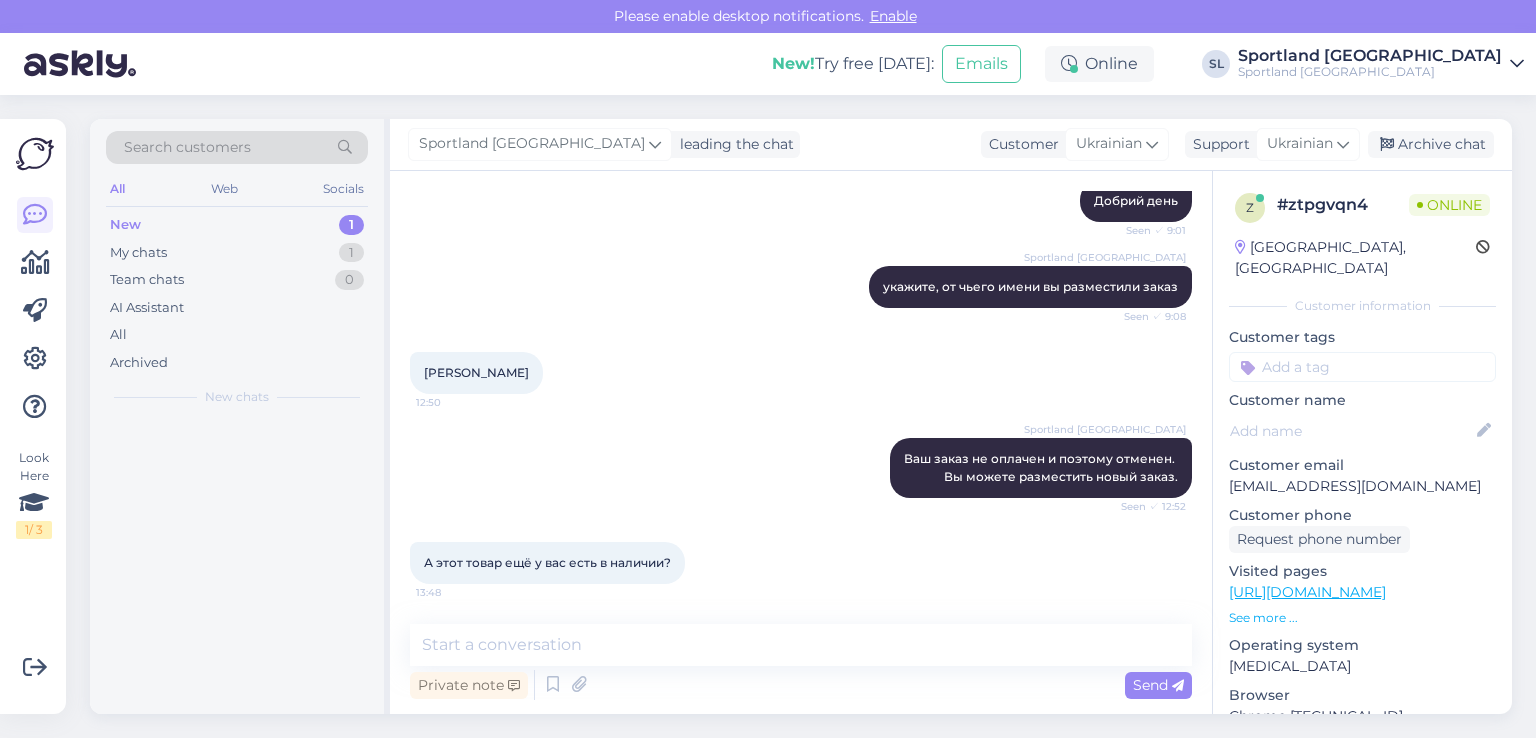 scroll, scrollTop: 533, scrollLeft: 0, axis: vertical 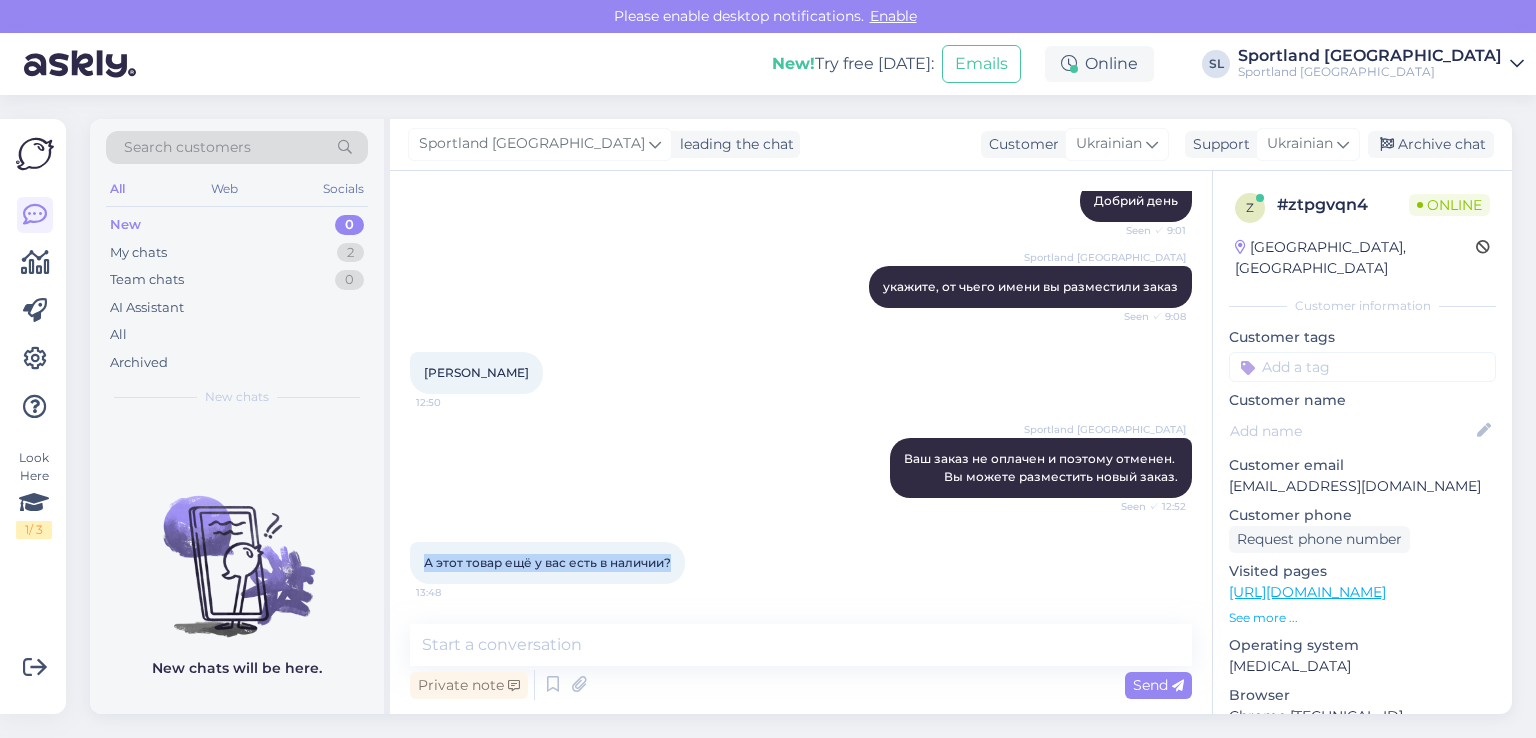 drag, startPoint x: 660, startPoint y: 560, endPoint x: 402, endPoint y: 546, distance: 258.37958 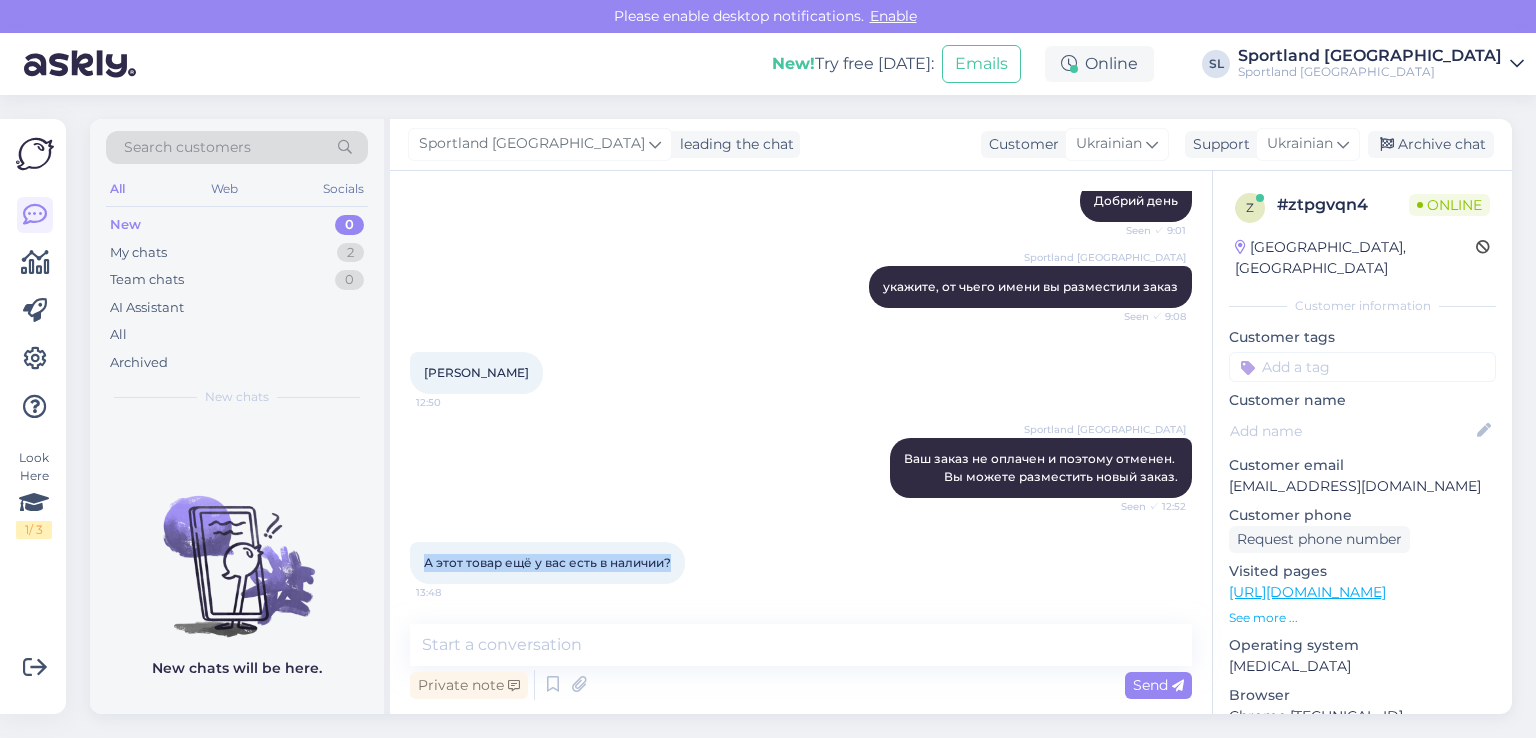 drag, startPoint x: 1229, startPoint y: 463, endPoint x: 1468, endPoint y: 468, distance: 239.05229 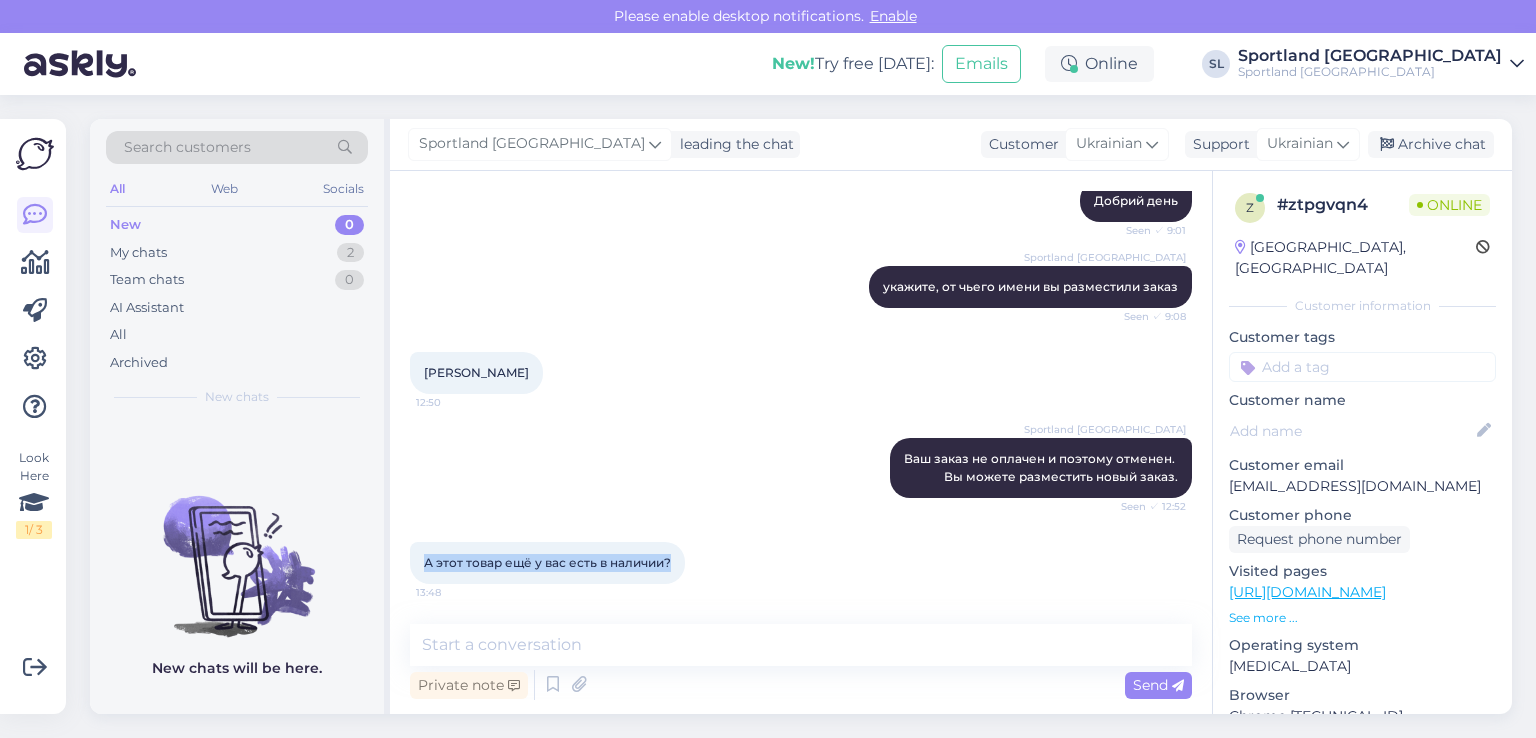 click on "[EMAIL_ADDRESS][DOMAIN_NAME]" at bounding box center [1362, 486] 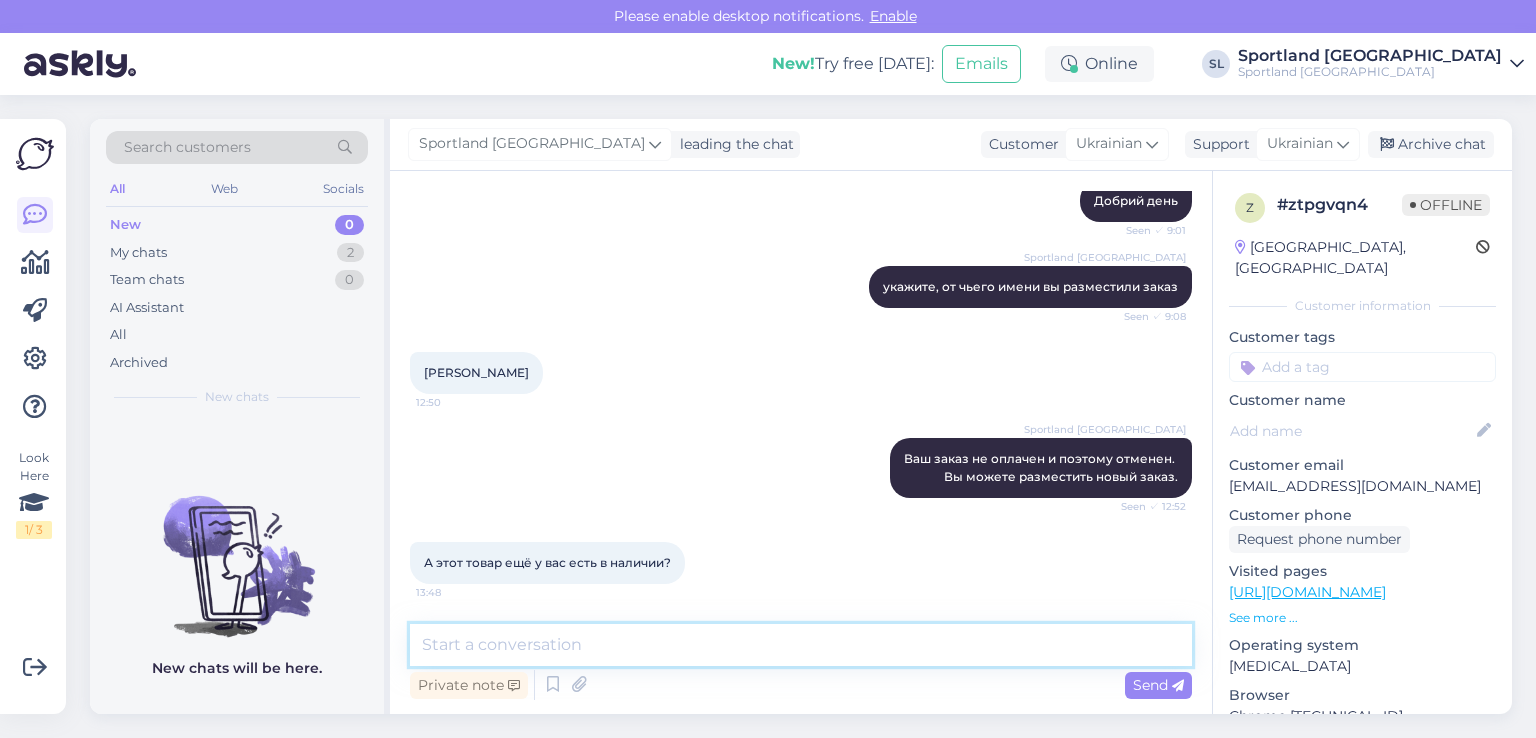 click at bounding box center (801, 645) 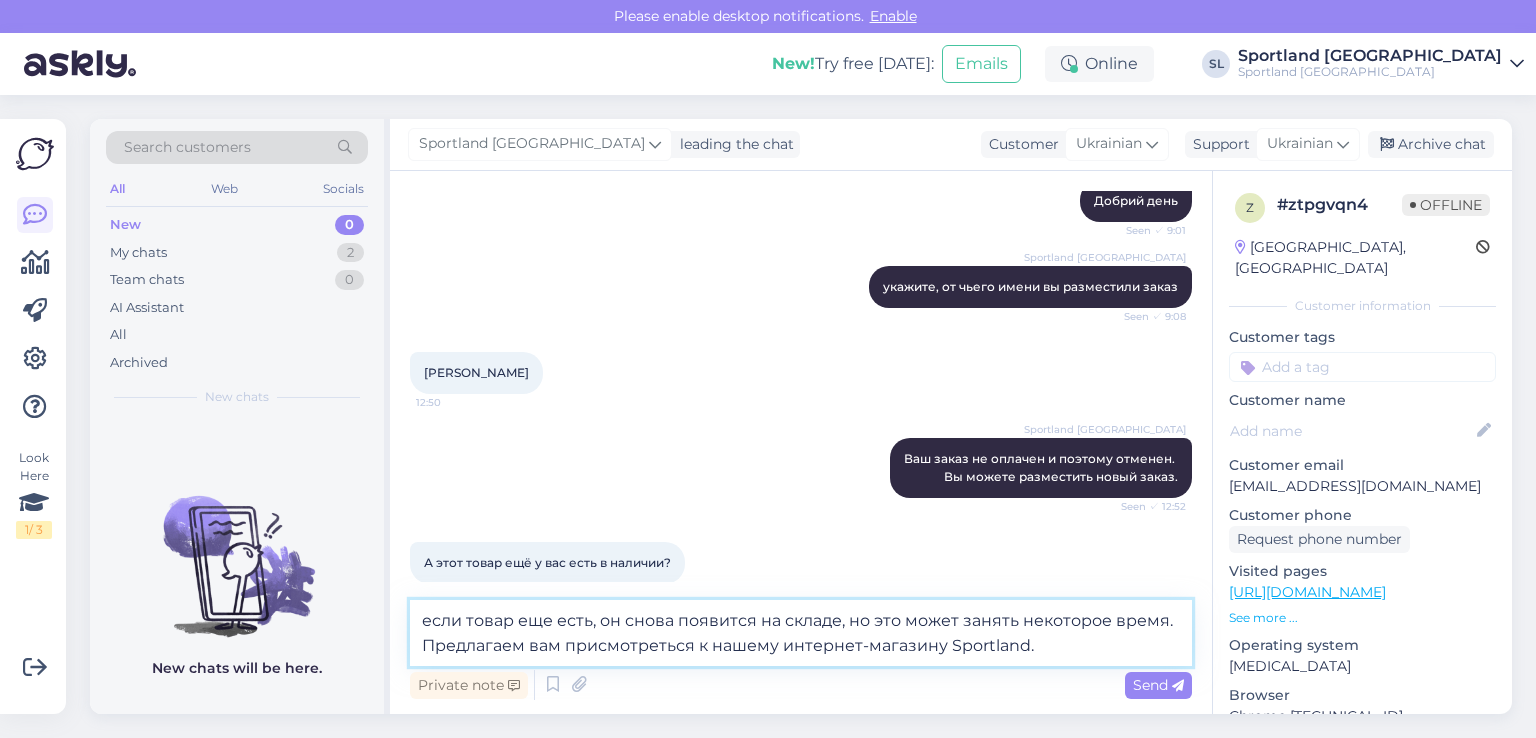 type on "если товар еще есть, он снова появится на складе, но это может занять некоторое время. Предлагаем вам присмотреться к нашему интернет-магазину Sportland." 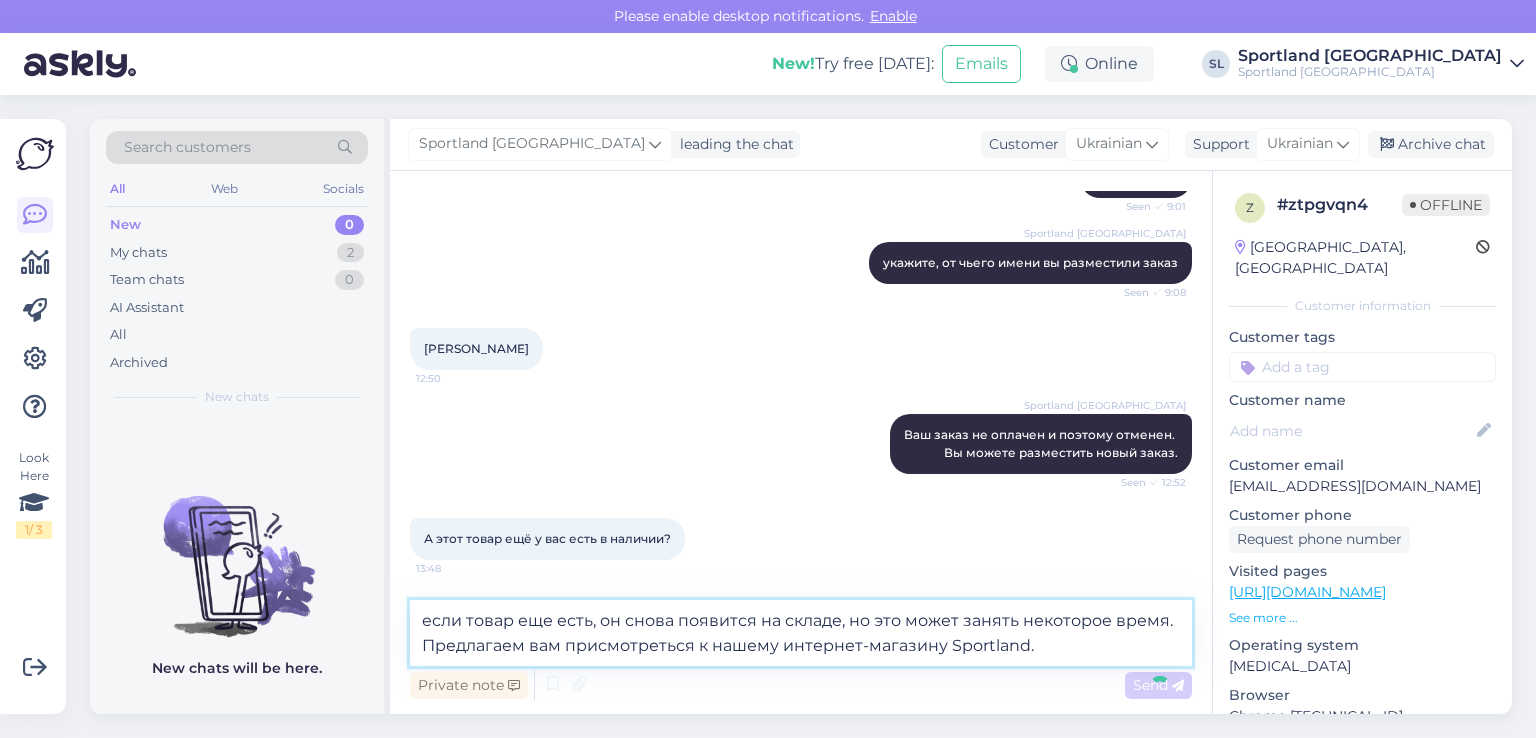 type 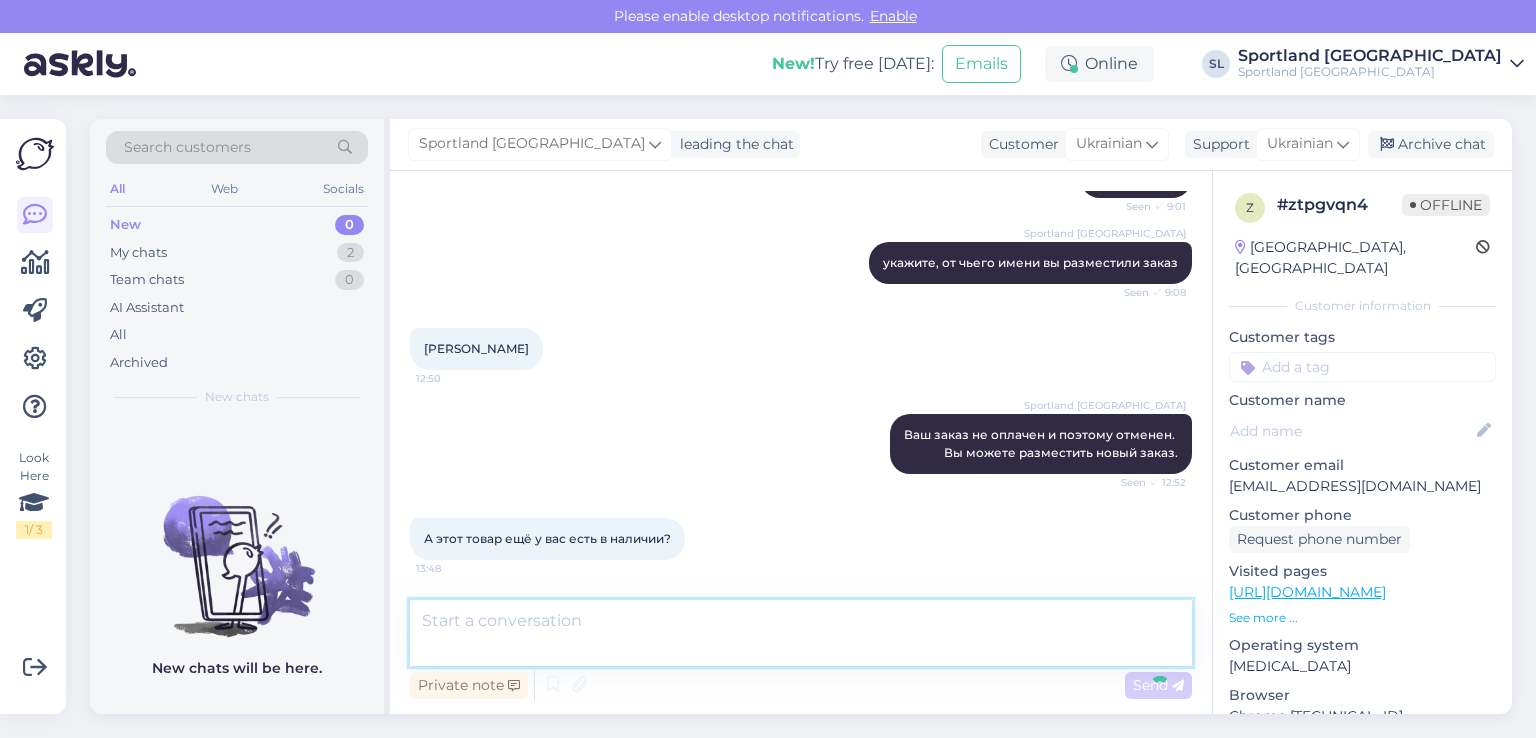 scroll, scrollTop: 655, scrollLeft: 0, axis: vertical 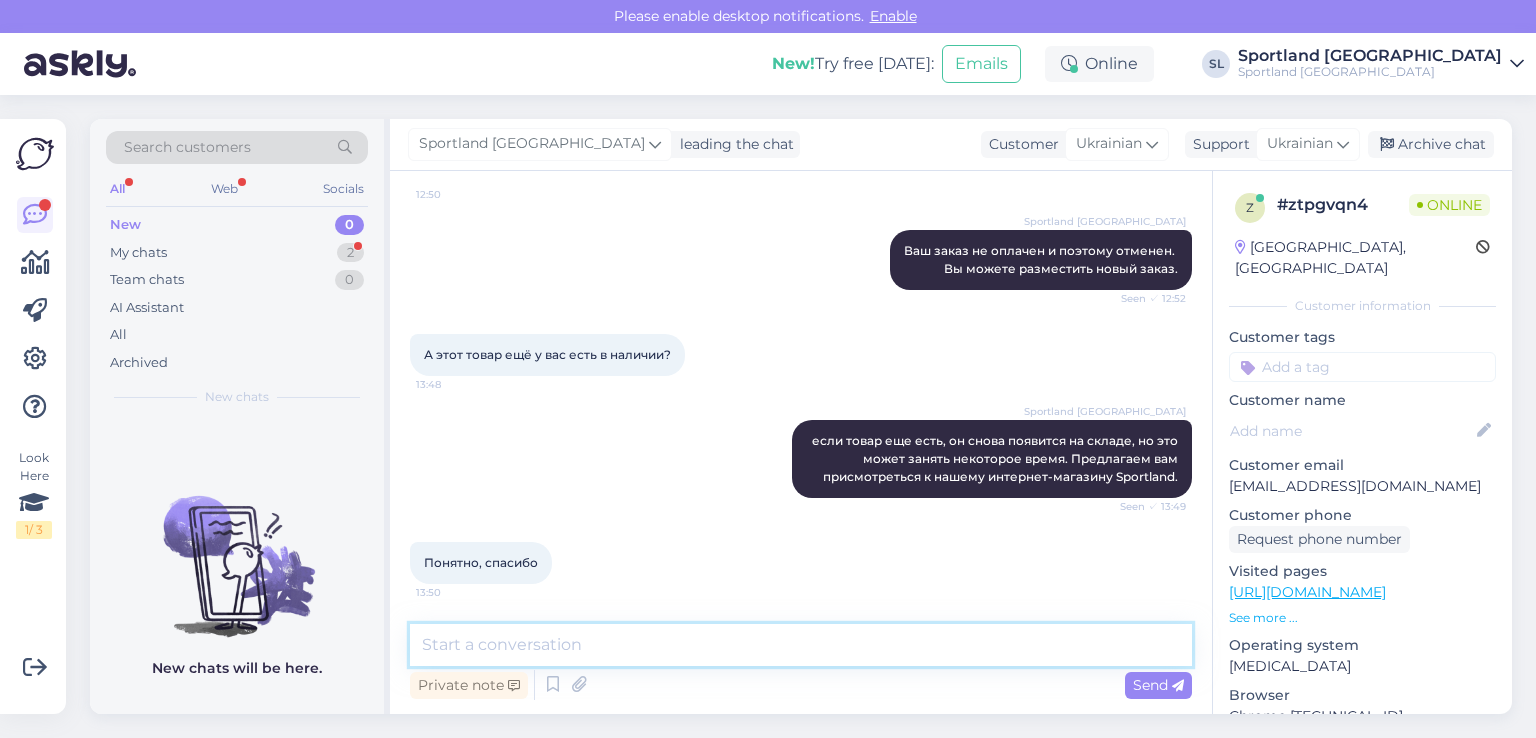 click at bounding box center (801, 645) 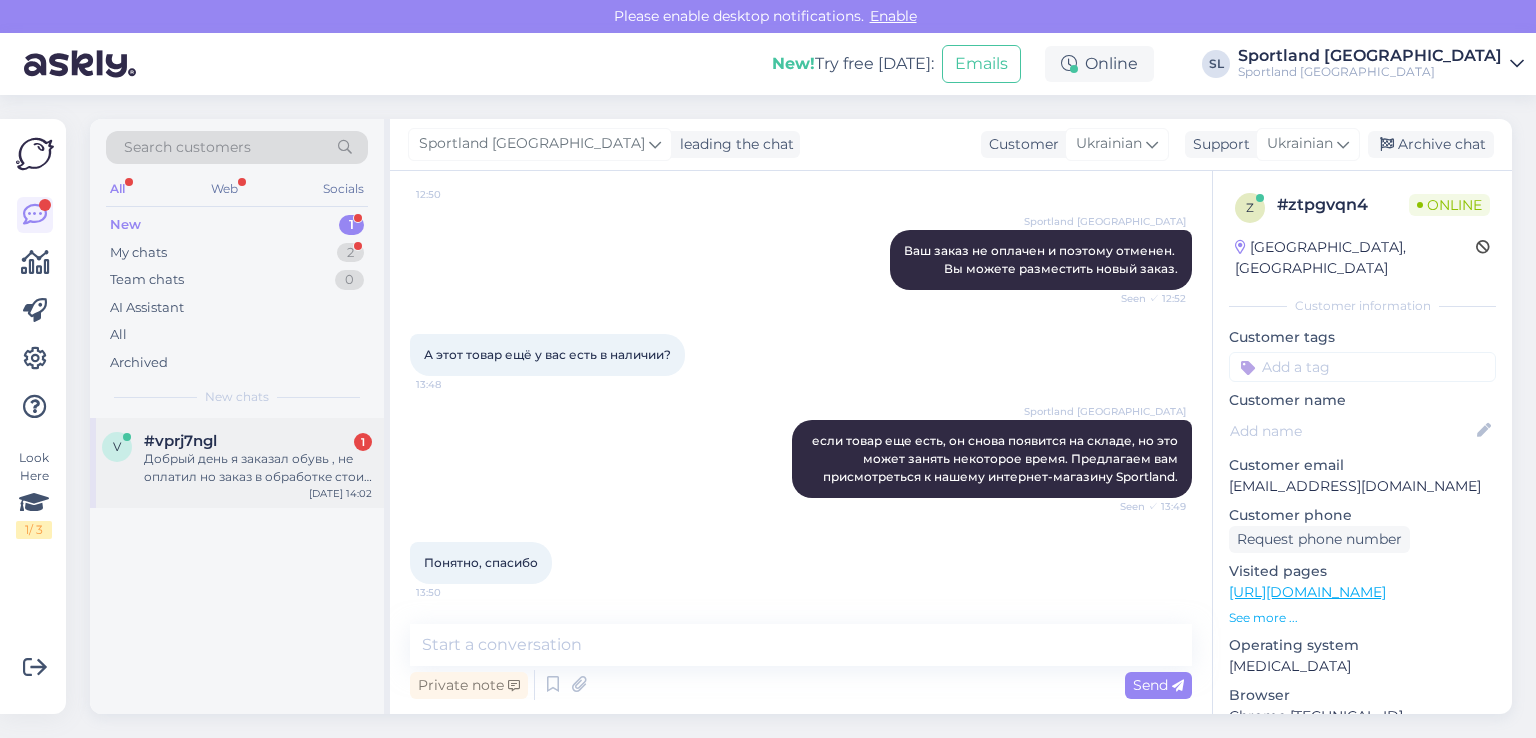 click on "#vprj7ngl 1" at bounding box center [258, 441] 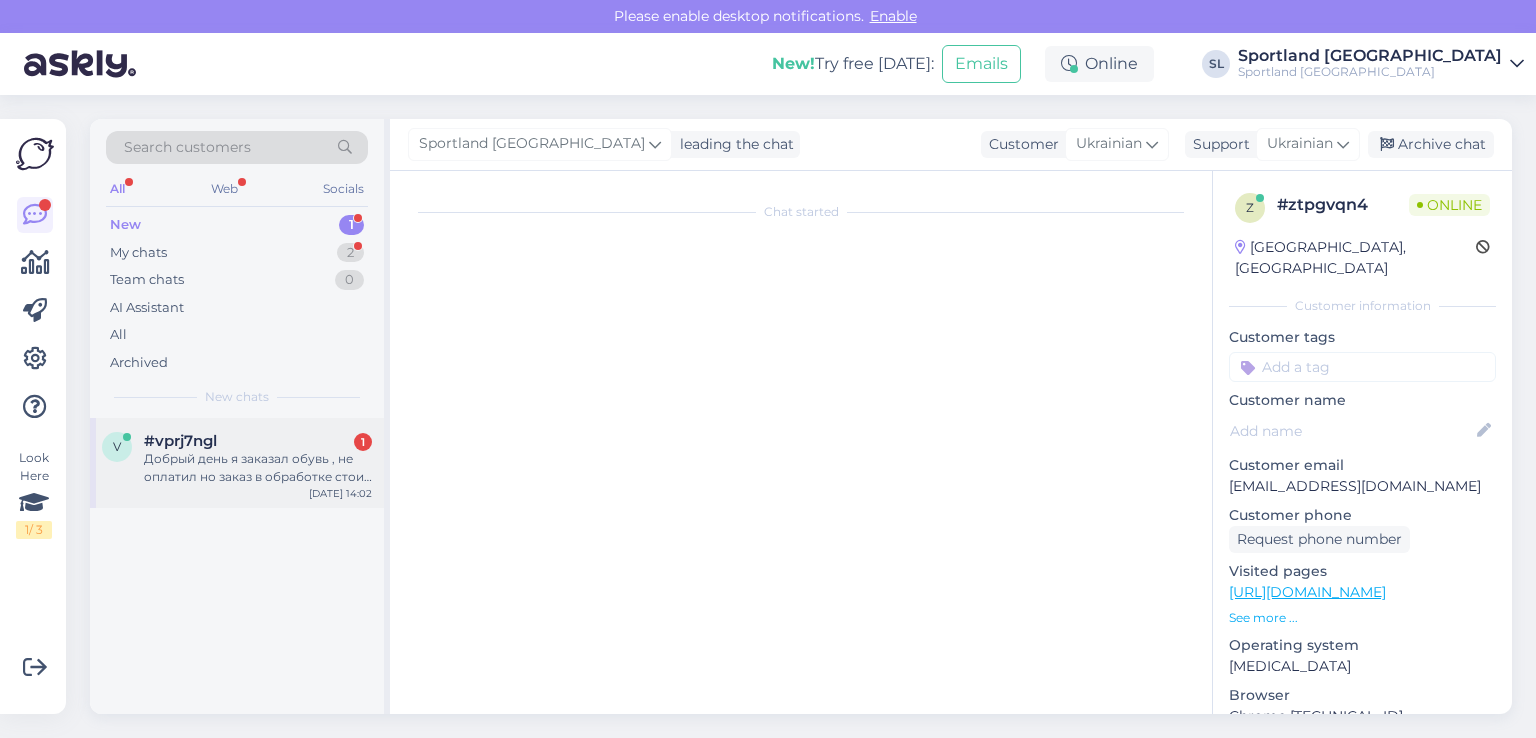 scroll, scrollTop: 0, scrollLeft: 0, axis: both 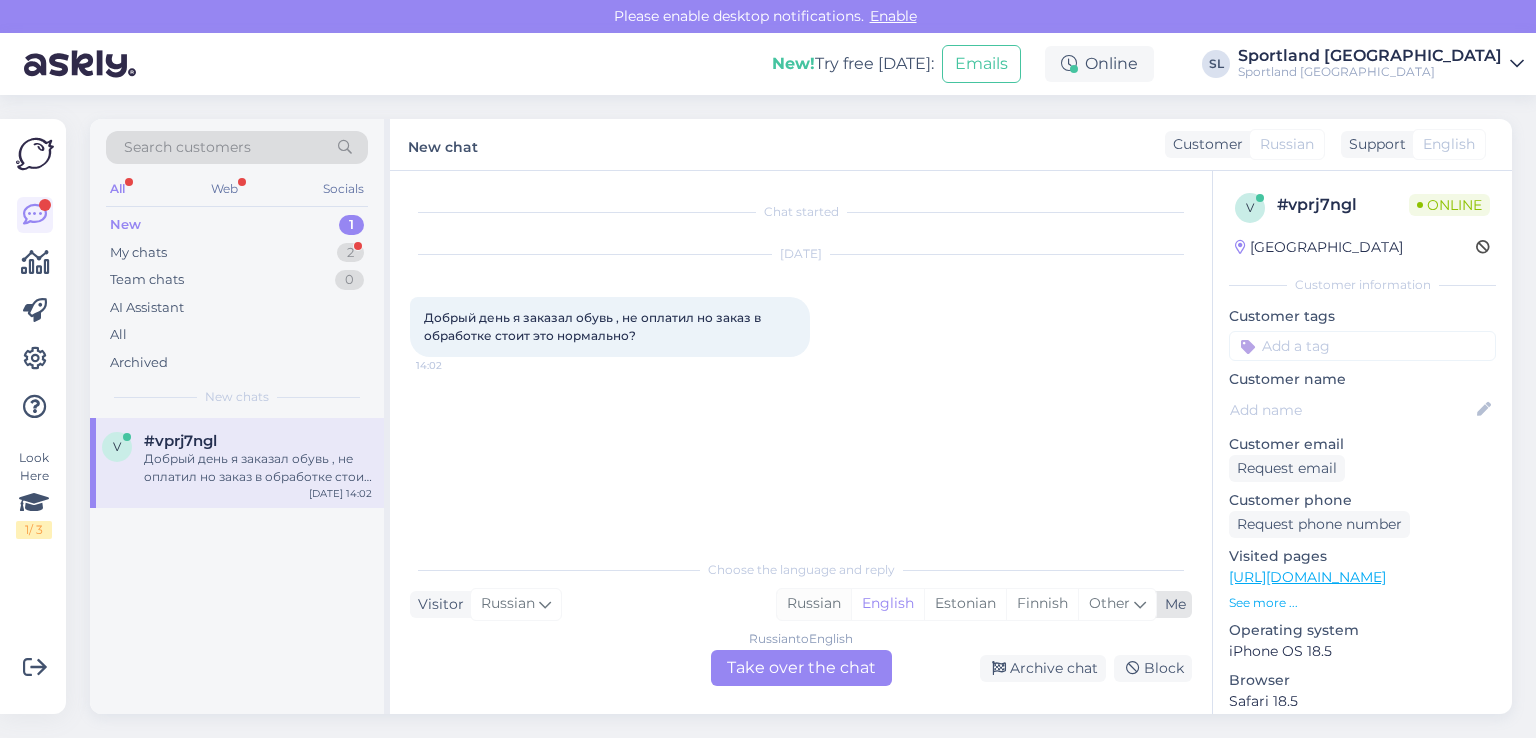 click on "Russian" at bounding box center (814, 604) 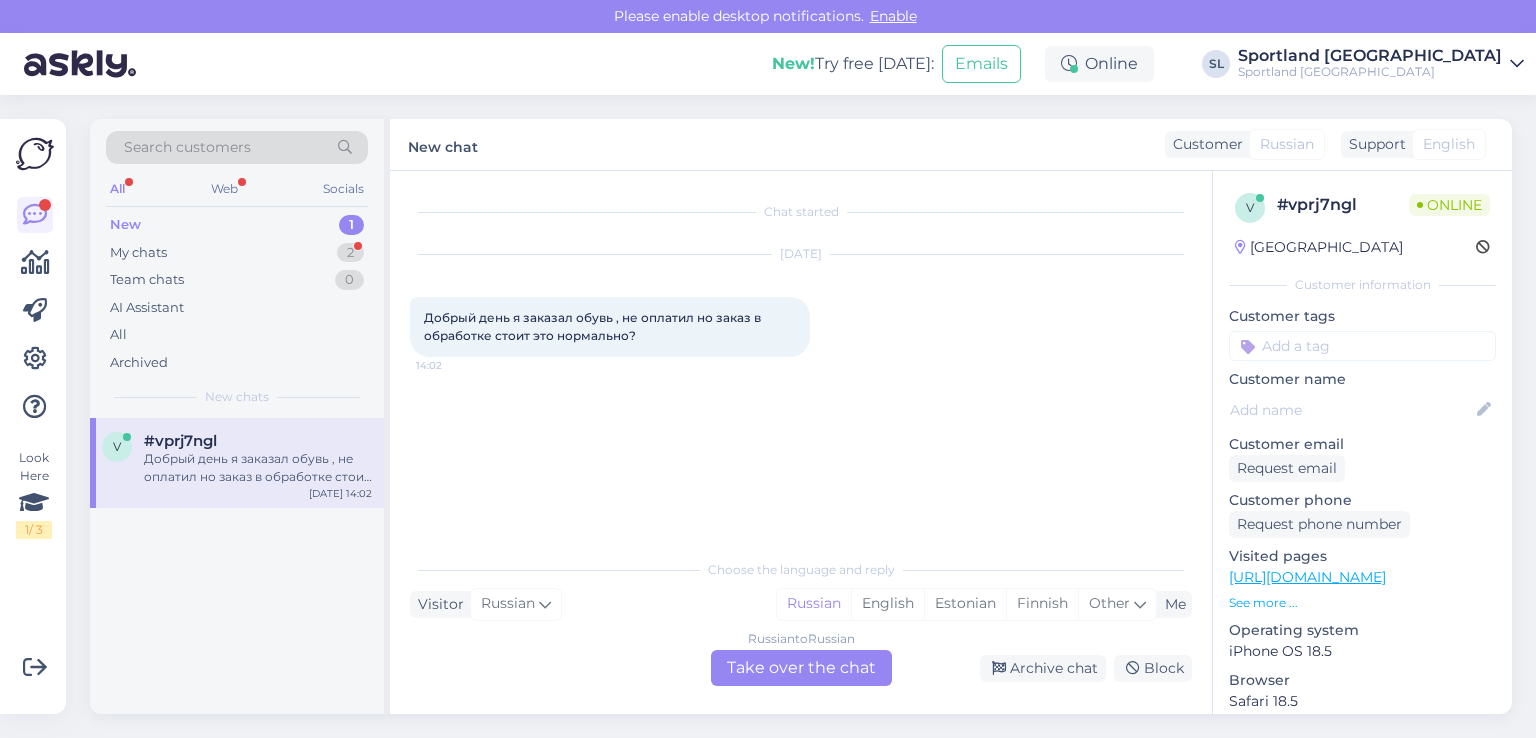 click on "Russian  to  Russian Take over the chat" at bounding box center (801, 668) 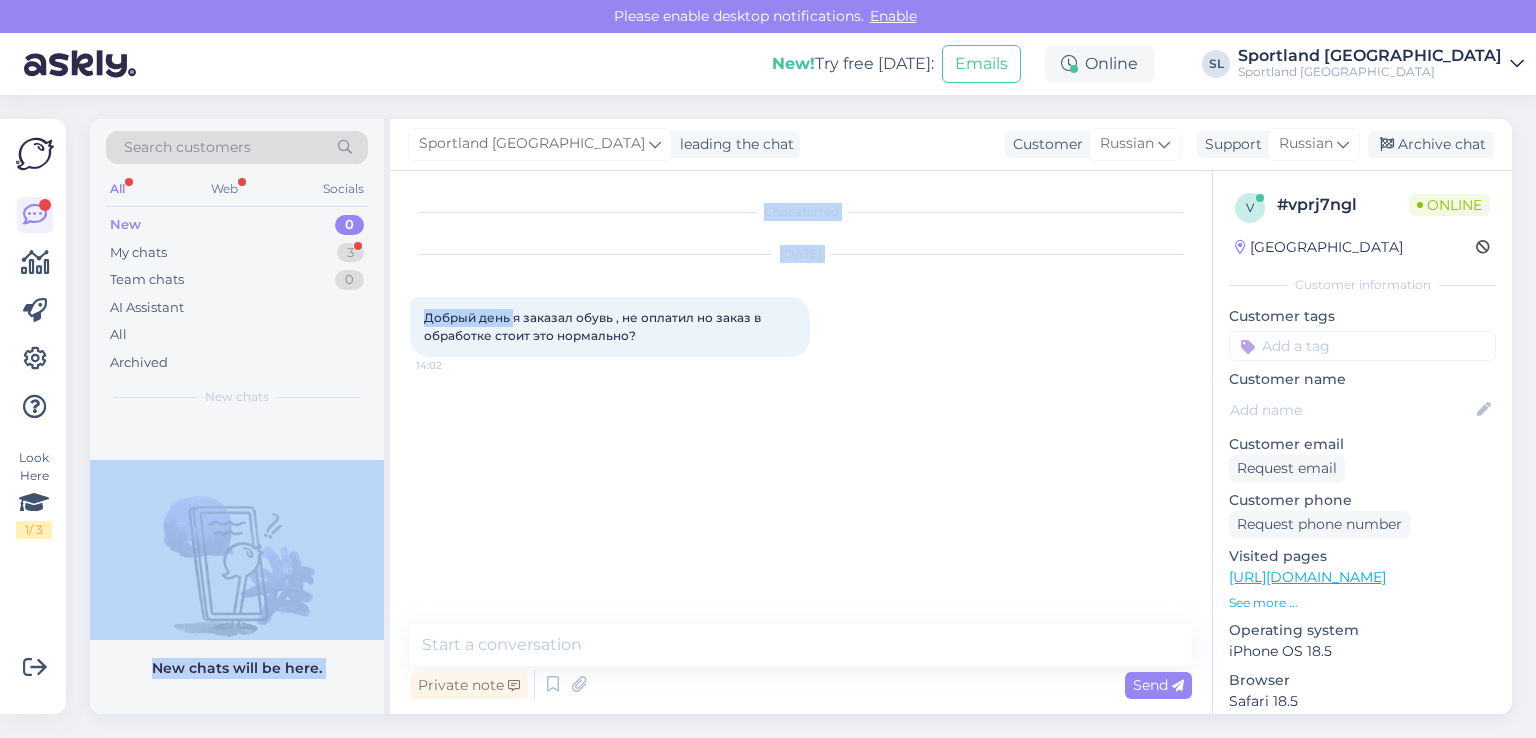 drag, startPoint x: 512, startPoint y: 316, endPoint x: 385, endPoint y: 305, distance: 127.47549 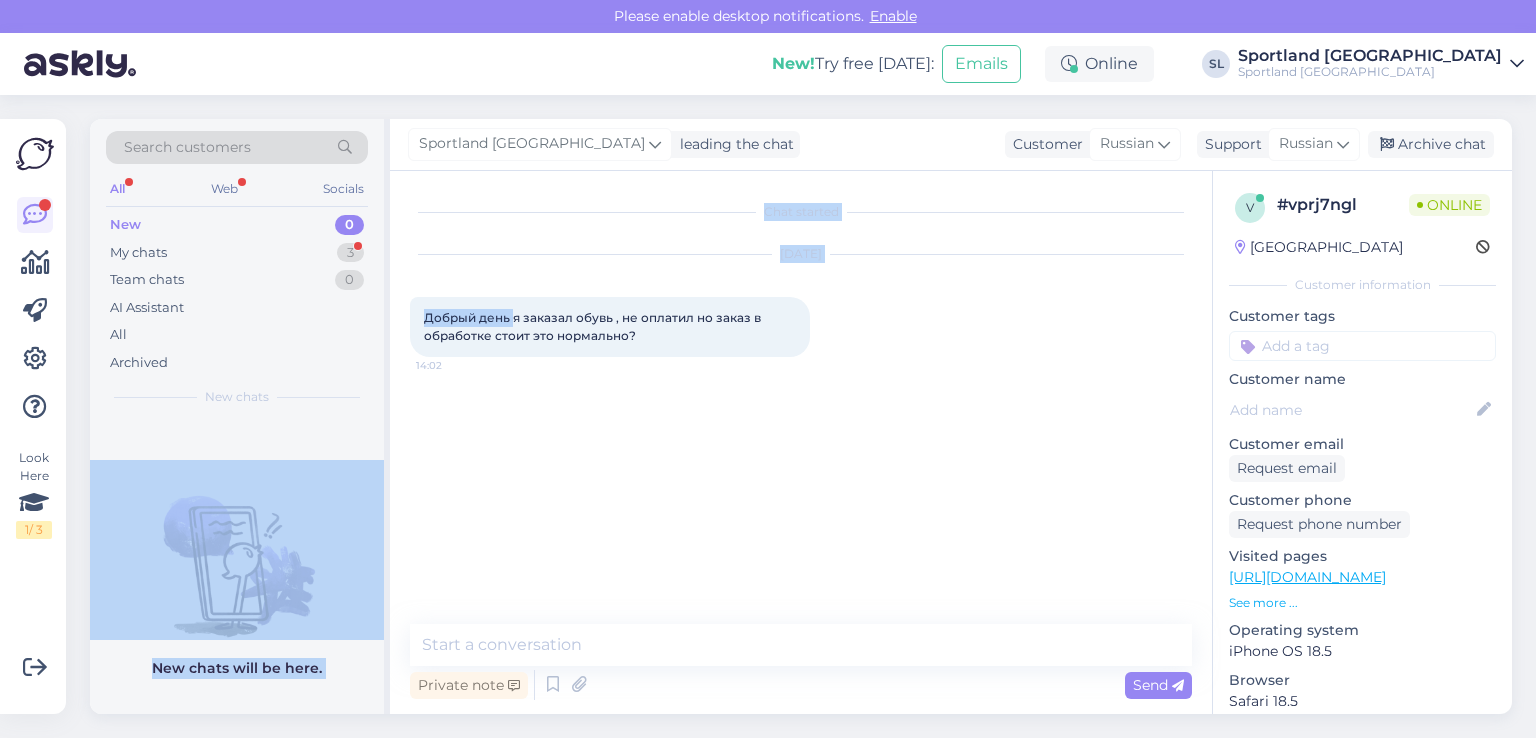 click on "Search customers All Web Socials New 0 My chats 3 Team chats 0 AI Assistant All Archived New chats New chats will be here. Sportland Lithuania leading the chat Customer Russian Support Russian Archive chat Chat started [DATE] Добрый день я заказал обувь , не оплатил но заказ в обработке стоит это нормально?  14:02  Private note Send v # vprj7ngl Online     [GEOGRAPHIC_DATA] Customer information Customer tags Customer name Customer email Request email Customer phone Request phone number Visited pages [URL][DOMAIN_NAME] See more ... Operating system iPhone OS 18.5 Browser Safari 18.5 Extra Notes" at bounding box center (801, 416) 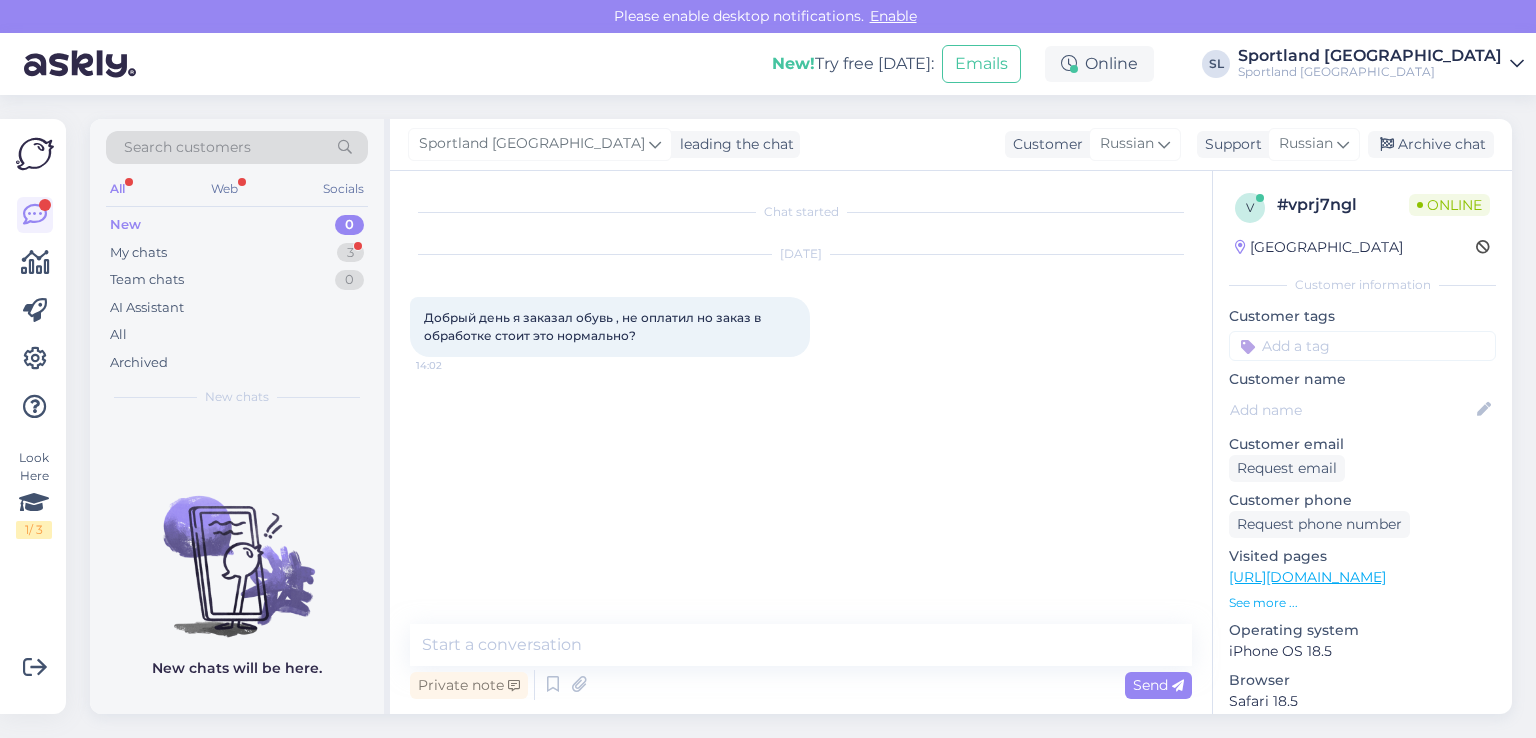 click on "Chat started [DATE] Добрый день я заказал обувь , не оплатил но заказ в обработке стоит это нормально?  14:02" at bounding box center [810, 398] 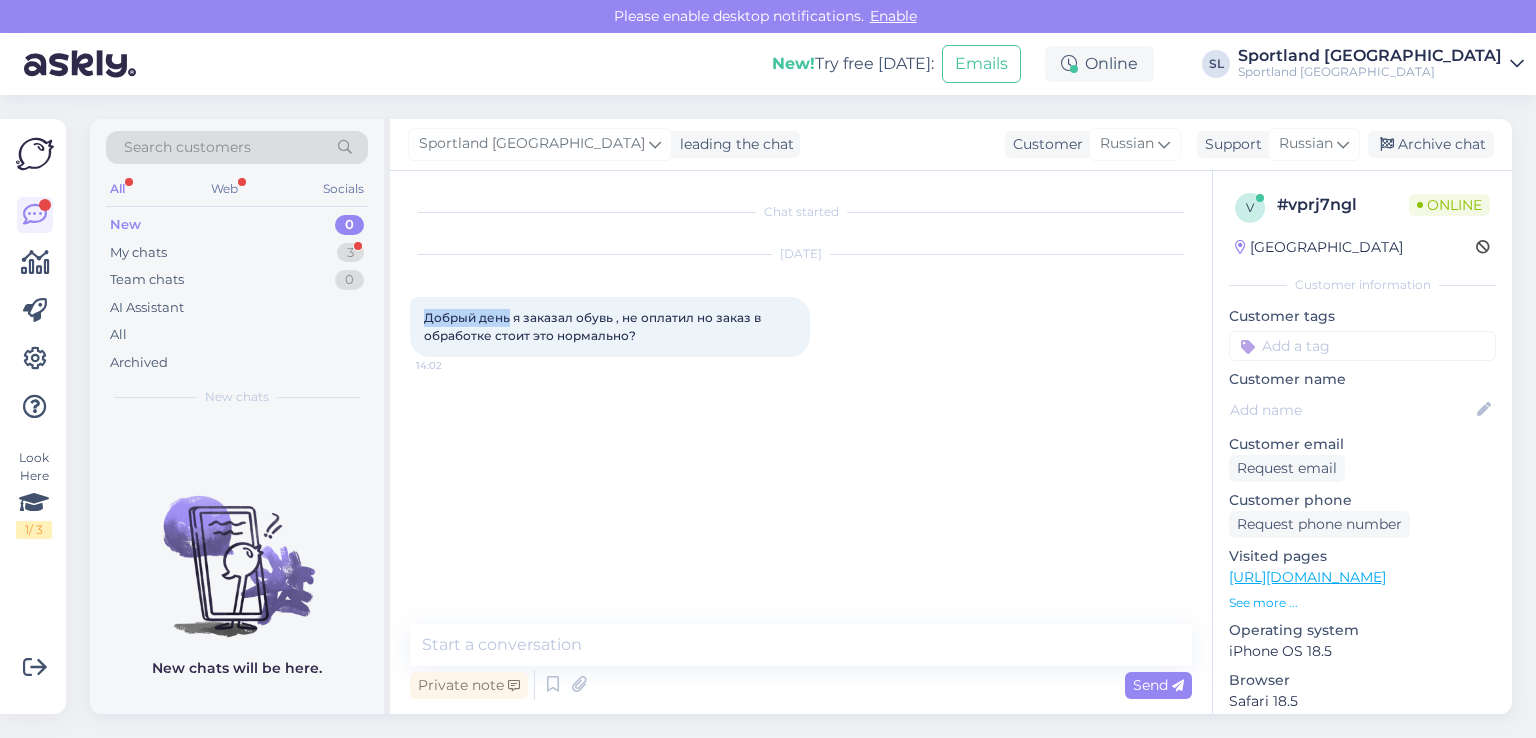 drag, startPoint x: 508, startPoint y: 317, endPoint x: 420, endPoint y: 321, distance: 88.09086 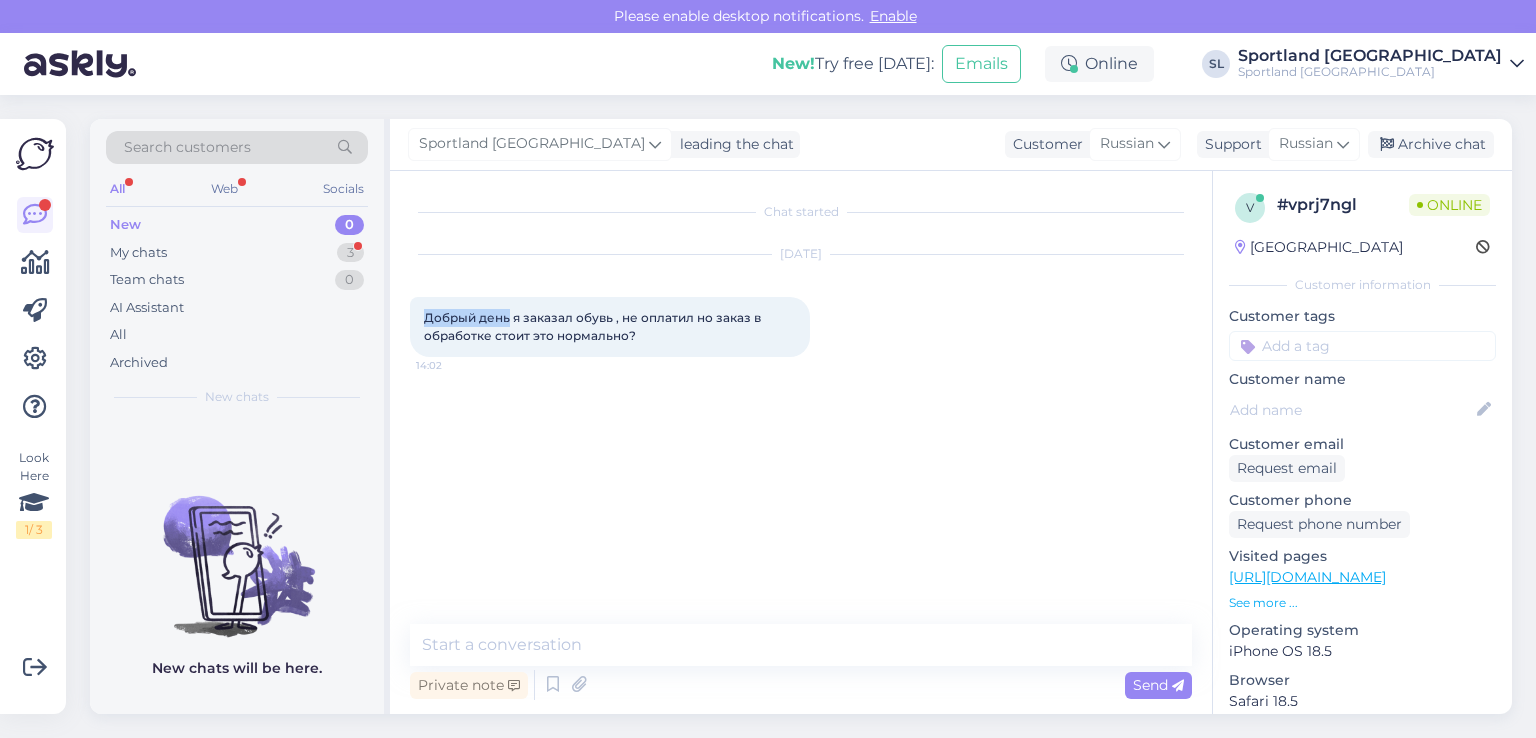click on "Добрый день я заказал обувь , не оплатил но заказ в обработке стоит это нормально?  14:02" at bounding box center (610, 327) 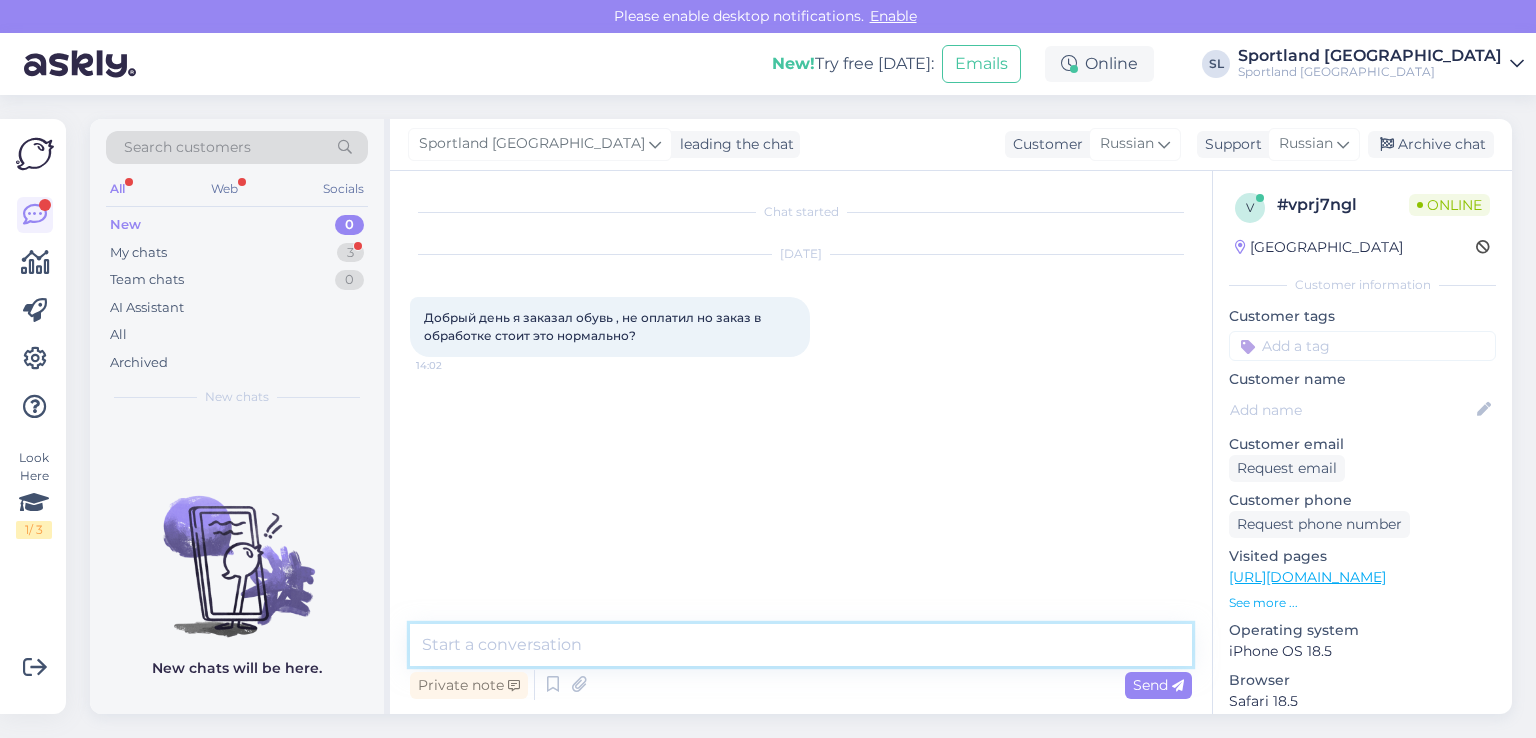 click at bounding box center [801, 645] 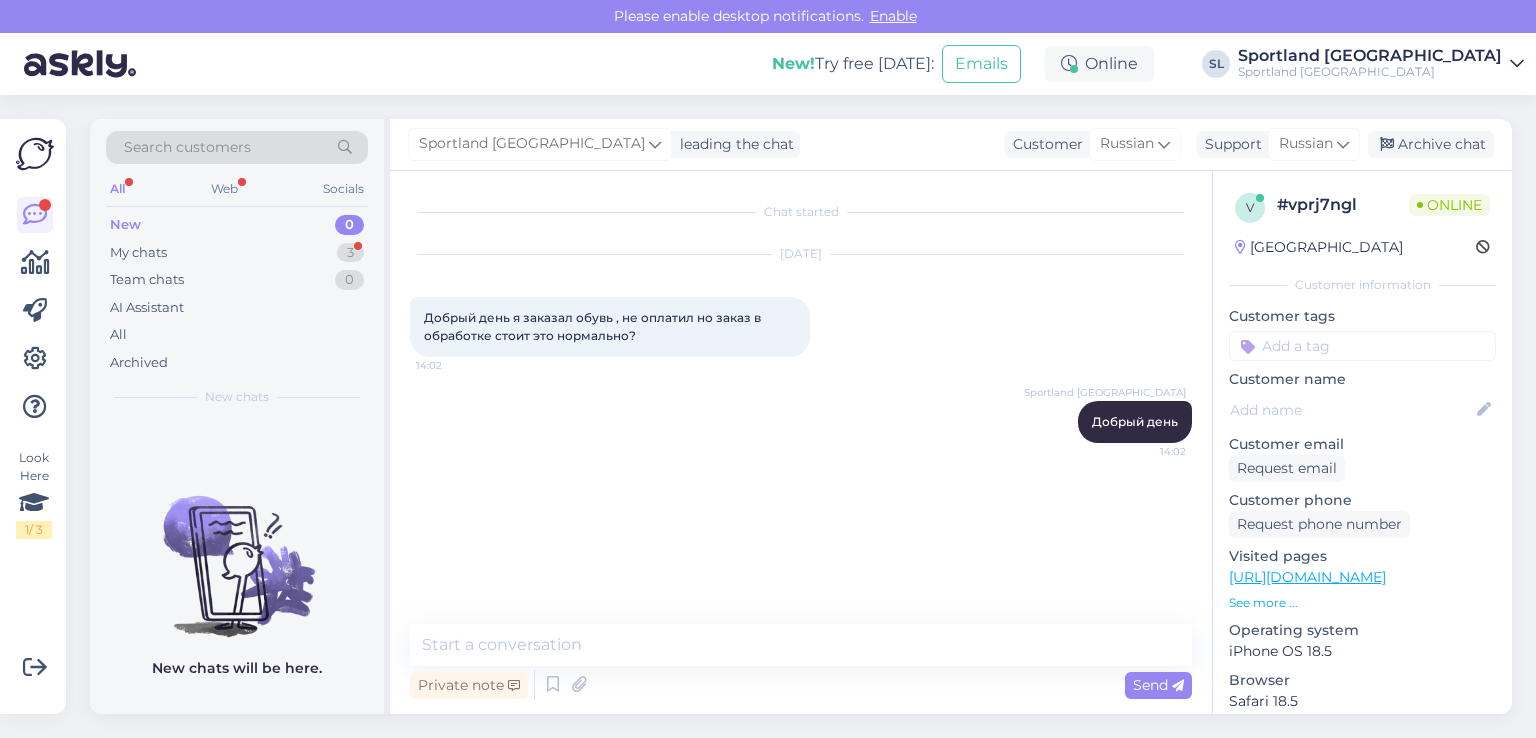 drag, startPoint x: 643, startPoint y: 336, endPoint x: 422, endPoint y: 310, distance: 222.52415 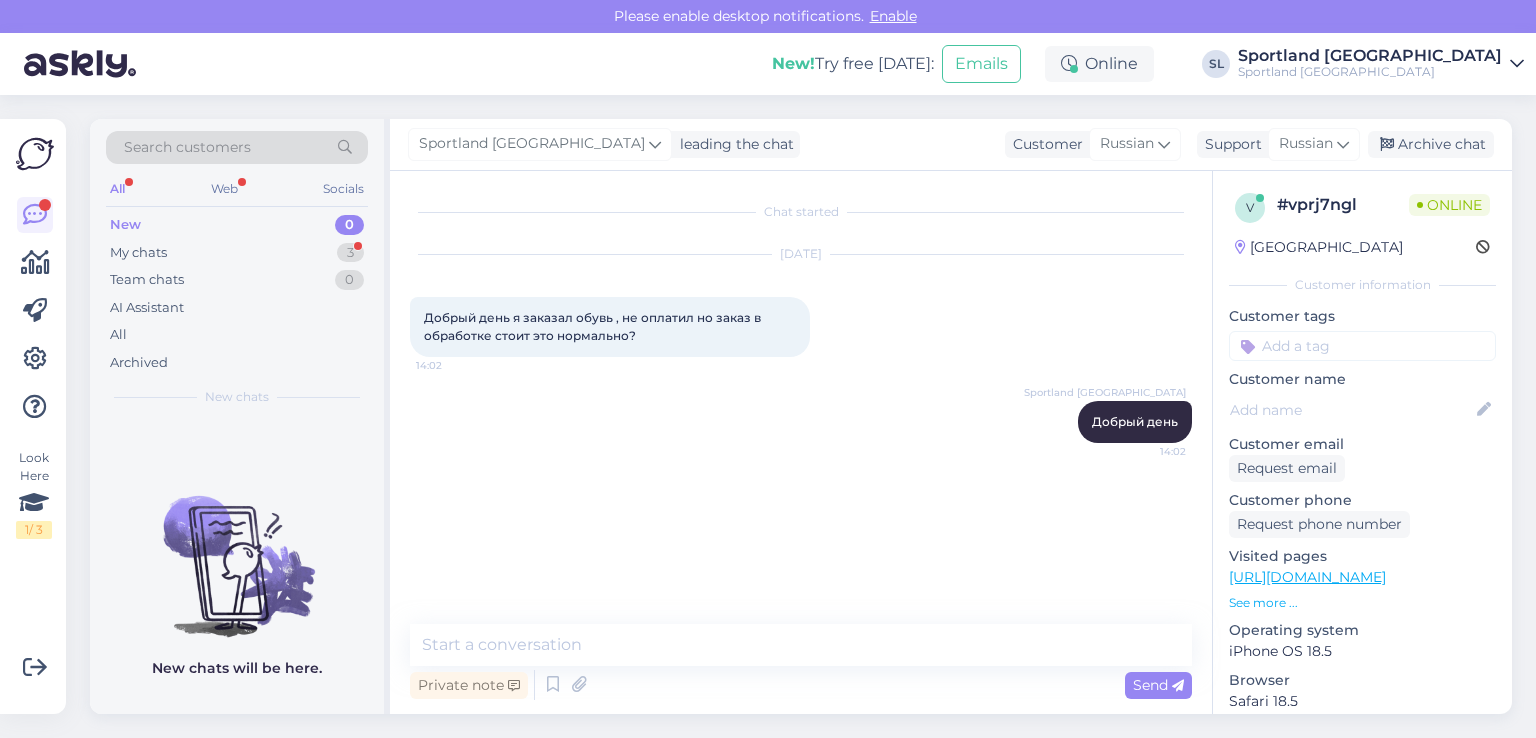 click on "Добрый день я заказал обувь , не оплатил но заказ в обработке стоит это нормально?  14:02" at bounding box center (610, 327) 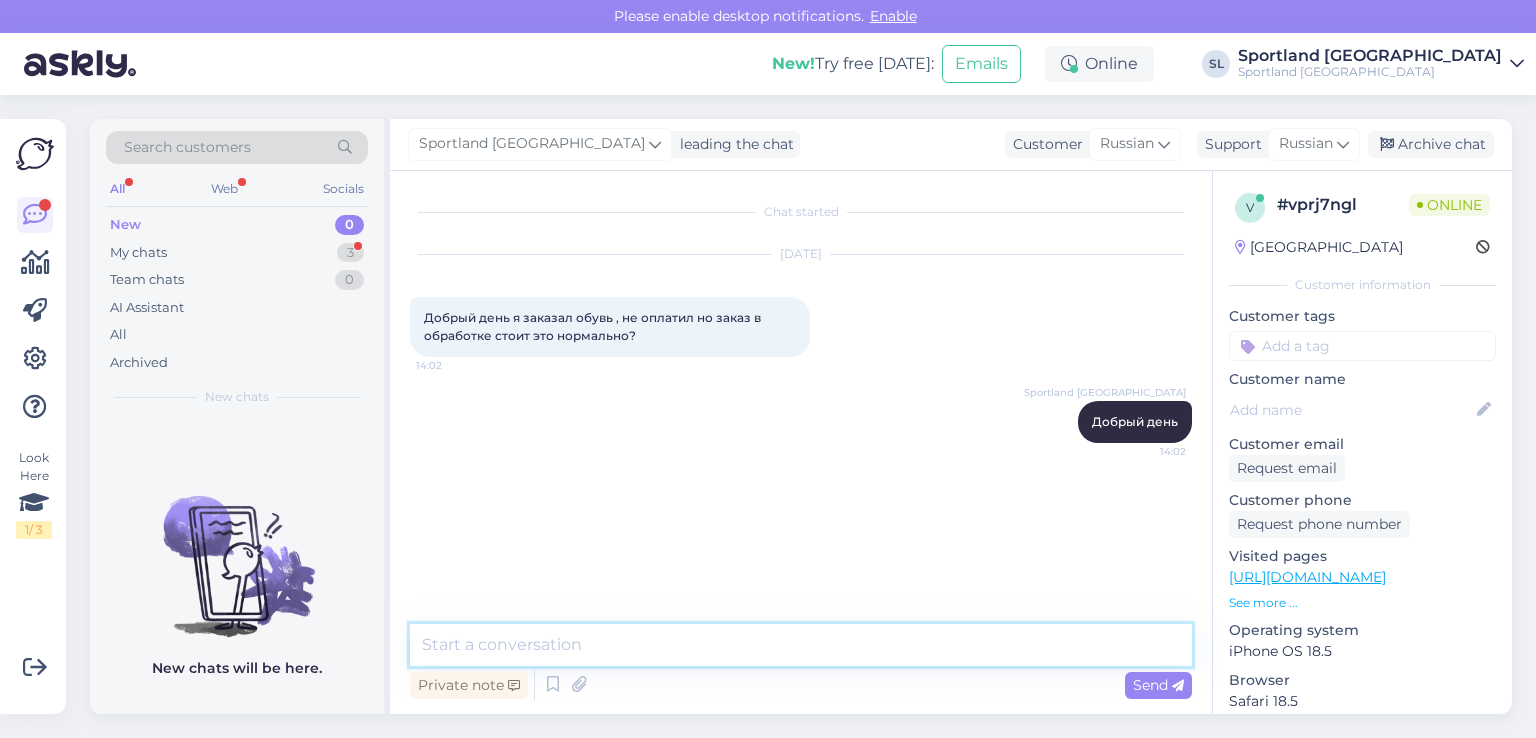 click at bounding box center [801, 645] 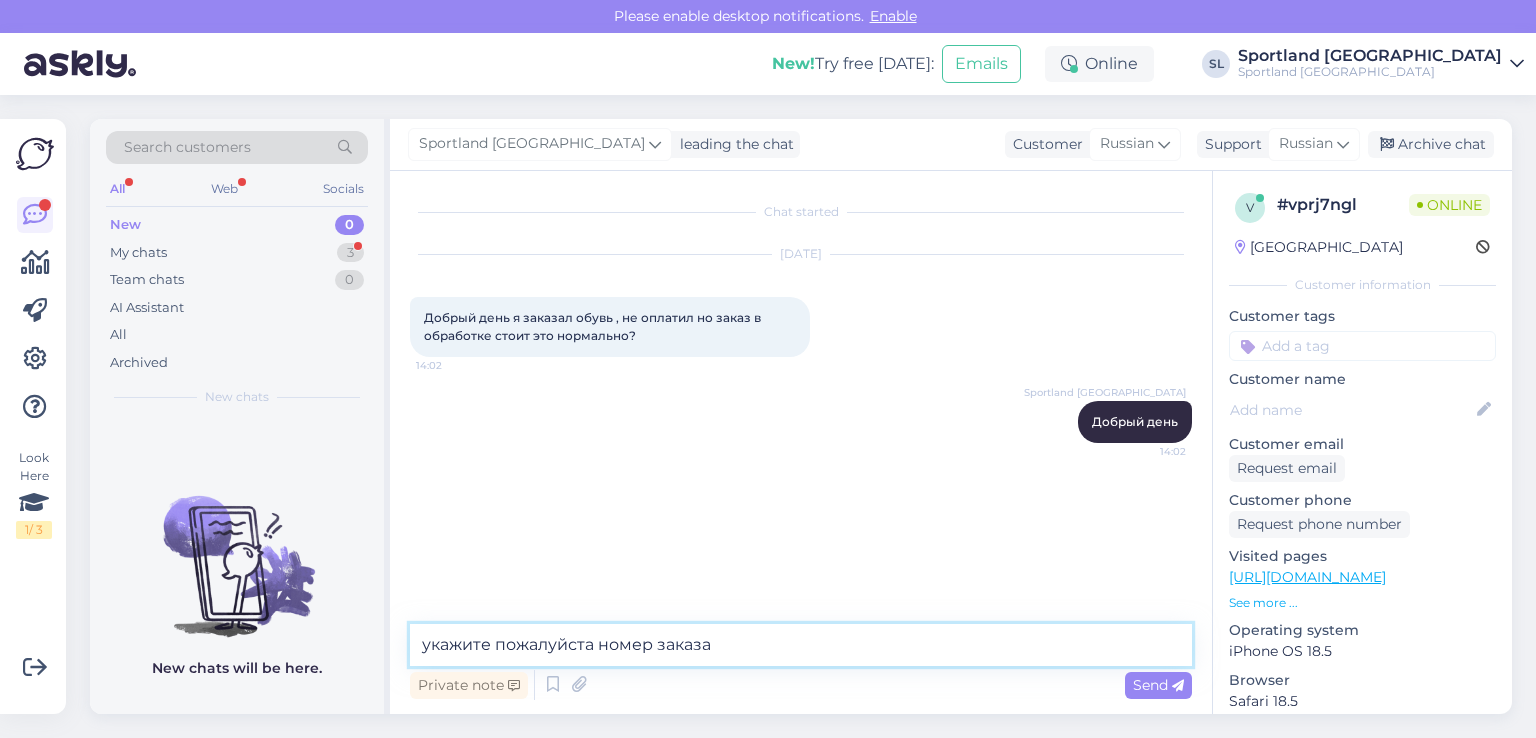 type 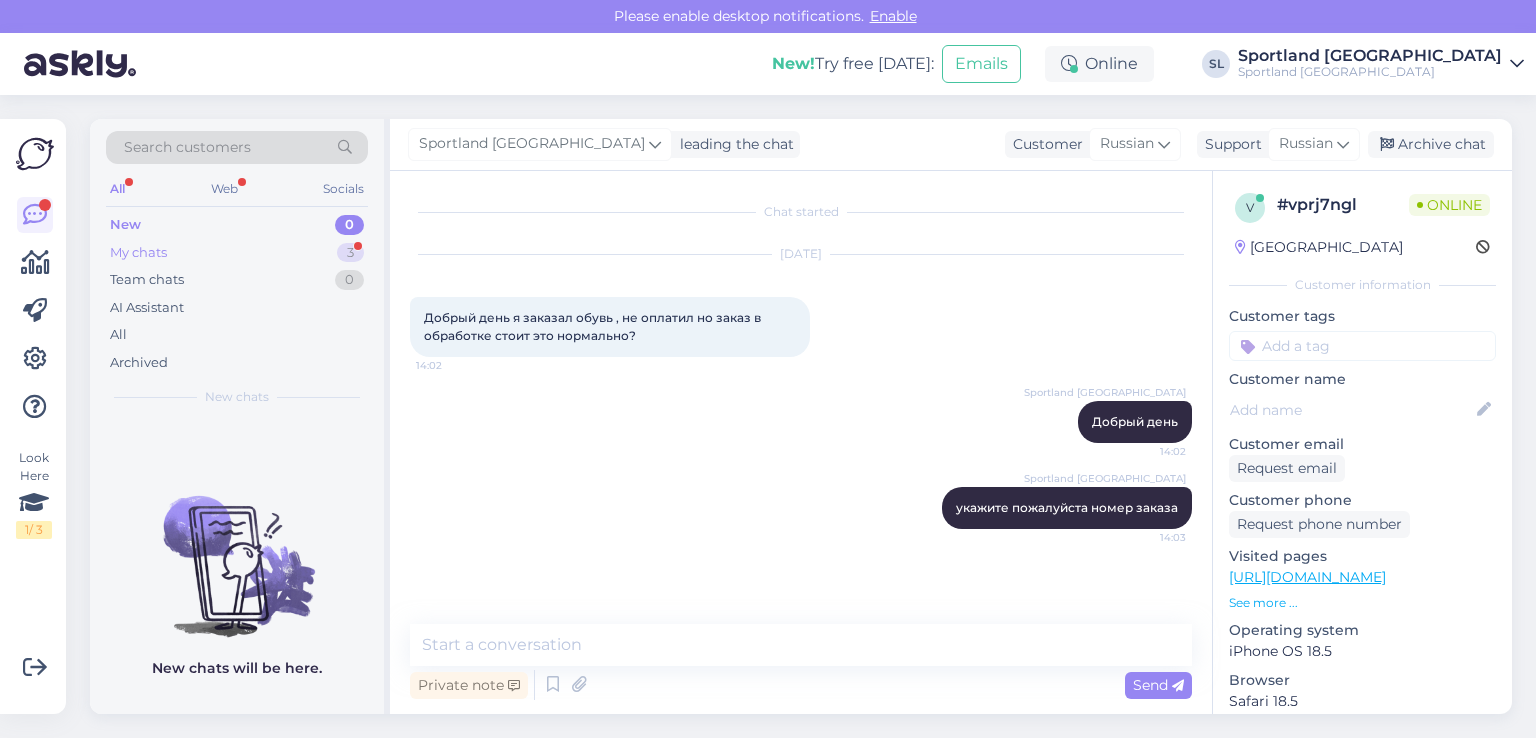 click on "My chats 3" at bounding box center (237, 253) 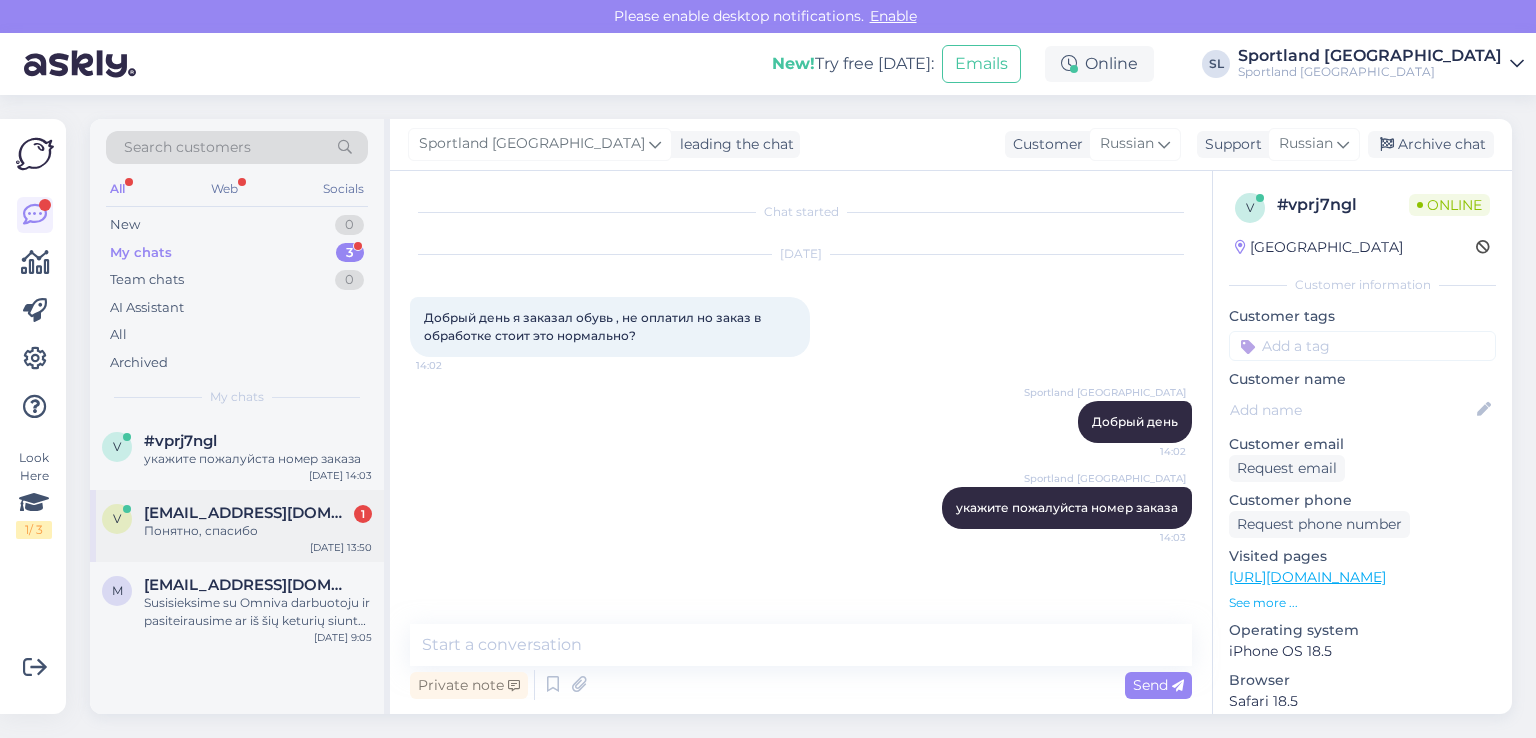 click on "Понятно, спасибо" at bounding box center [258, 531] 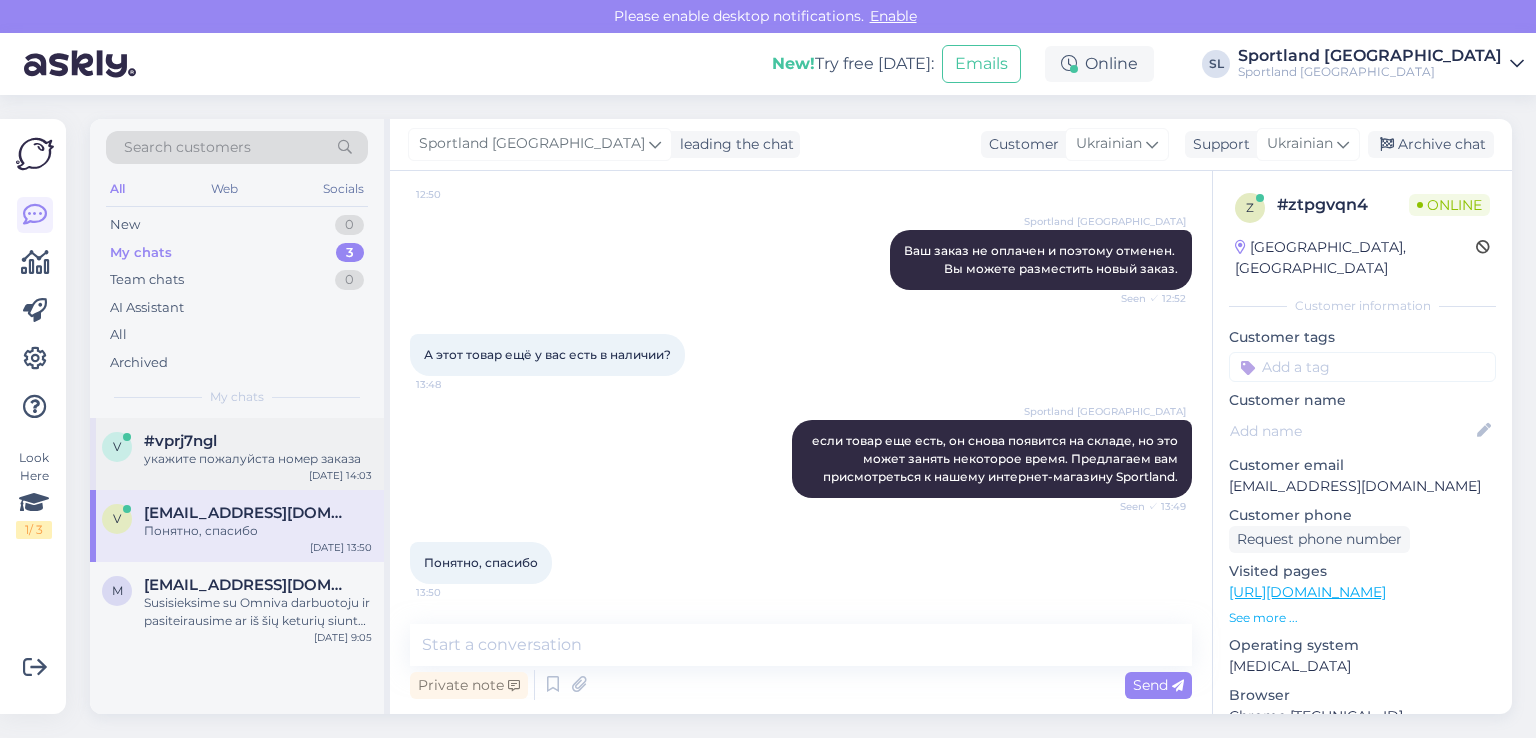 click on "#vprj7ngl" at bounding box center [180, 441] 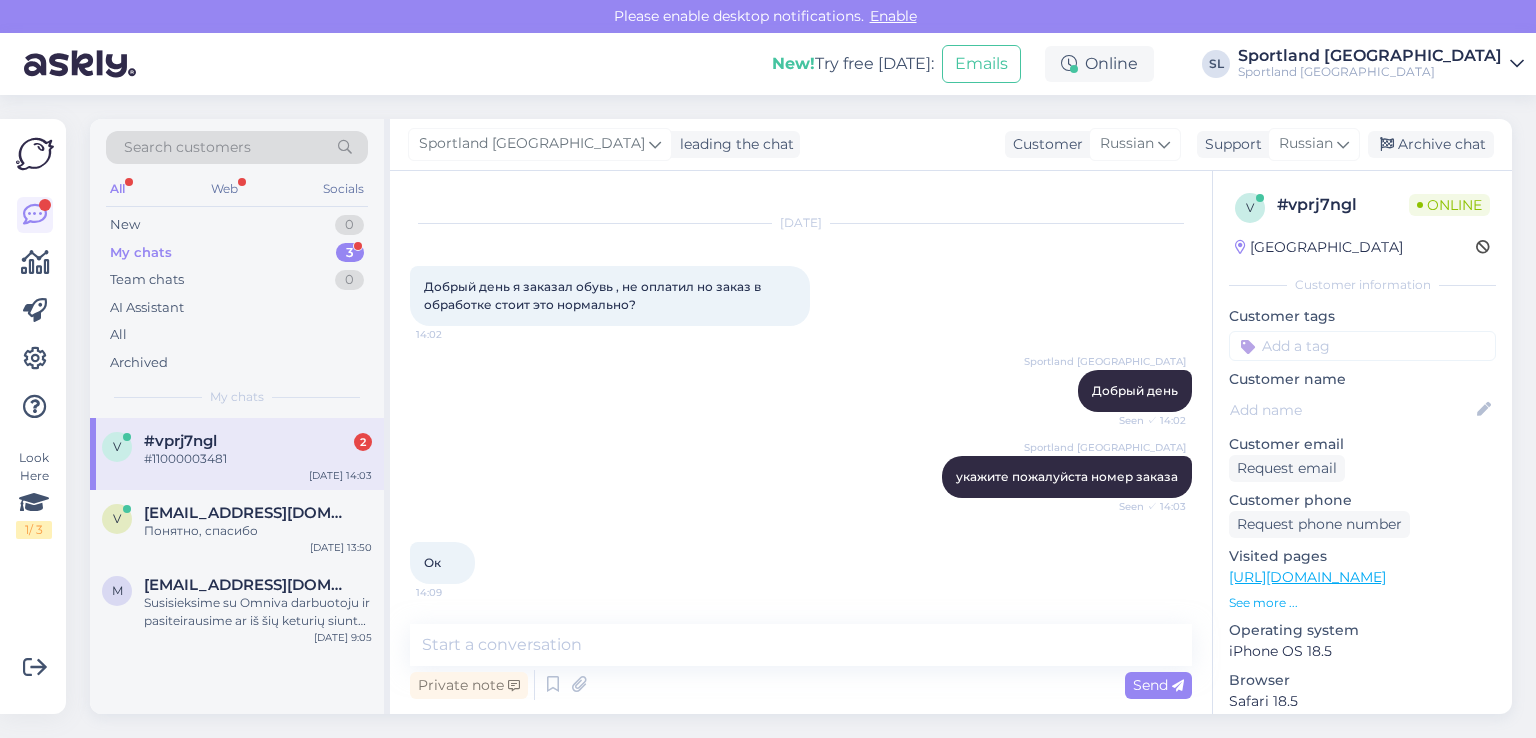 scroll, scrollTop: 117, scrollLeft: 0, axis: vertical 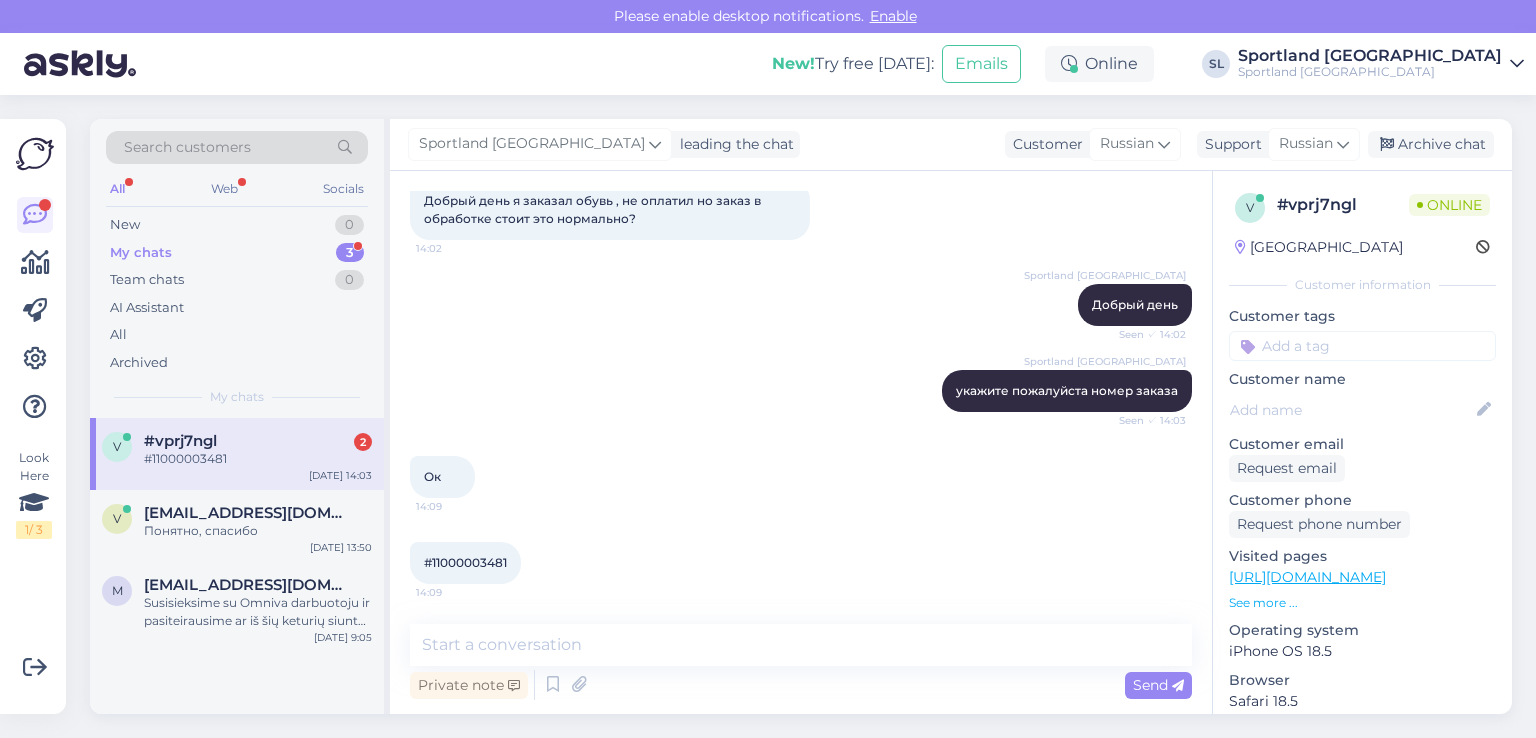 click on "#11000003481" at bounding box center (465, 562) 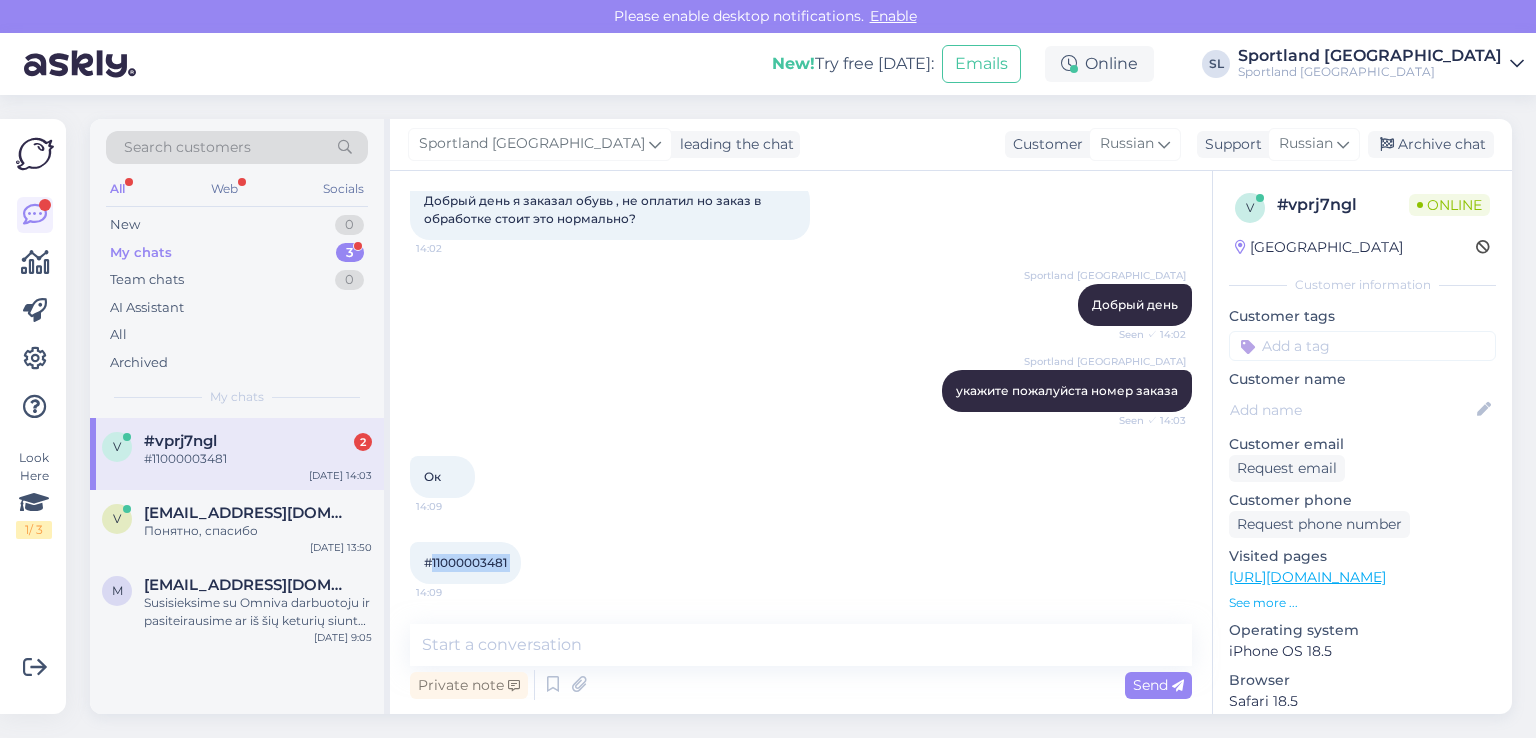 click on "#11000003481" at bounding box center [465, 562] 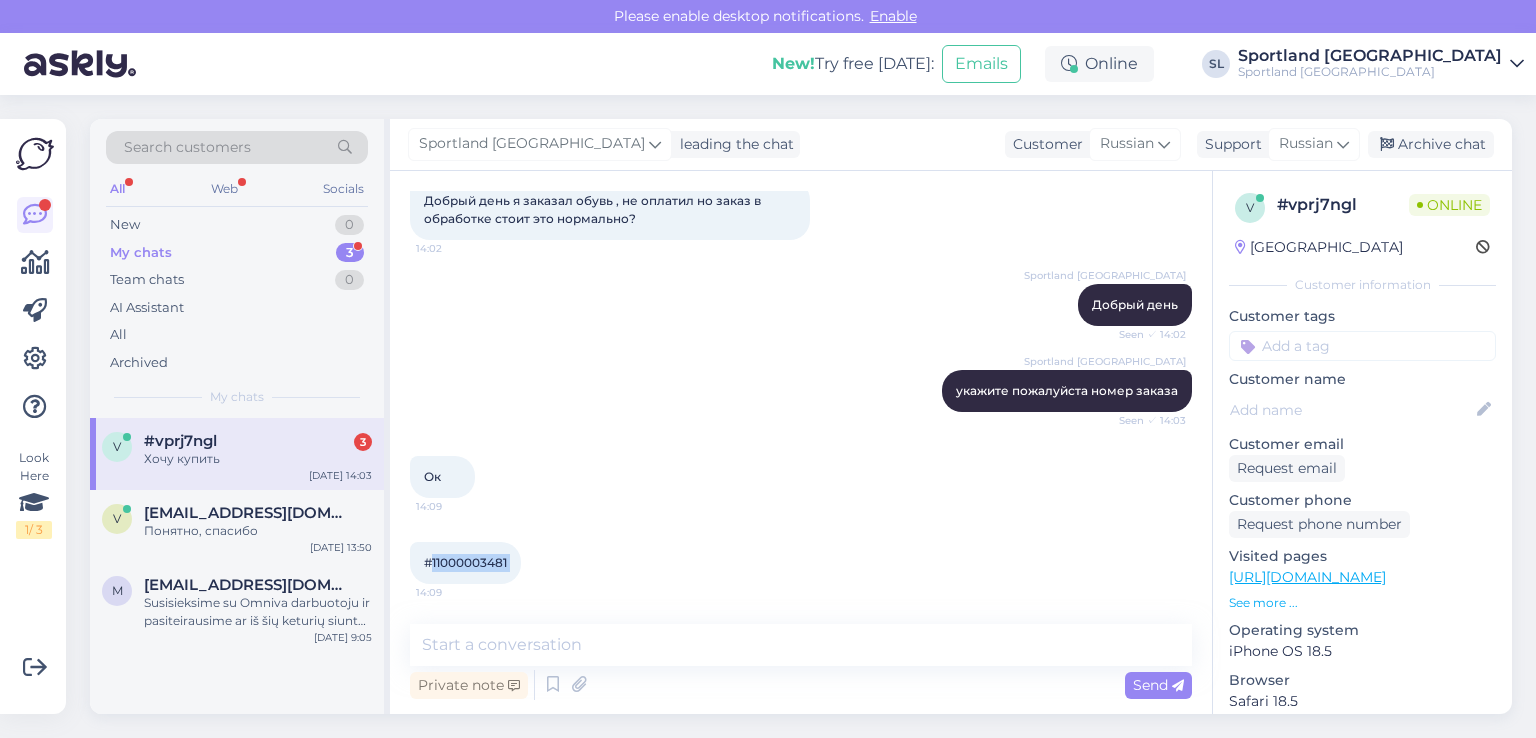 scroll, scrollTop: 204, scrollLeft: 0, axis: vertical 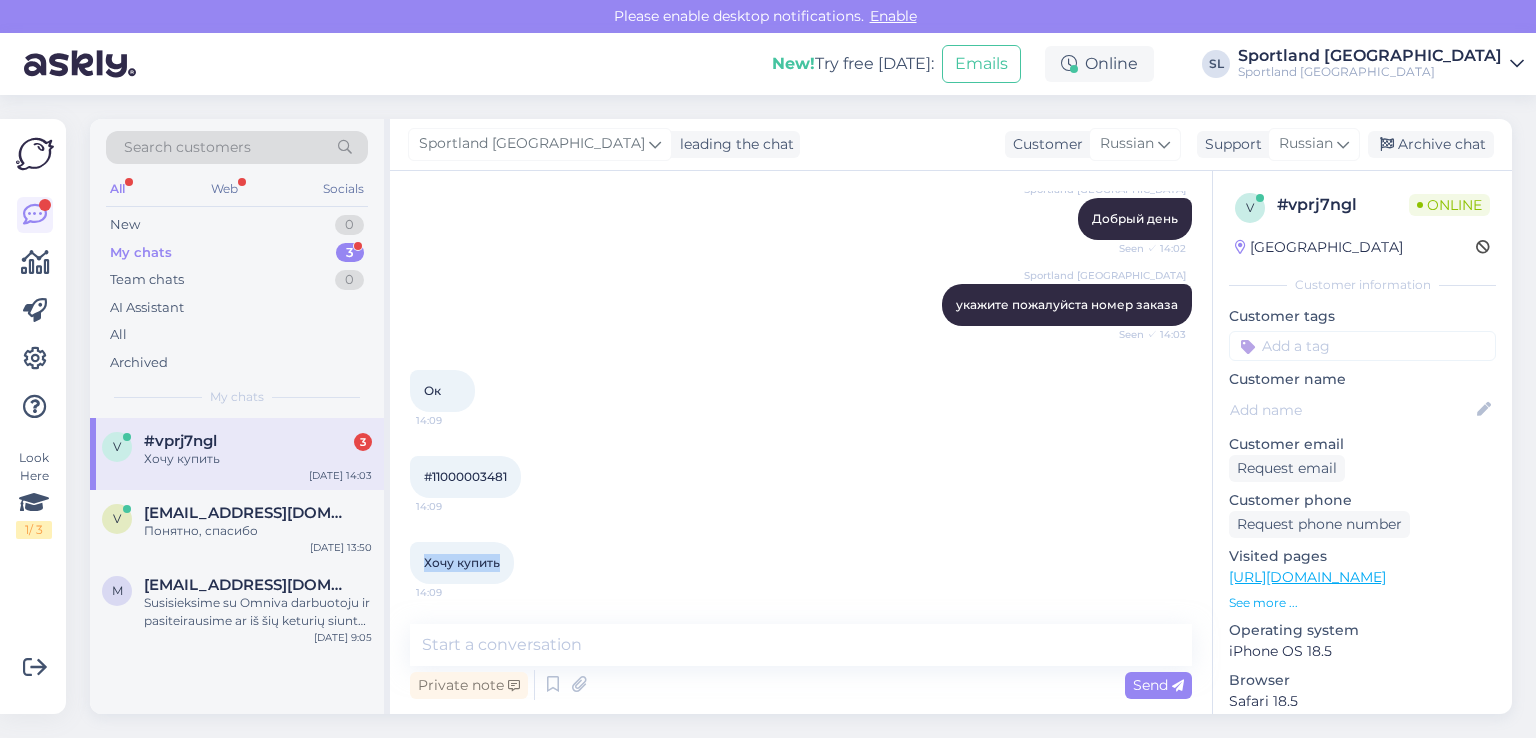 drag, startPoint x: 506, startPoint y: 564, endPoint x: 424, endPoint y: 577, distance: 83.02409 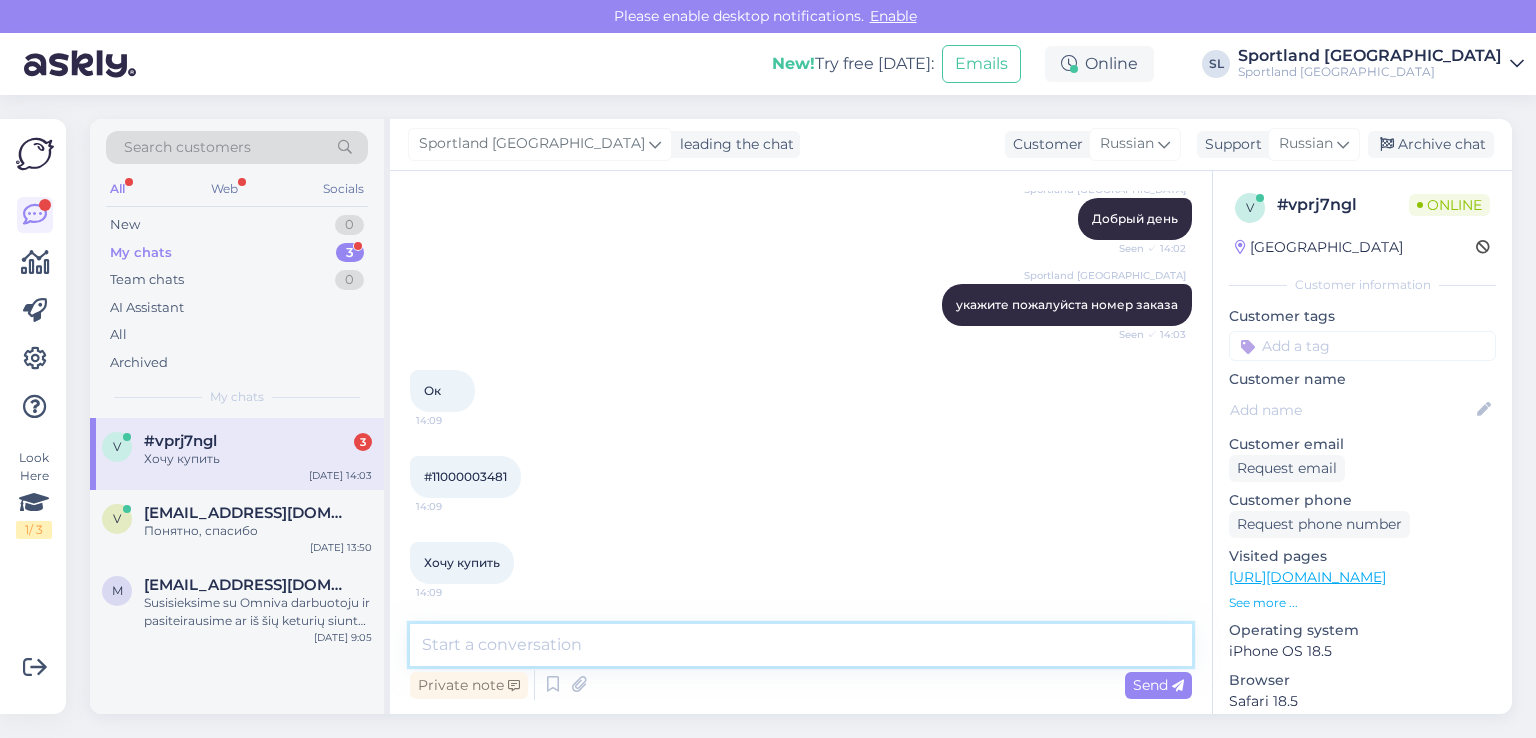 click at bounding box center (801, 645) 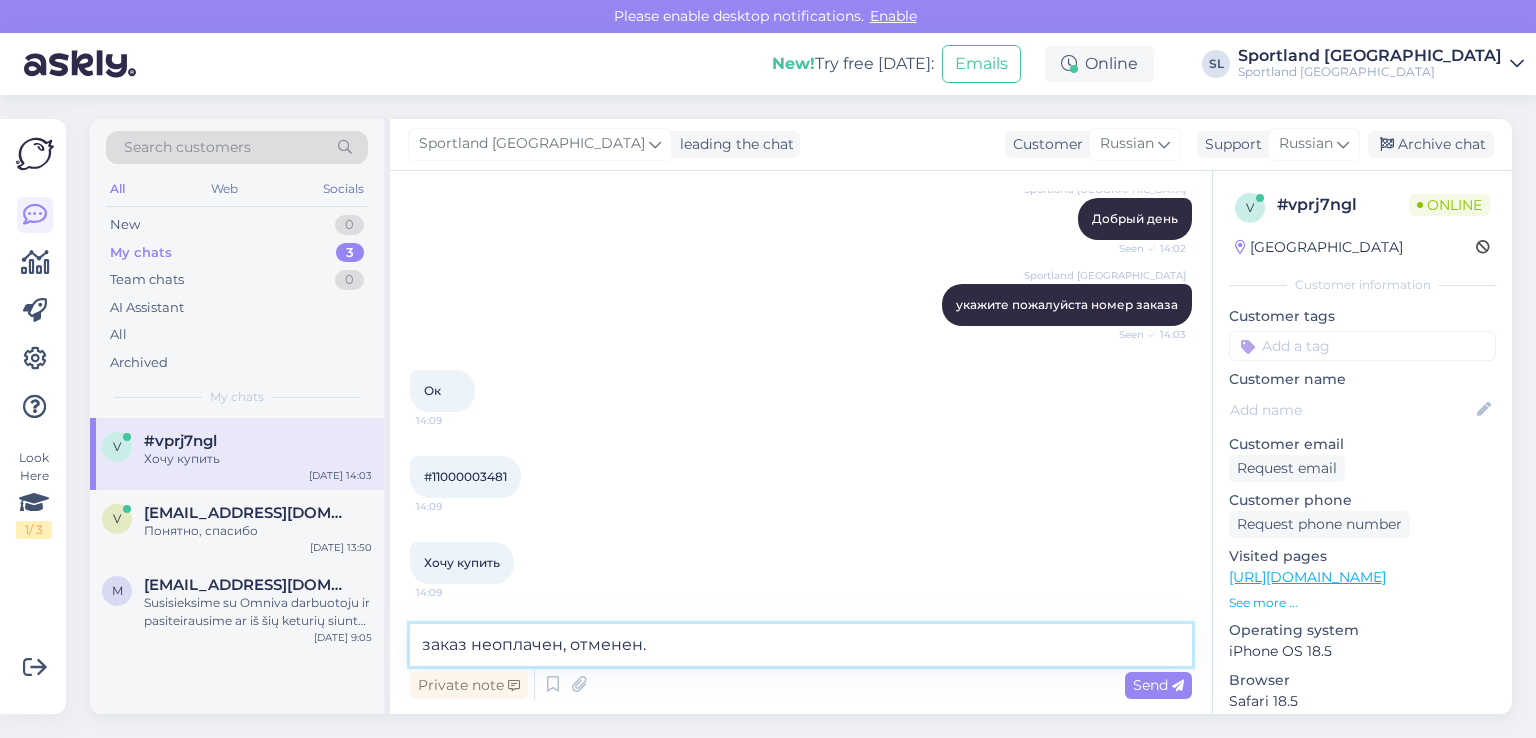 paste on "вы можете разместить новый заказ" 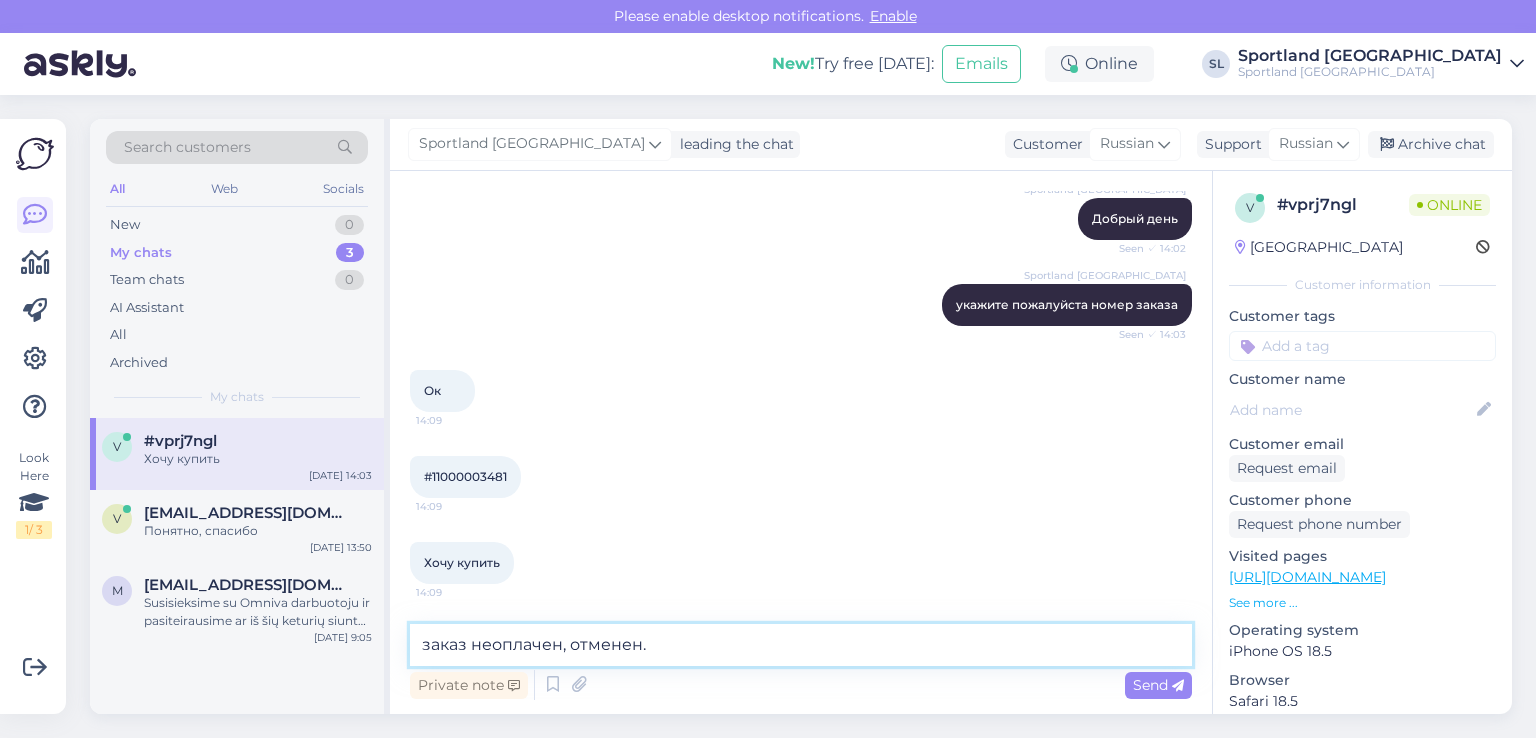 type on "заказ неоплачен, отменен. вы можете разместить новый заказ" 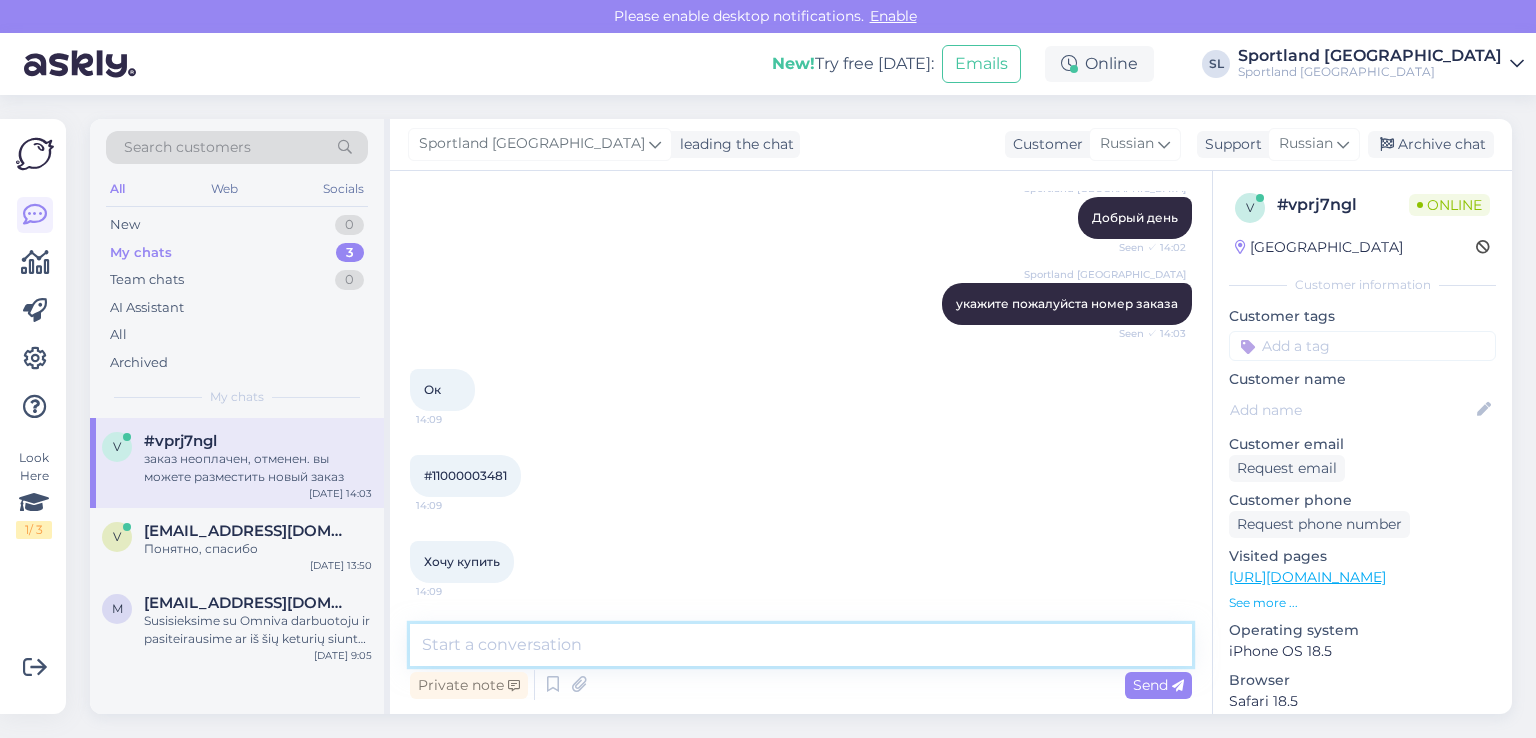 scroll, scrollTop: 308, scrollLeft: 0, axis: vertical 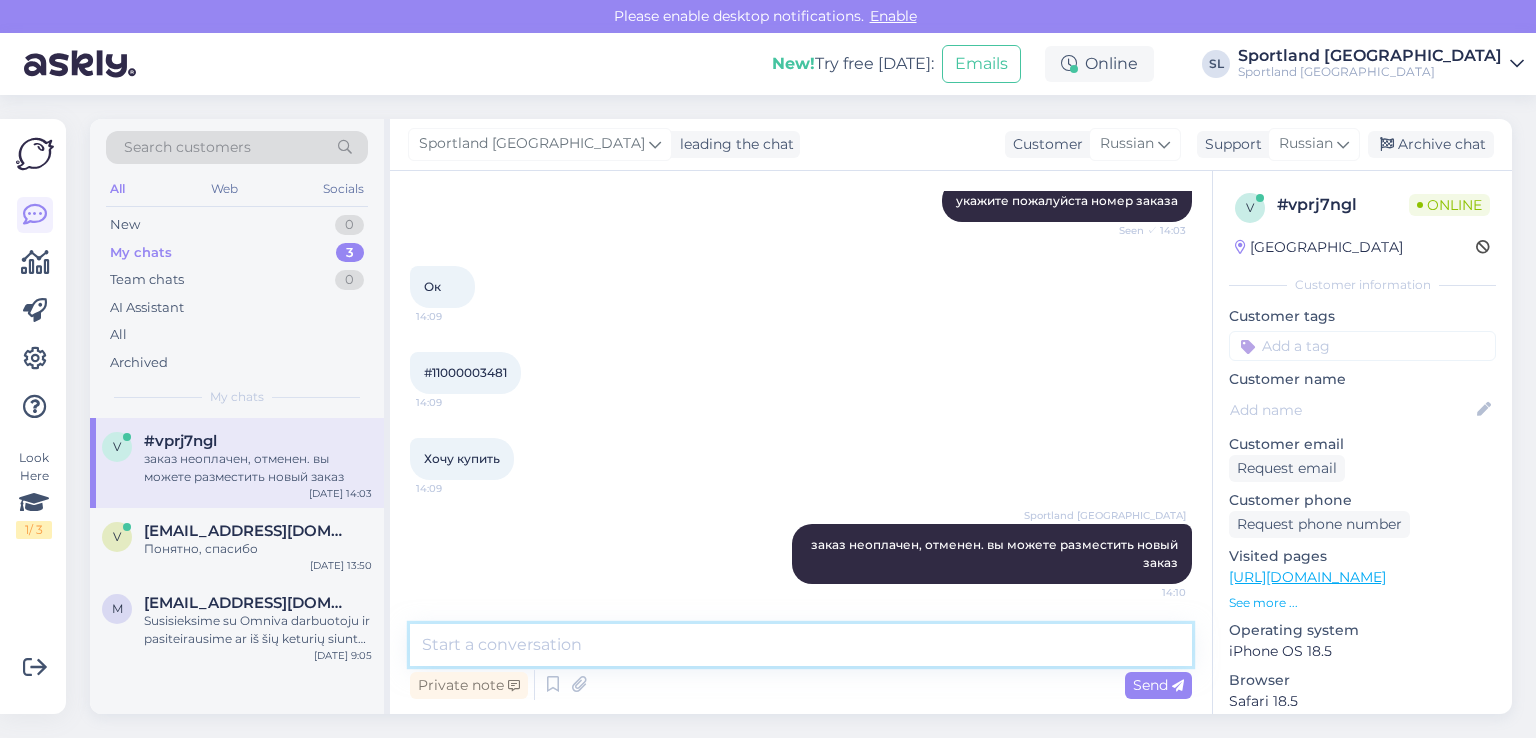 type 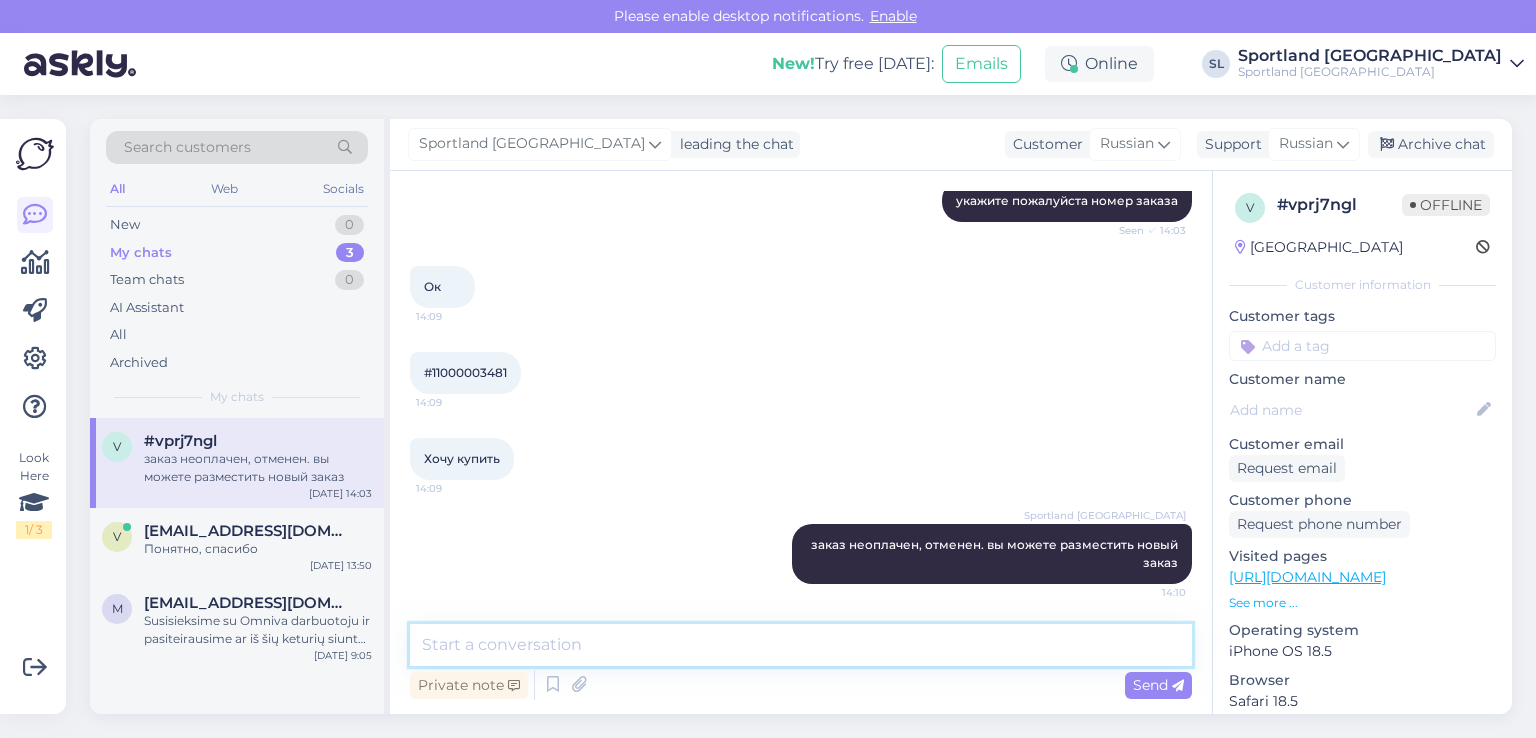 scroll, scrollTop: 307, scrollLeft: 0, axis: vertical 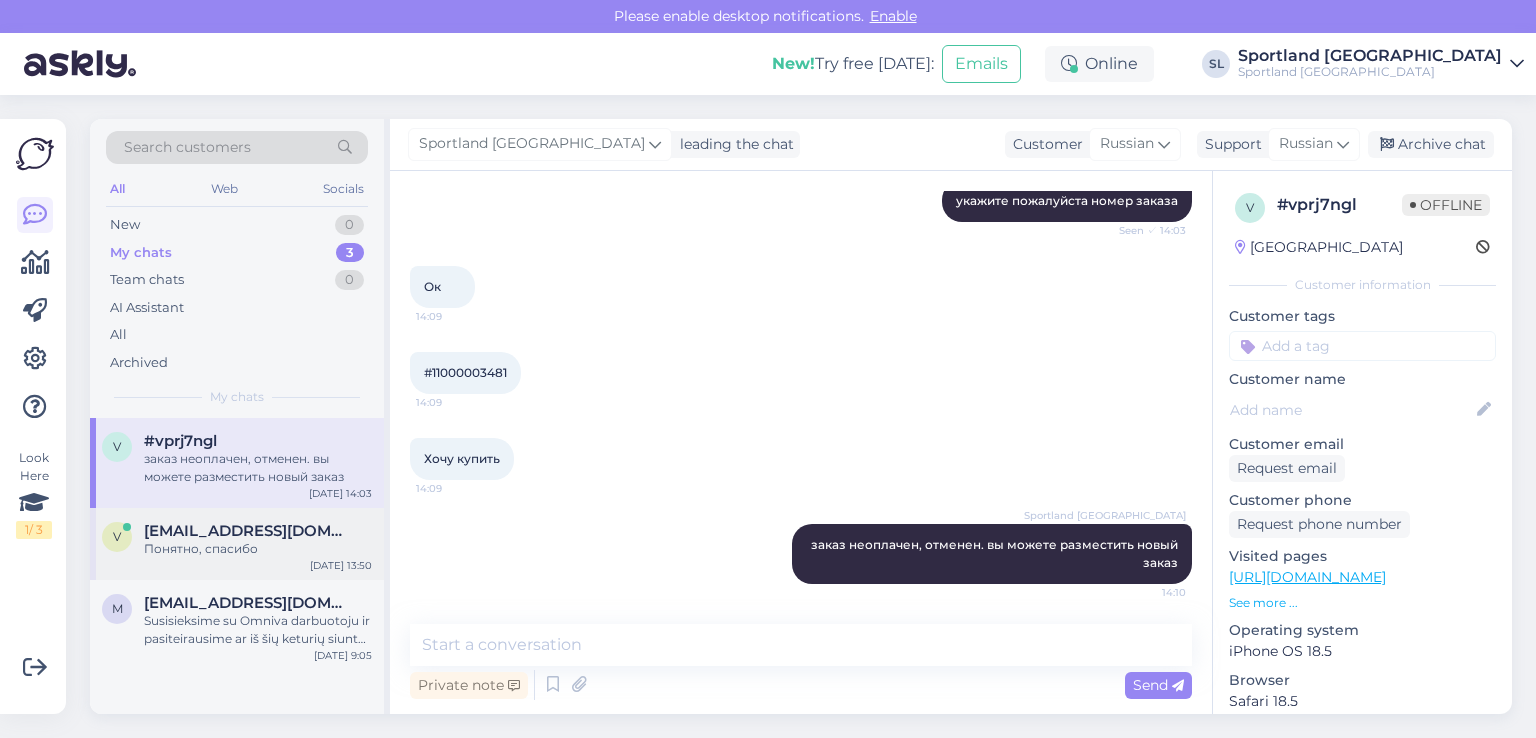 click on "Понятно, спасибо" at bounding box center [258, 549] 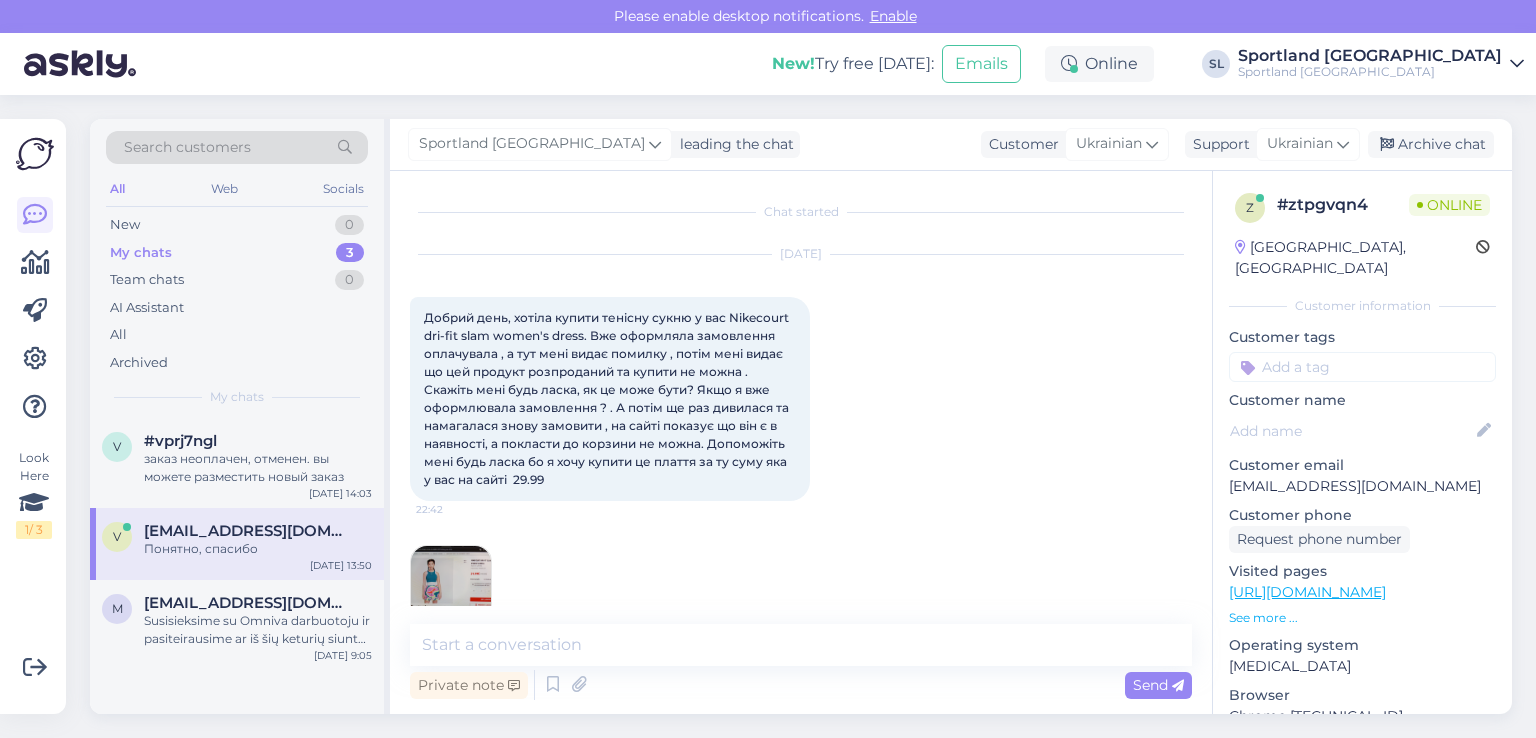 scroll, scrollTop: 741, scrollLeft: 0, axis: vertical 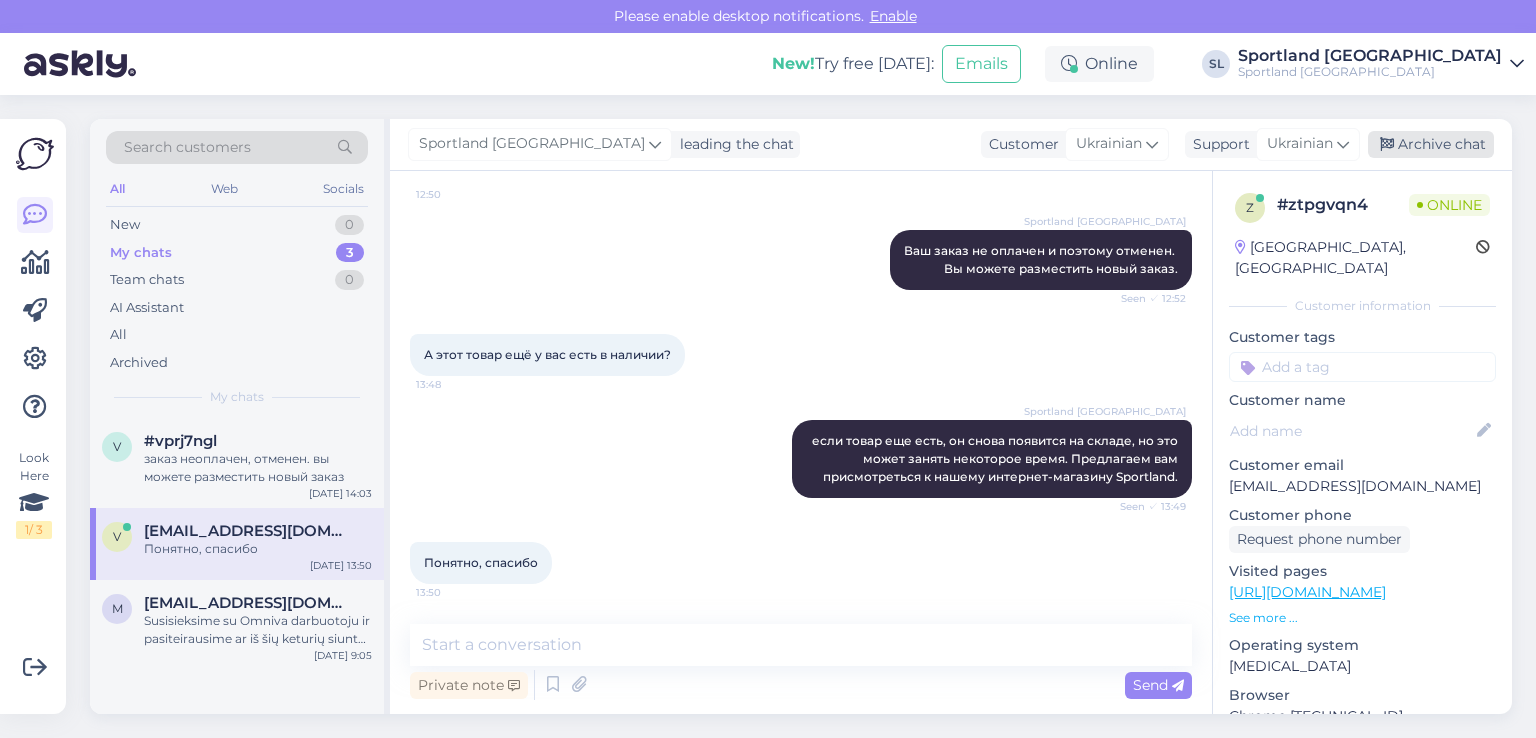click on "Archive chat" at bounding box center (1431, 144) 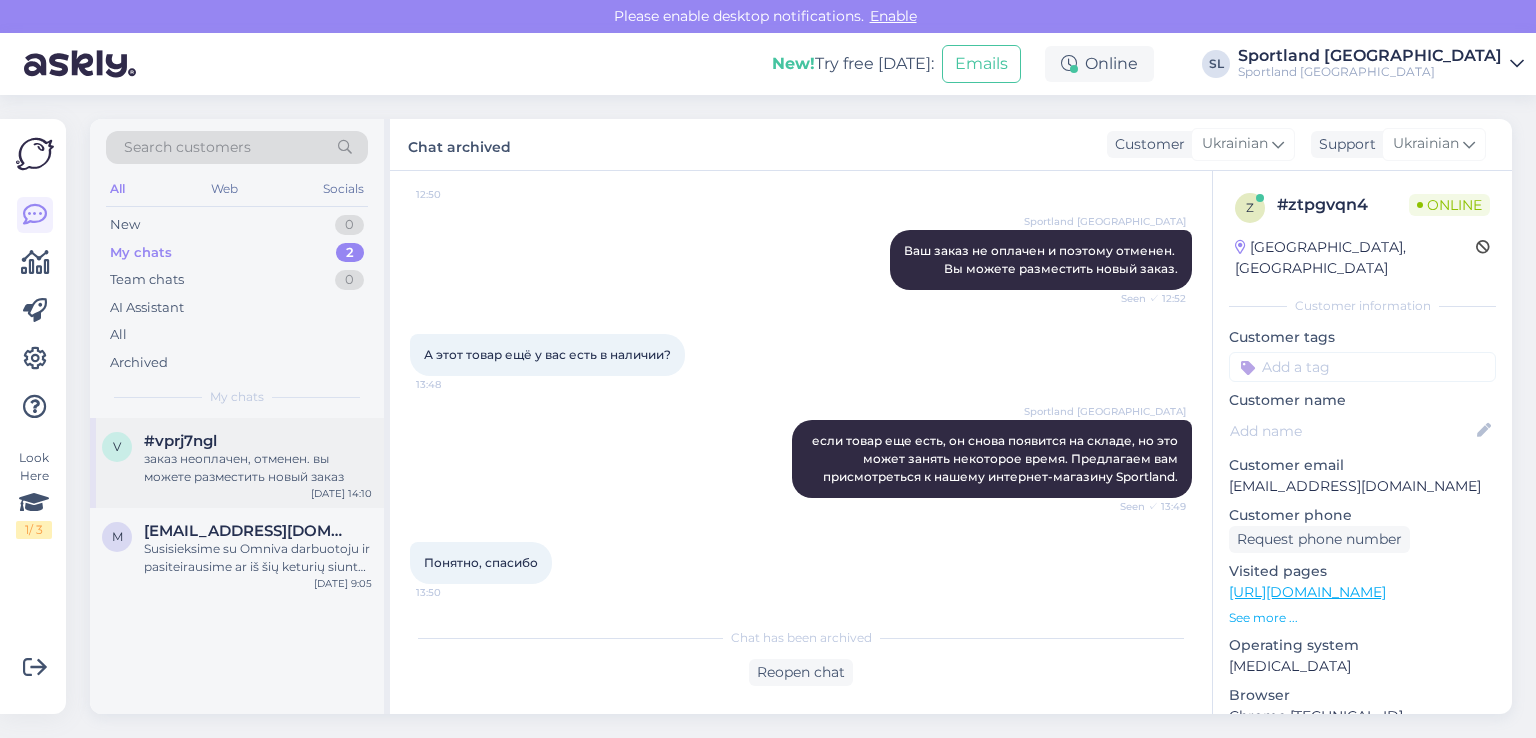 click on "заказ неоплачен, отменен. вы можете разместить новый заказ" at bounding box center (258, 468) 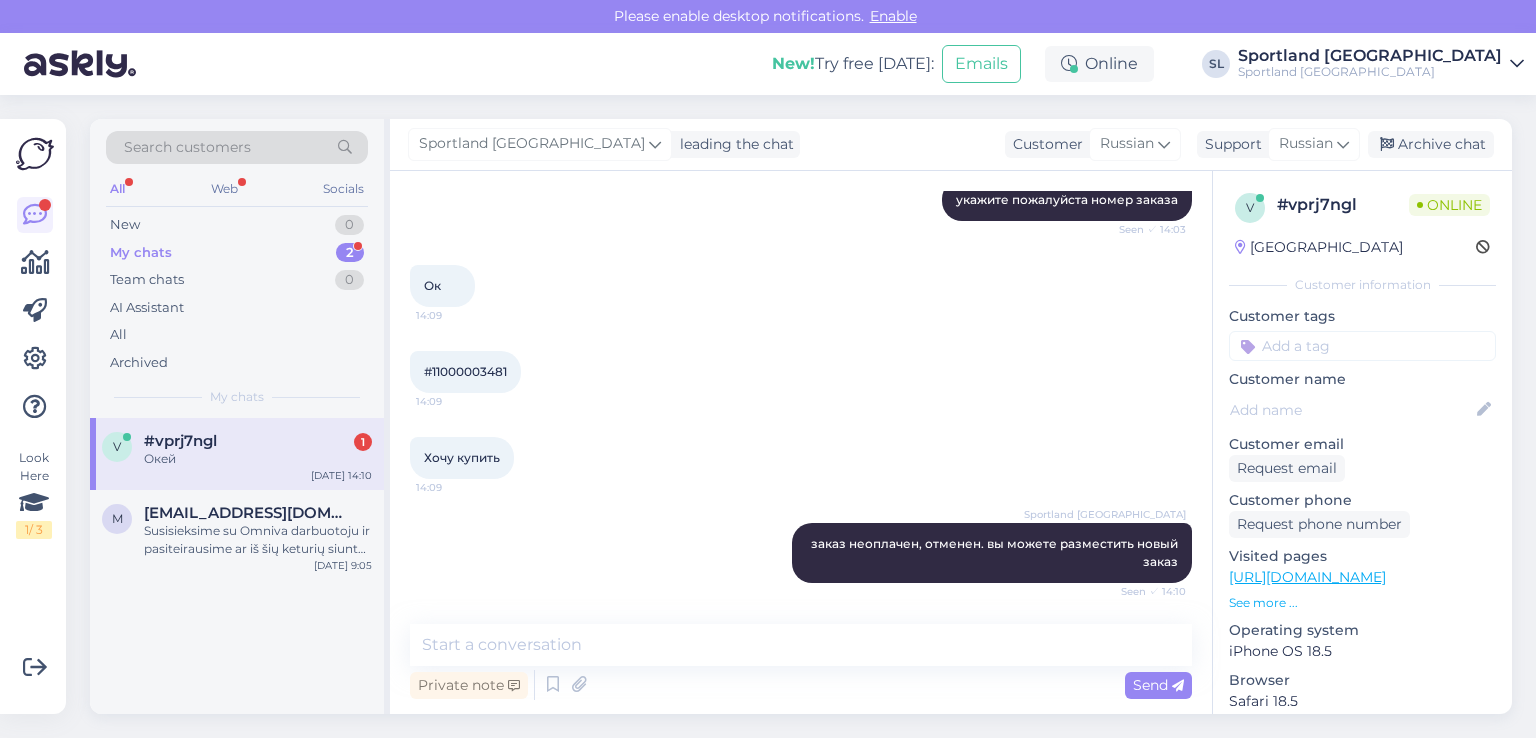 scroll, scrollTop: 393, scrollLeft: 0, axis: vertical 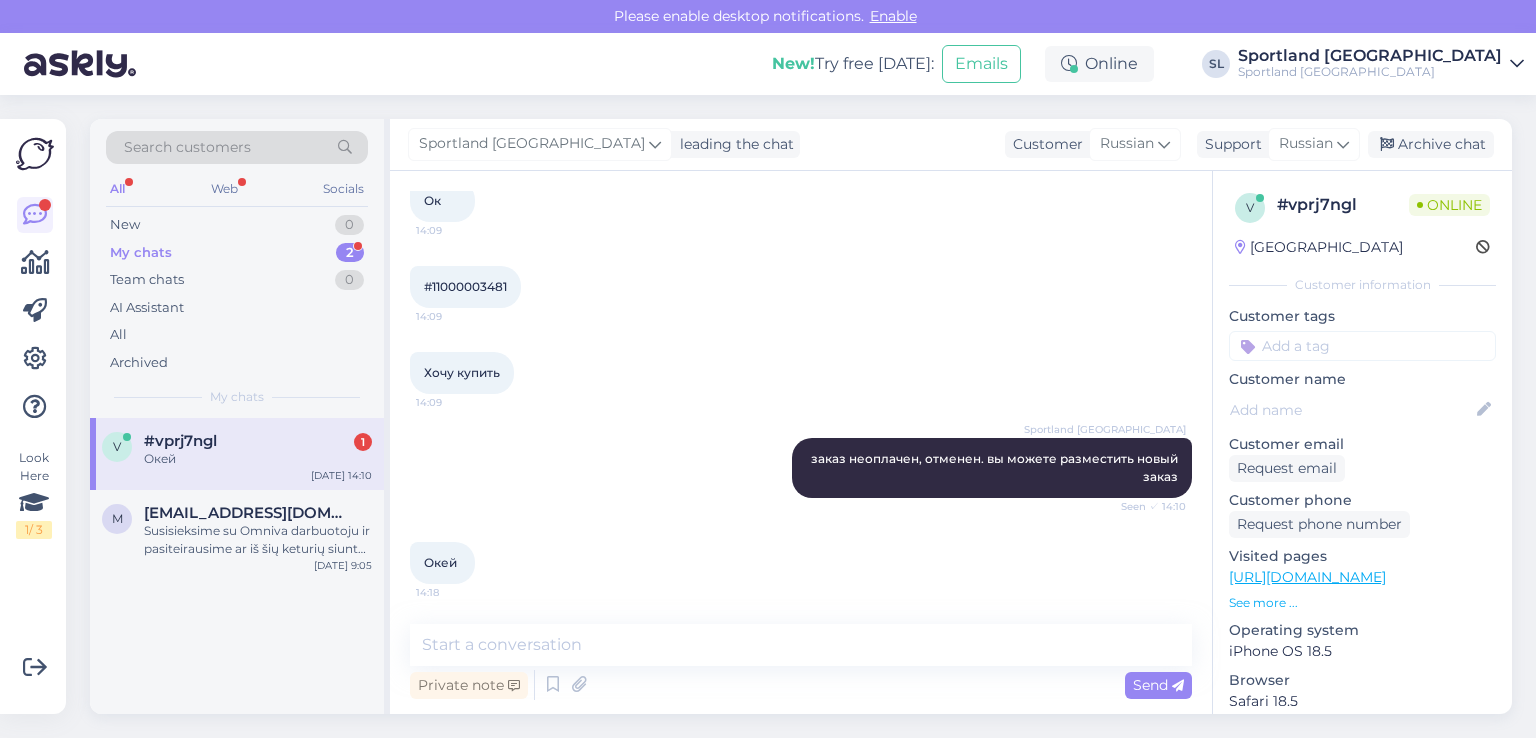 click on "My chats" at bounding box center [141, 253] 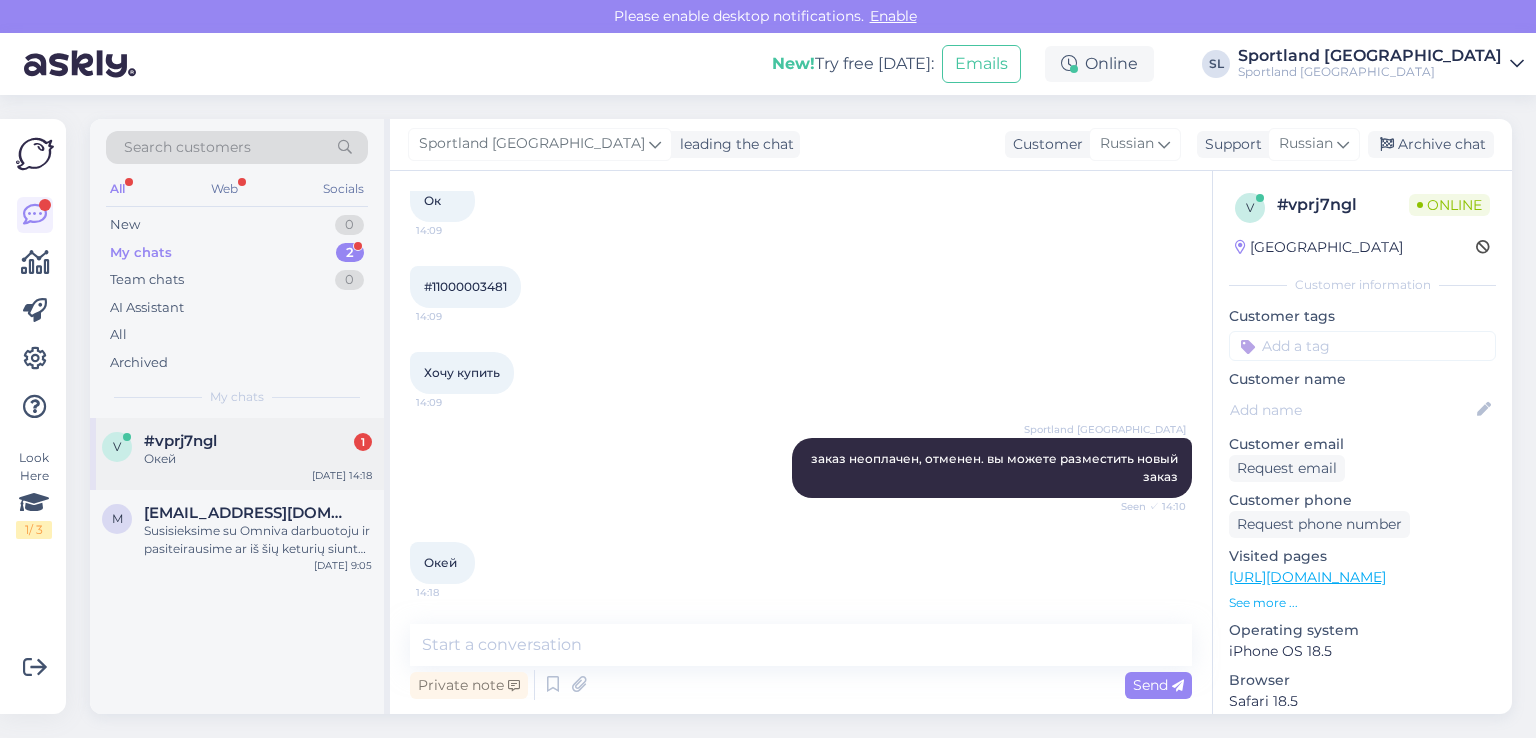 click on "v #vprj7ngl 1 Окей [DATE] 14:18" at bounding box center (237, 454) 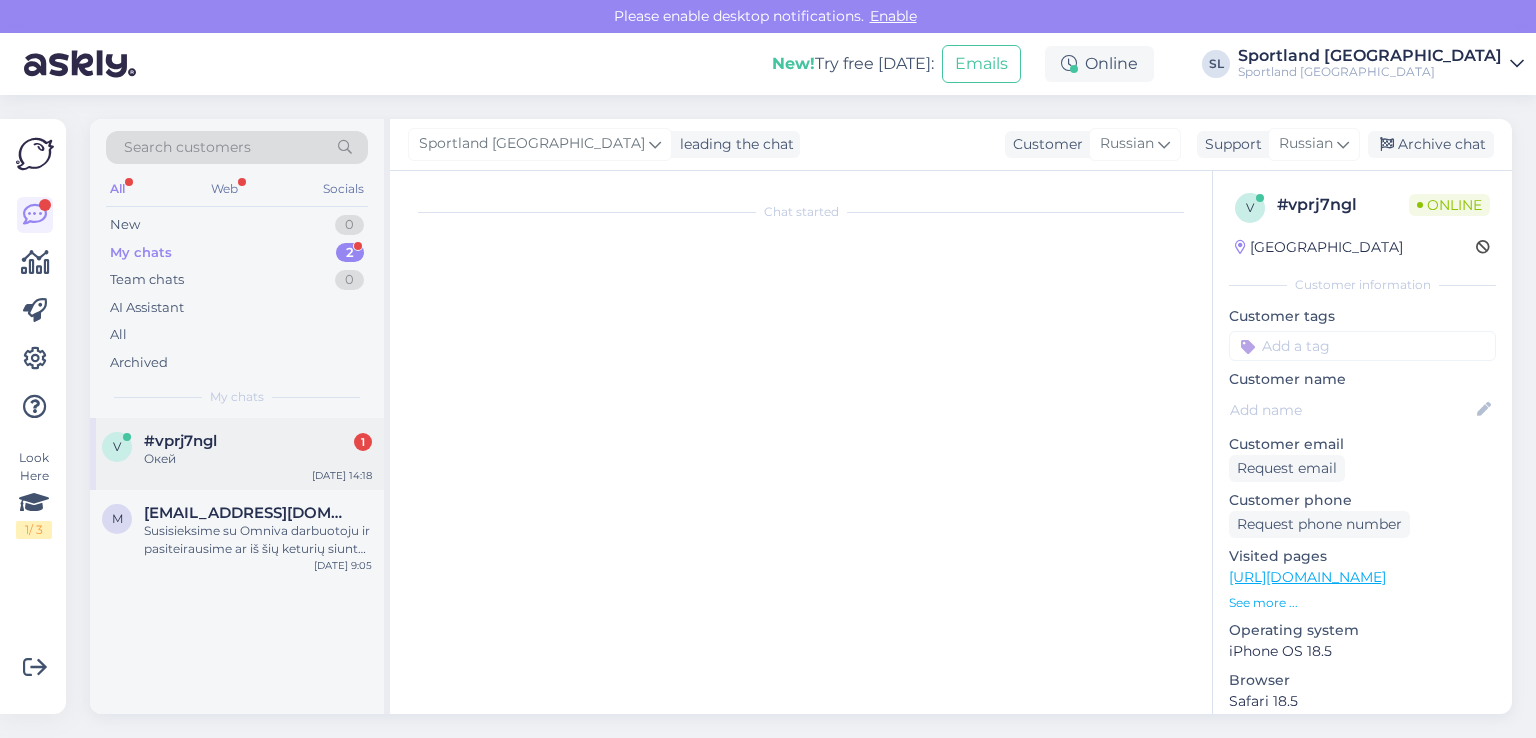 scroll, scrollTop: 393, scrollLeft: 0, axis: vertical 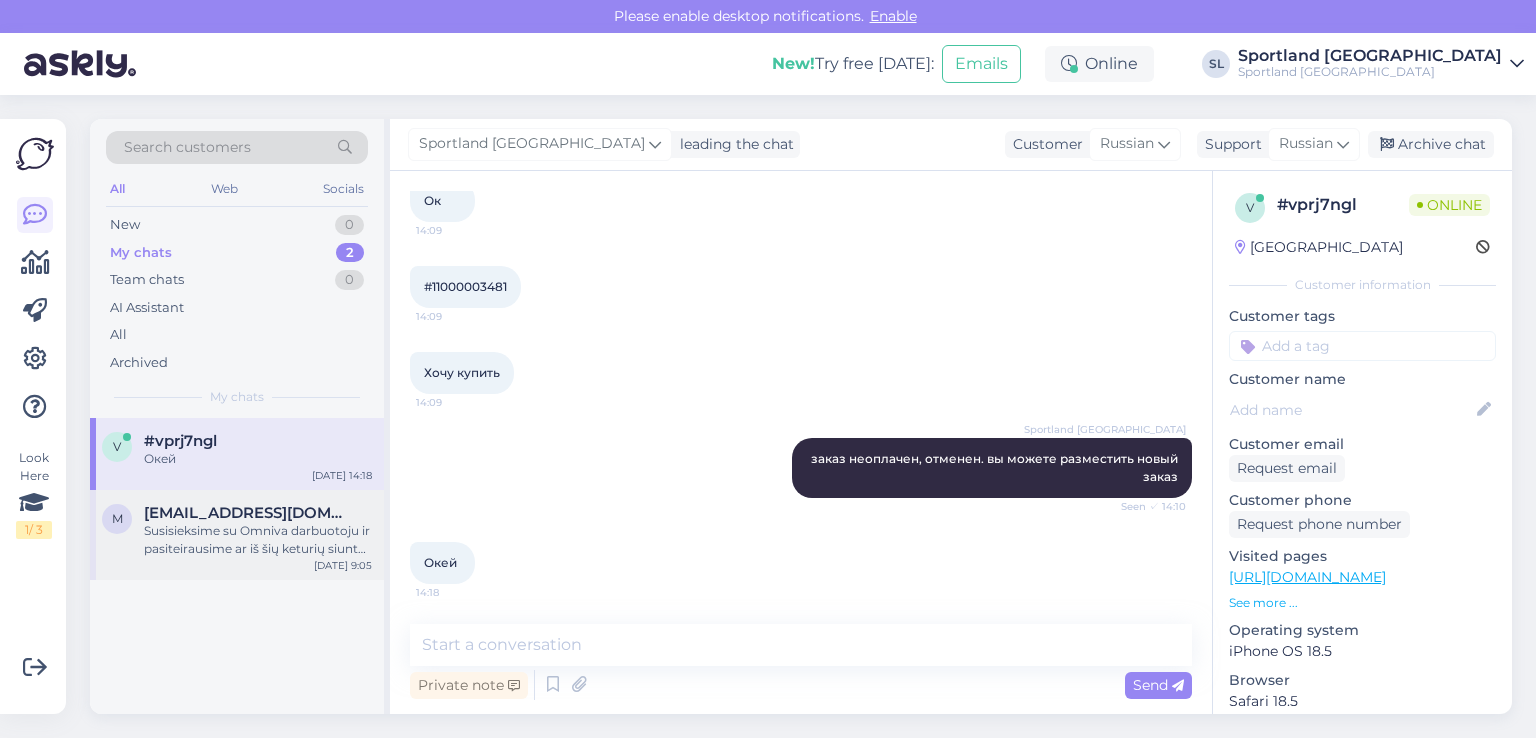 click on "Susisieksime su Omniva darbuotoju ir pasiteirausime ar iš šių keturių siuntų numerių, buvo kažkuris panaudotas grąžinimo kodas ir siunta mums grąžinta." at bounding box center (258, 540) 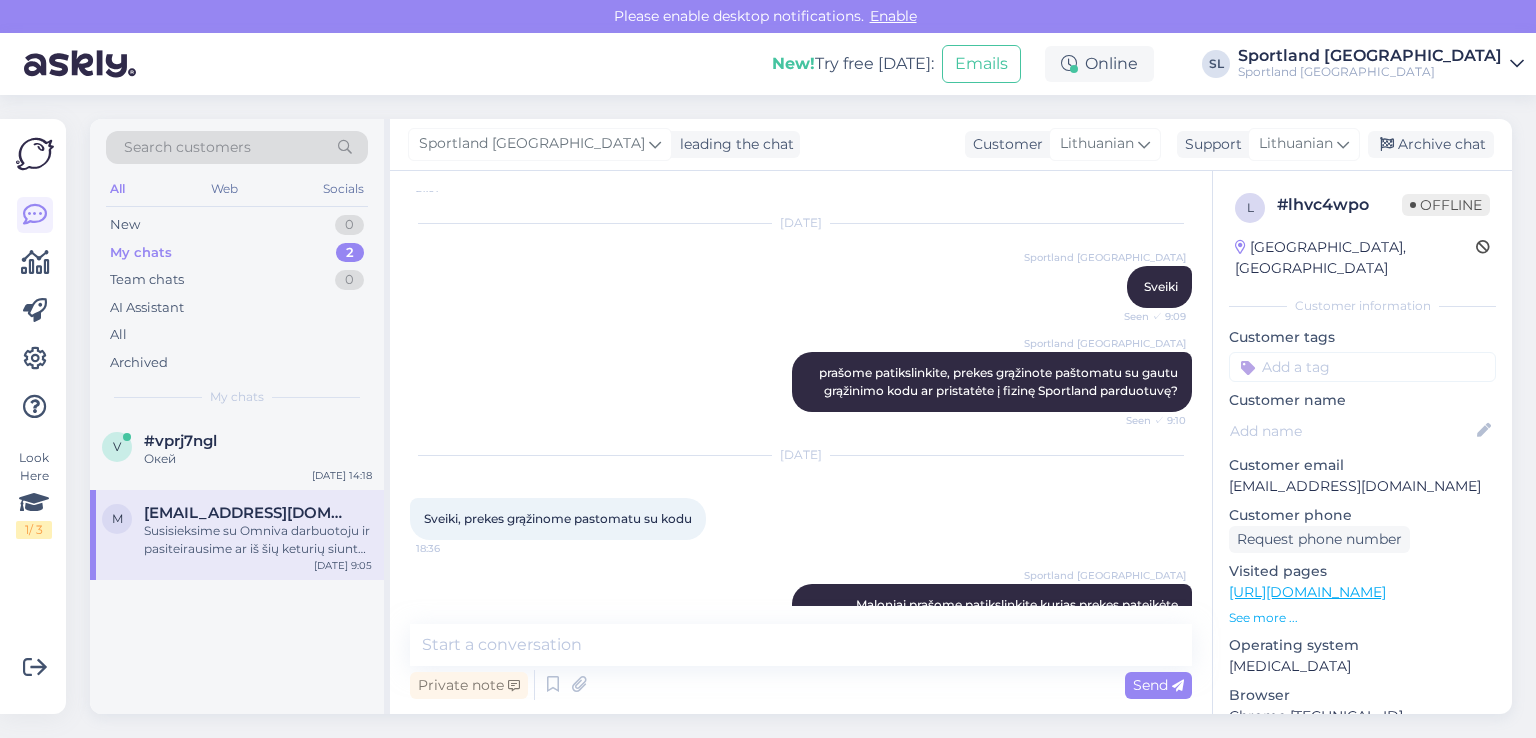 scroll, scrollTop: 0, scrollLeft: 0, axis: both 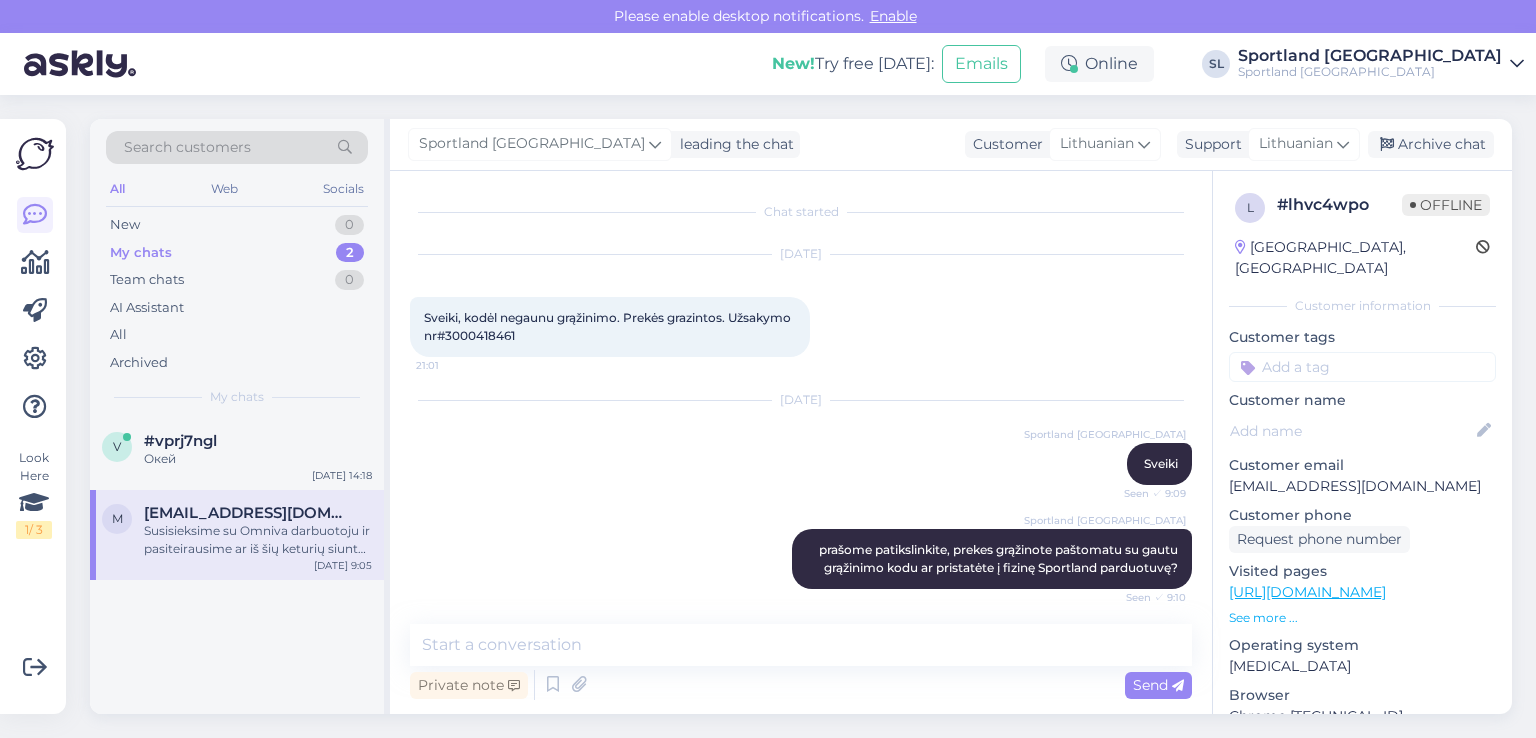 click on "Sveiki, kodėl negaunu grąžinimo. Prekės grazintos. Užsakymo nr#3000418461" at bounding box center (609, 326) 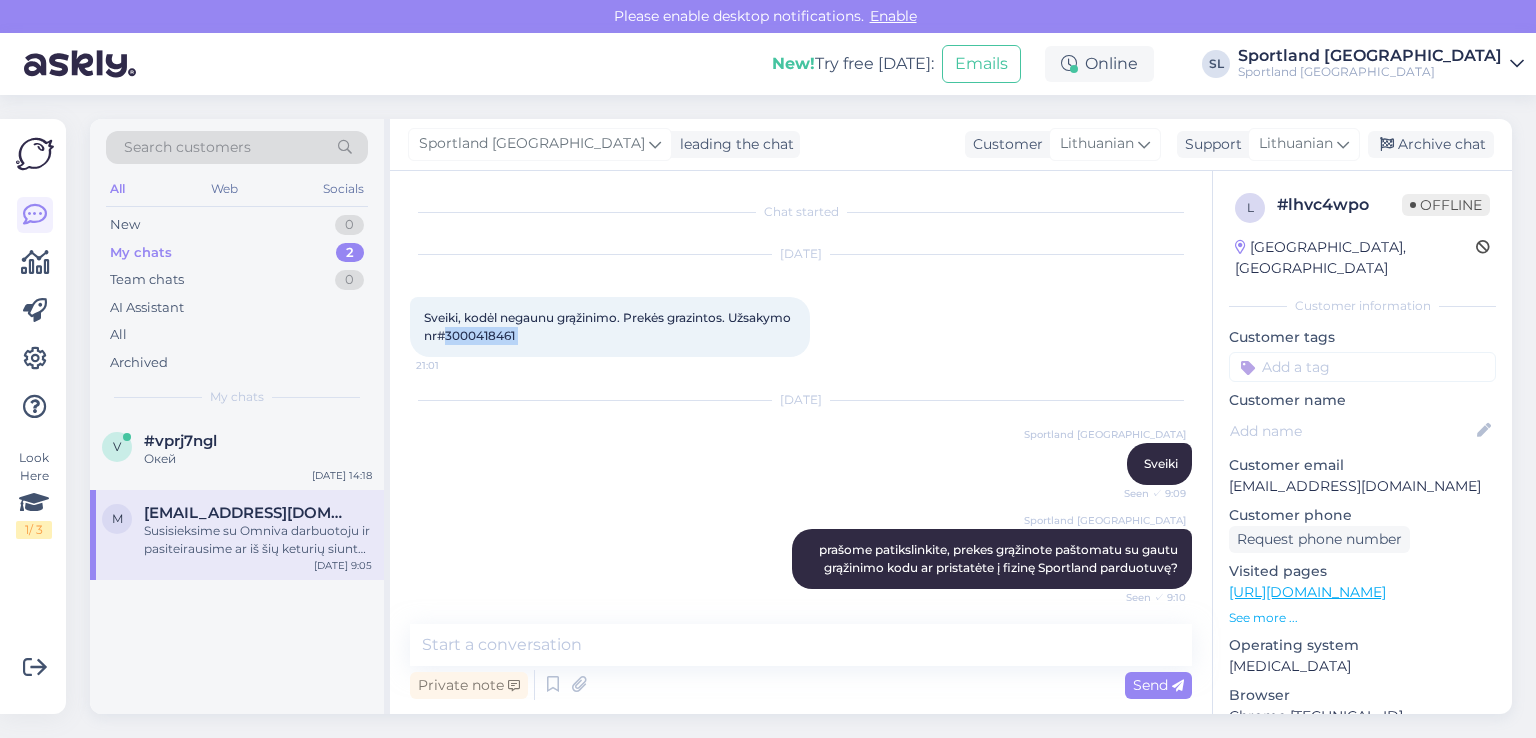 click on "Sveiki, kodėl negaunu grąžinimo. Prekės grazintos. Užsakymo nr#3000418461" at bounding box center (609, 326) 